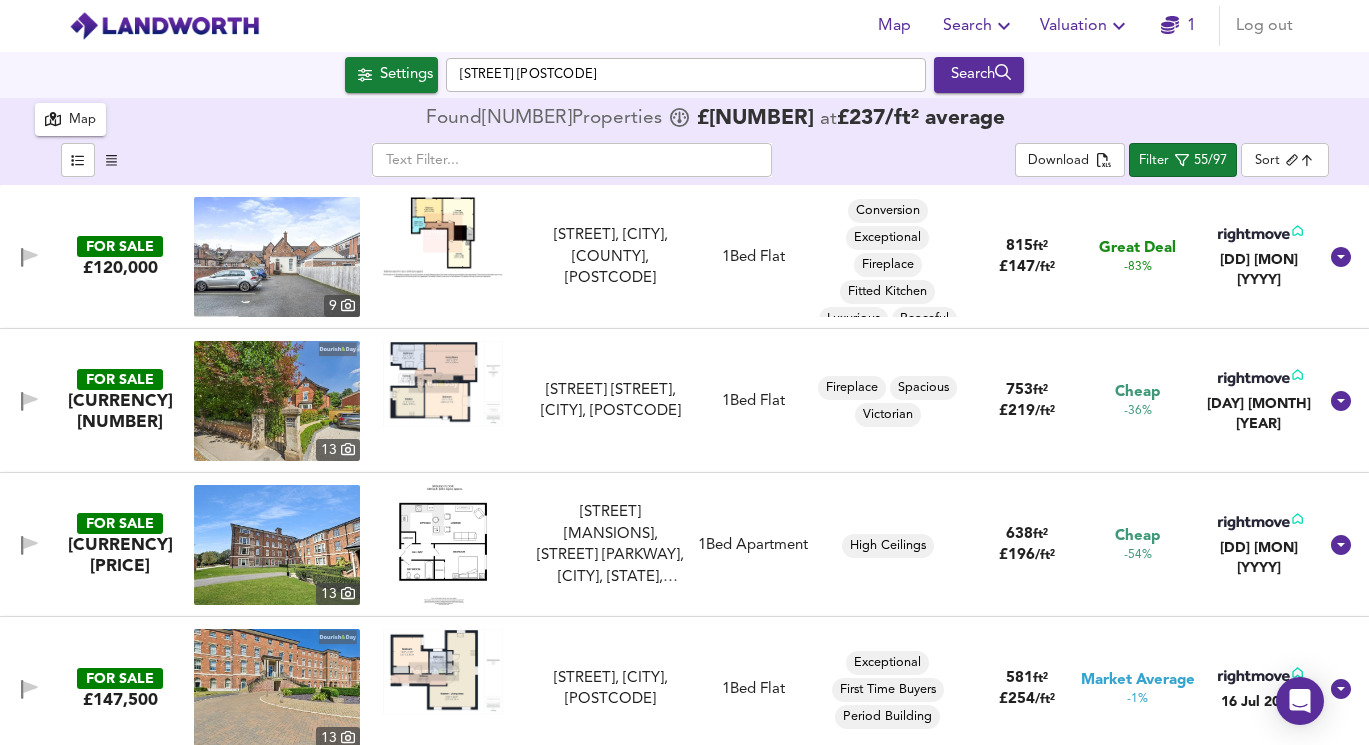 scroll, scrollTop: 0, scrollLeft: 0, axis: both 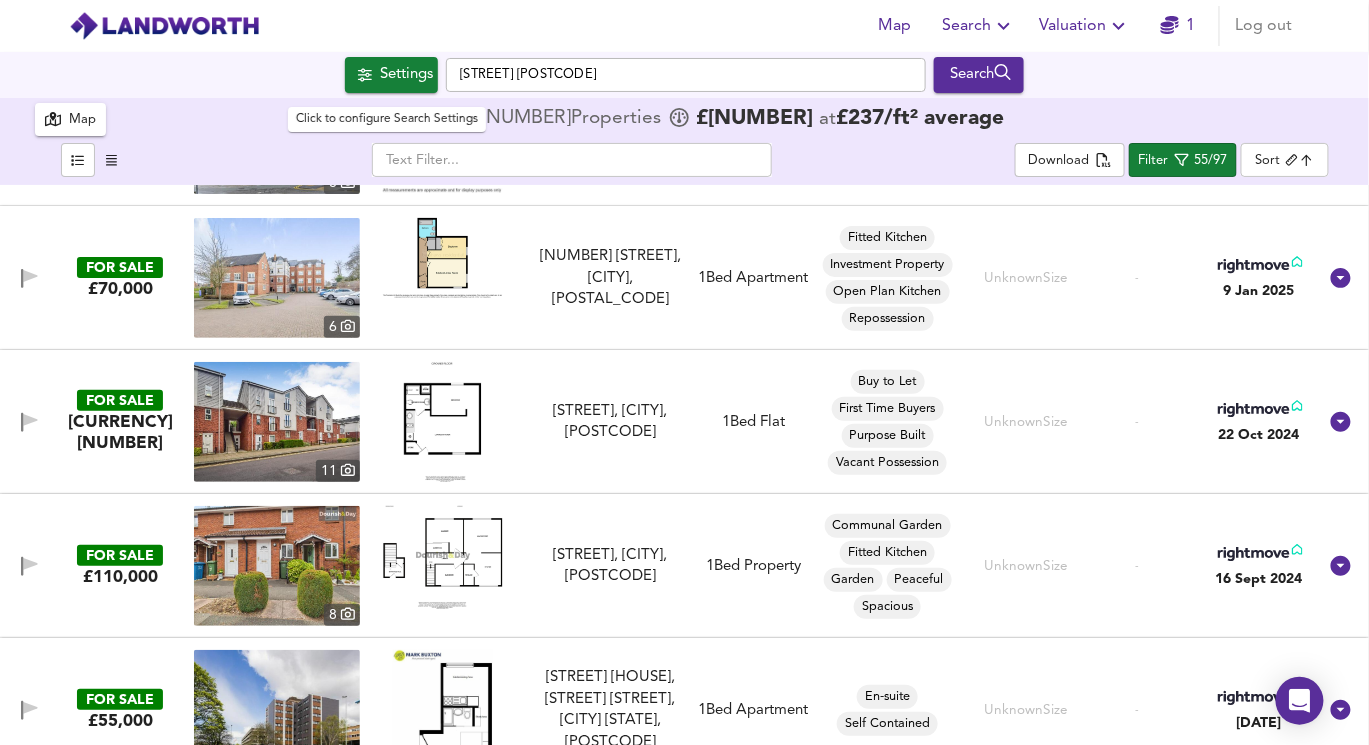 click on "Settings" at bounding box center [406, 75] 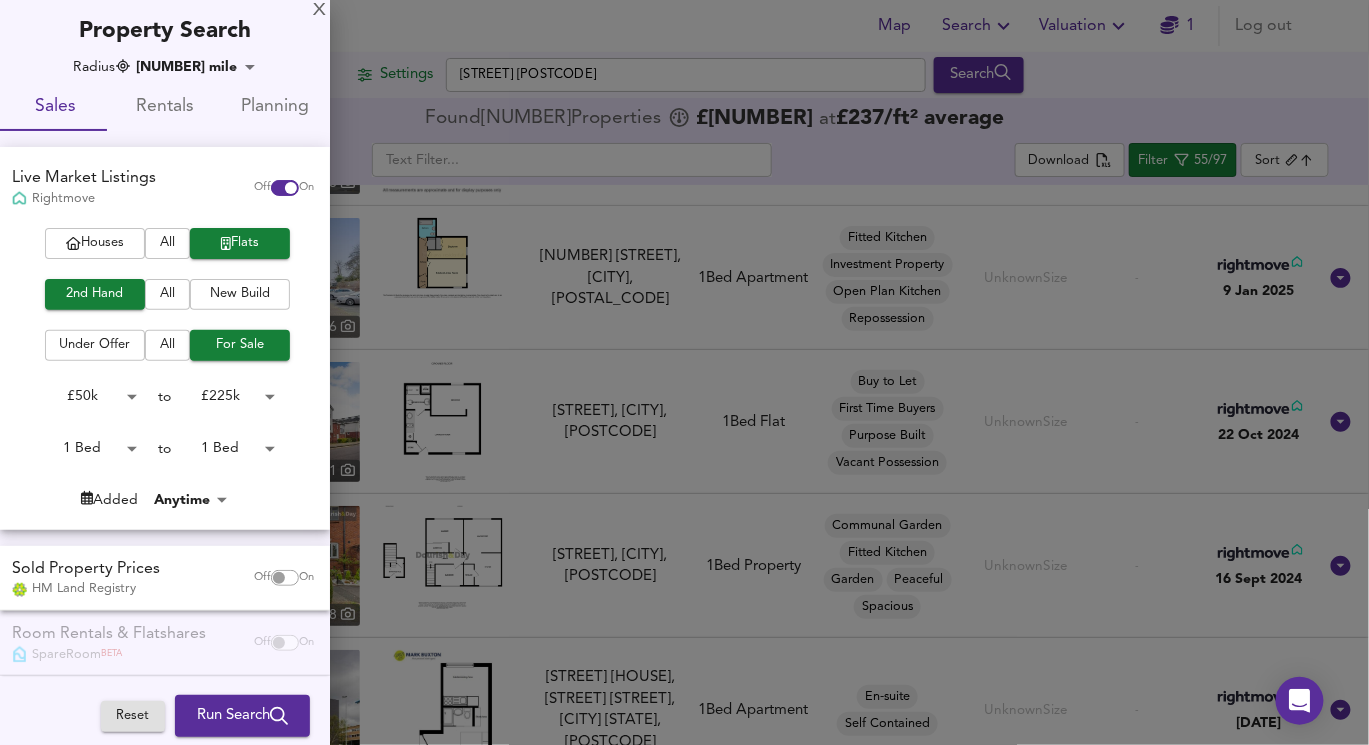 click at bounding box center [684, 372] 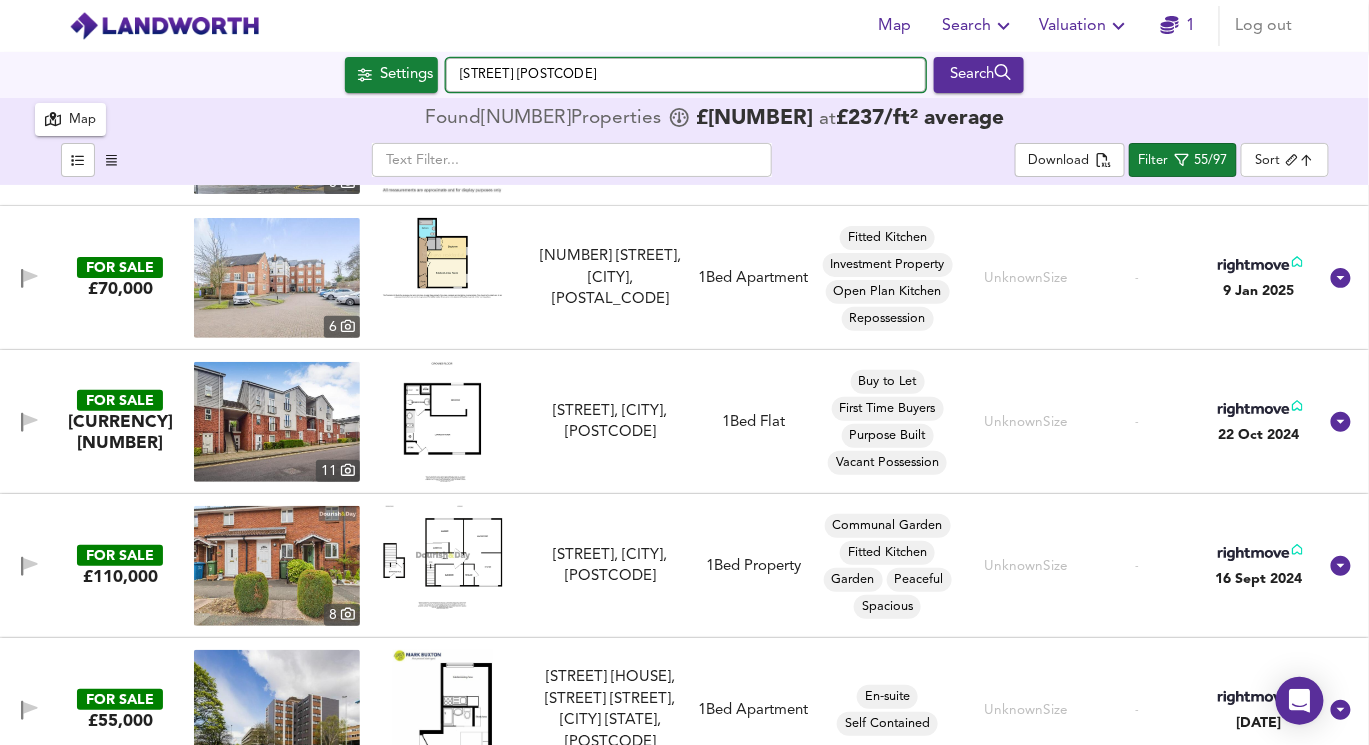 click on "[STREET] [POSTCODE]" at bounding box center [686, 75] 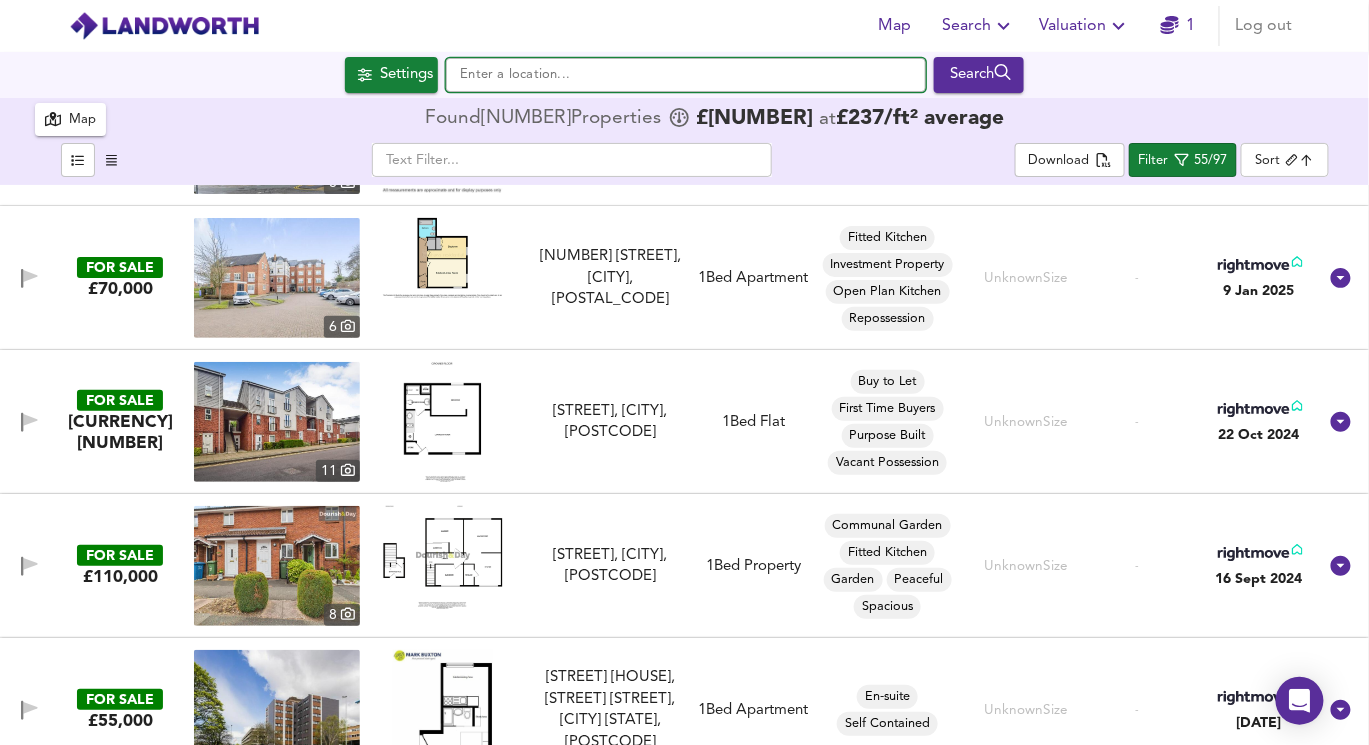 type 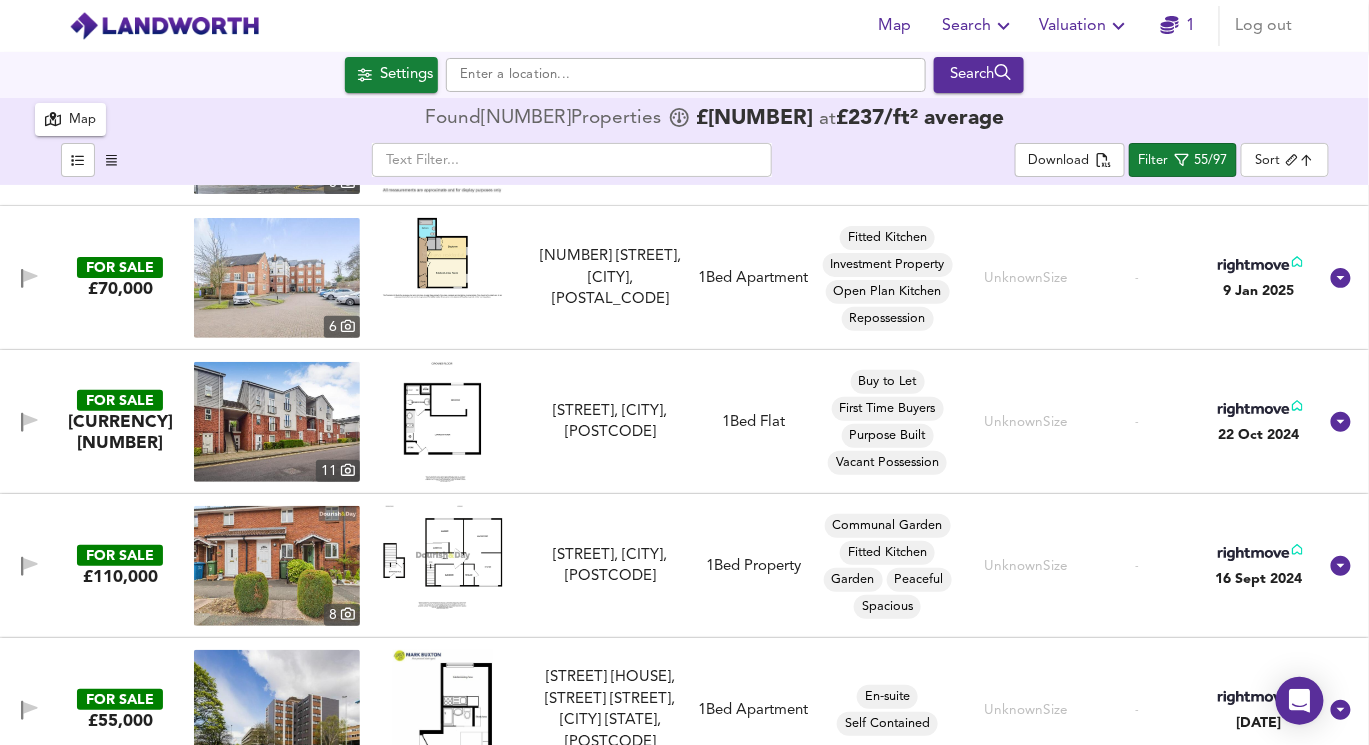 click on "Map Search Valuation    1 Log out" at bounding box center [685, 26] 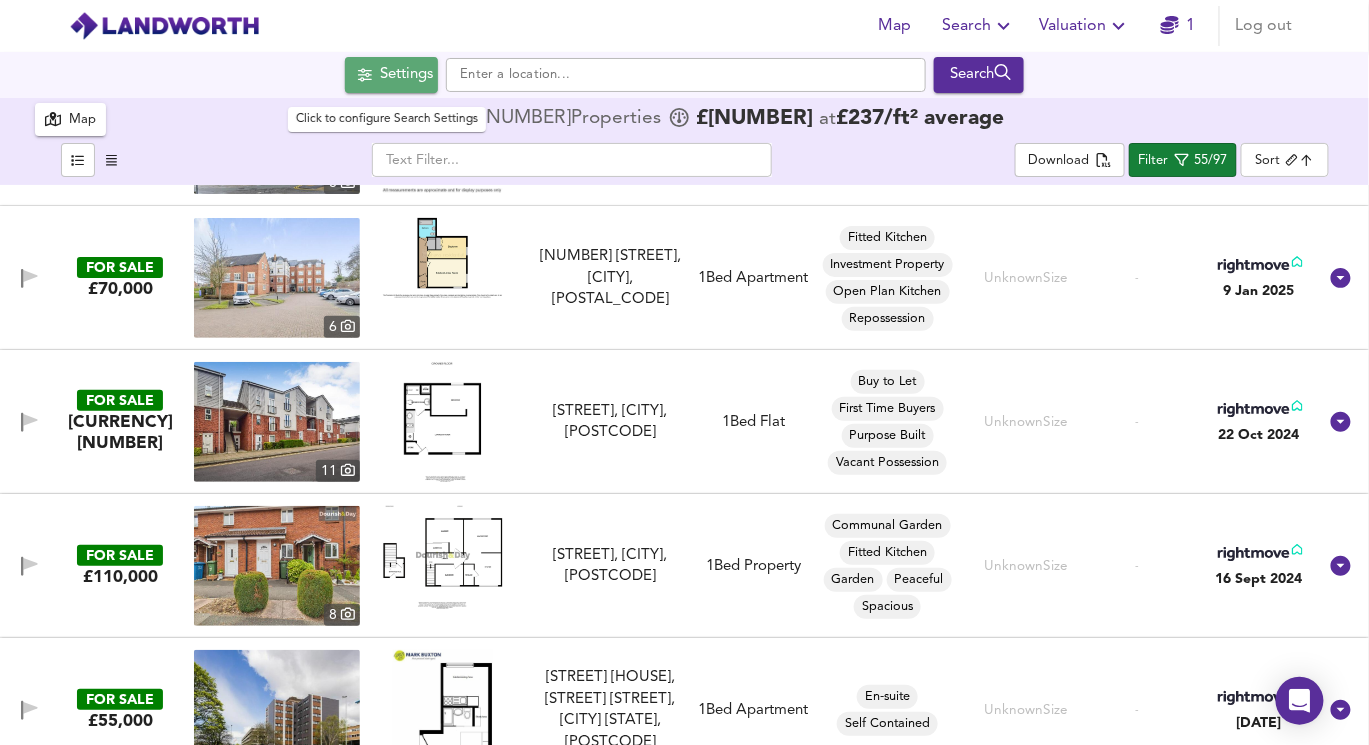 click on "Settings" at bounding box center (406, 75) 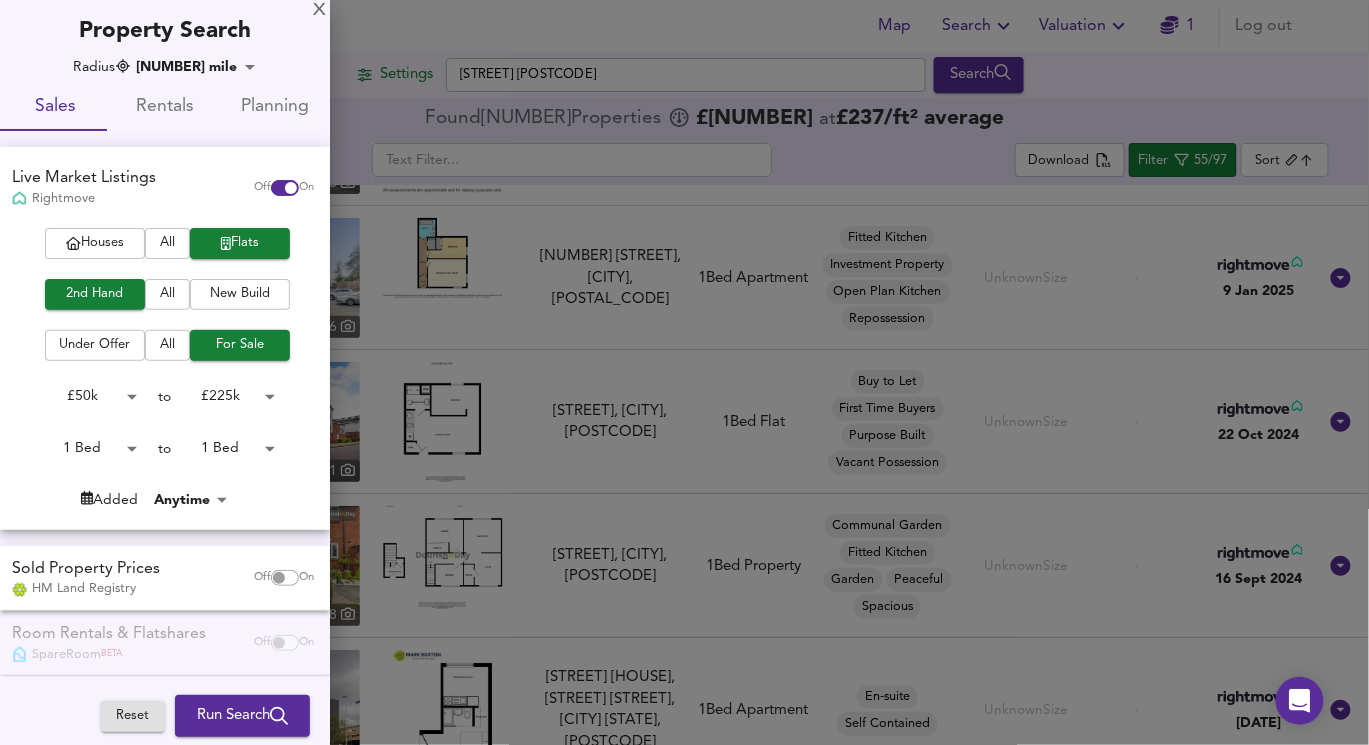 click at bounding box center [684, 372] 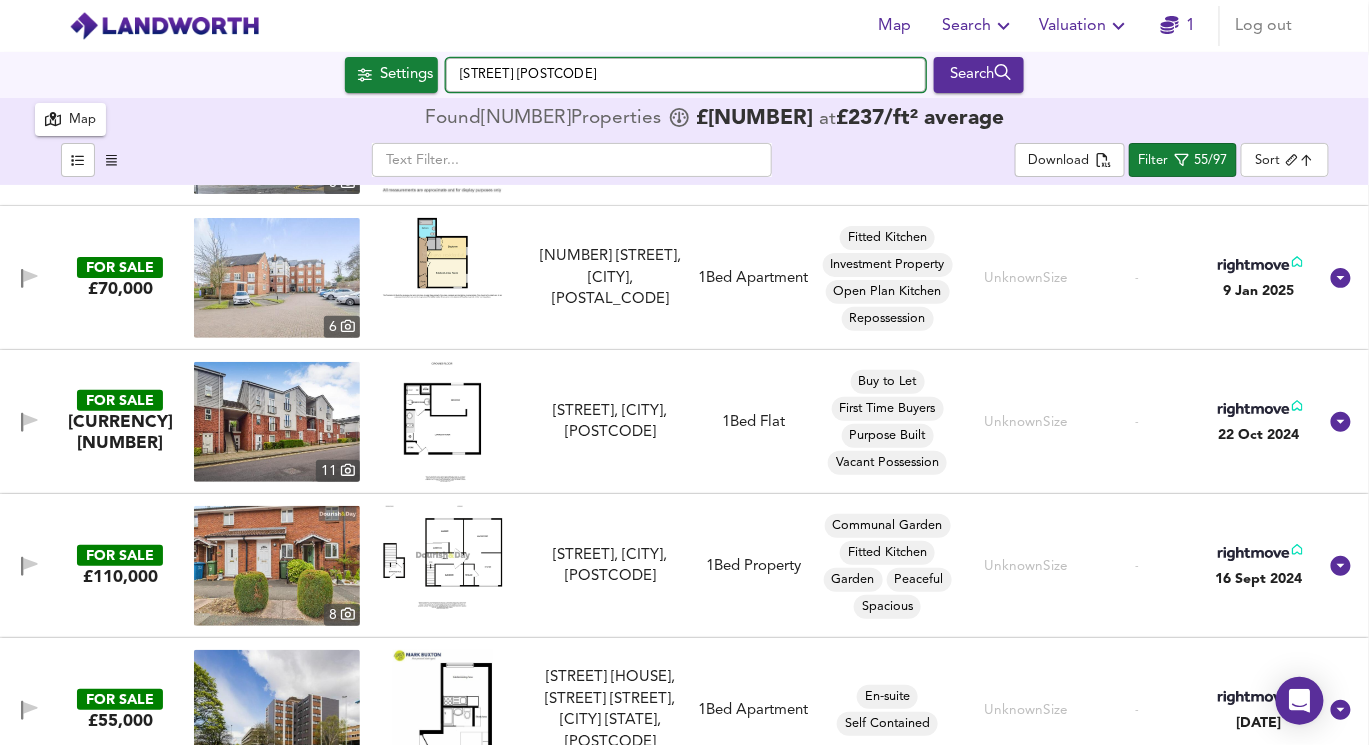 click on "[STREET] [POSTCODE]" at bounding box center [686, 75] 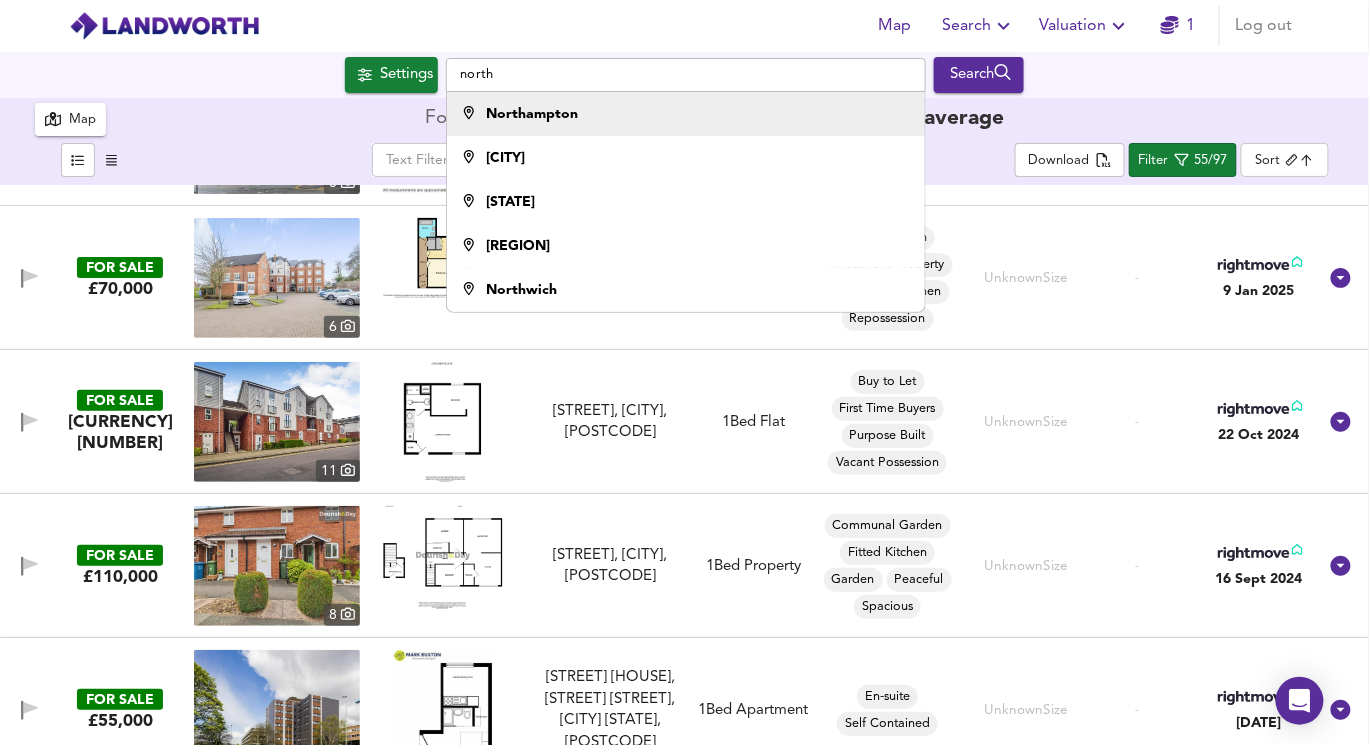 click on "Northampton" at bounding box center (686, 114) 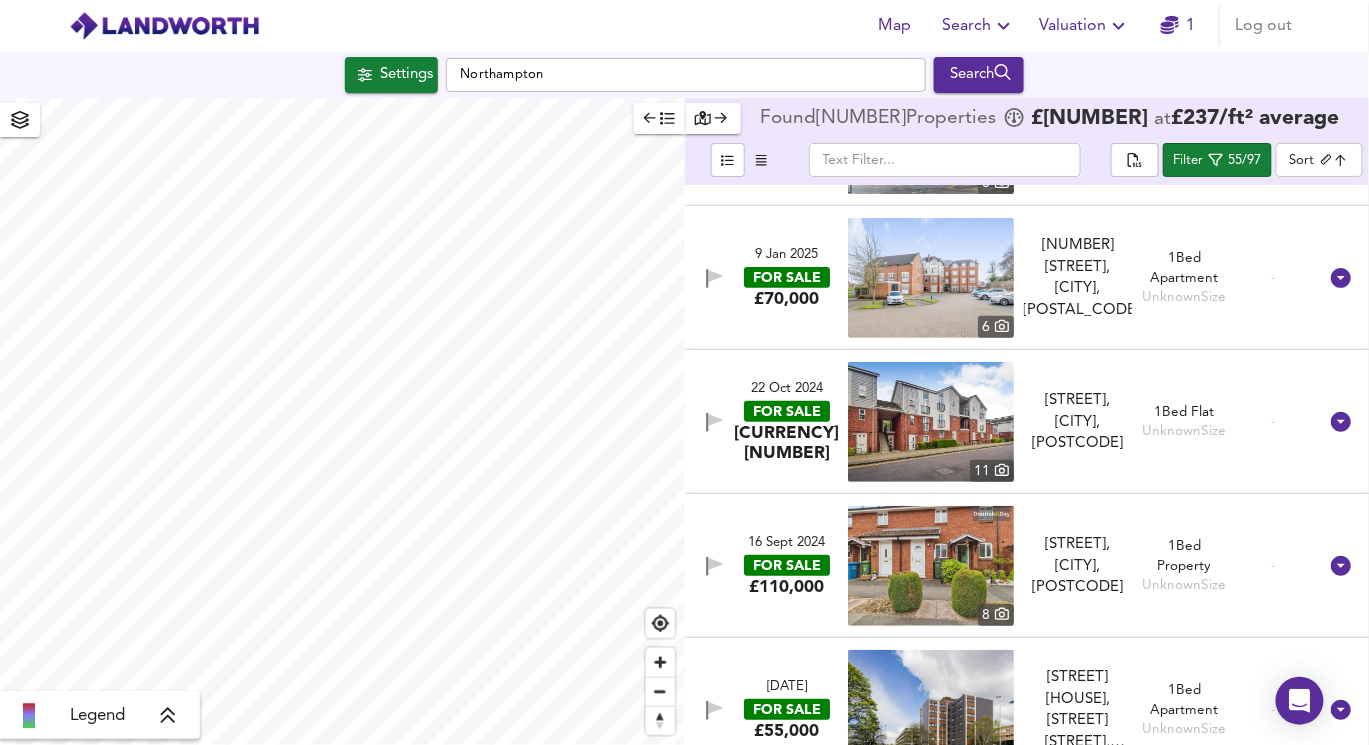 click at bounding box center (659, 118) 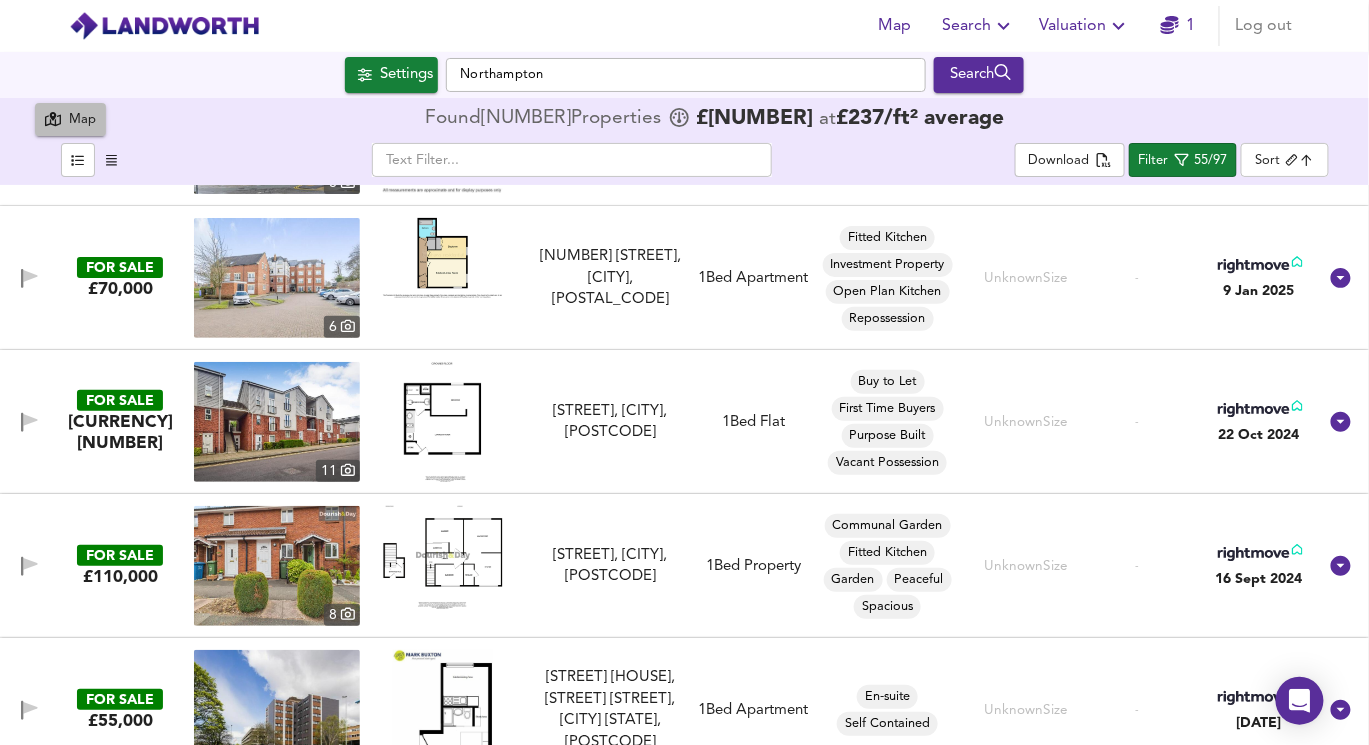 click on "Map" at bounding box center (82, 120) 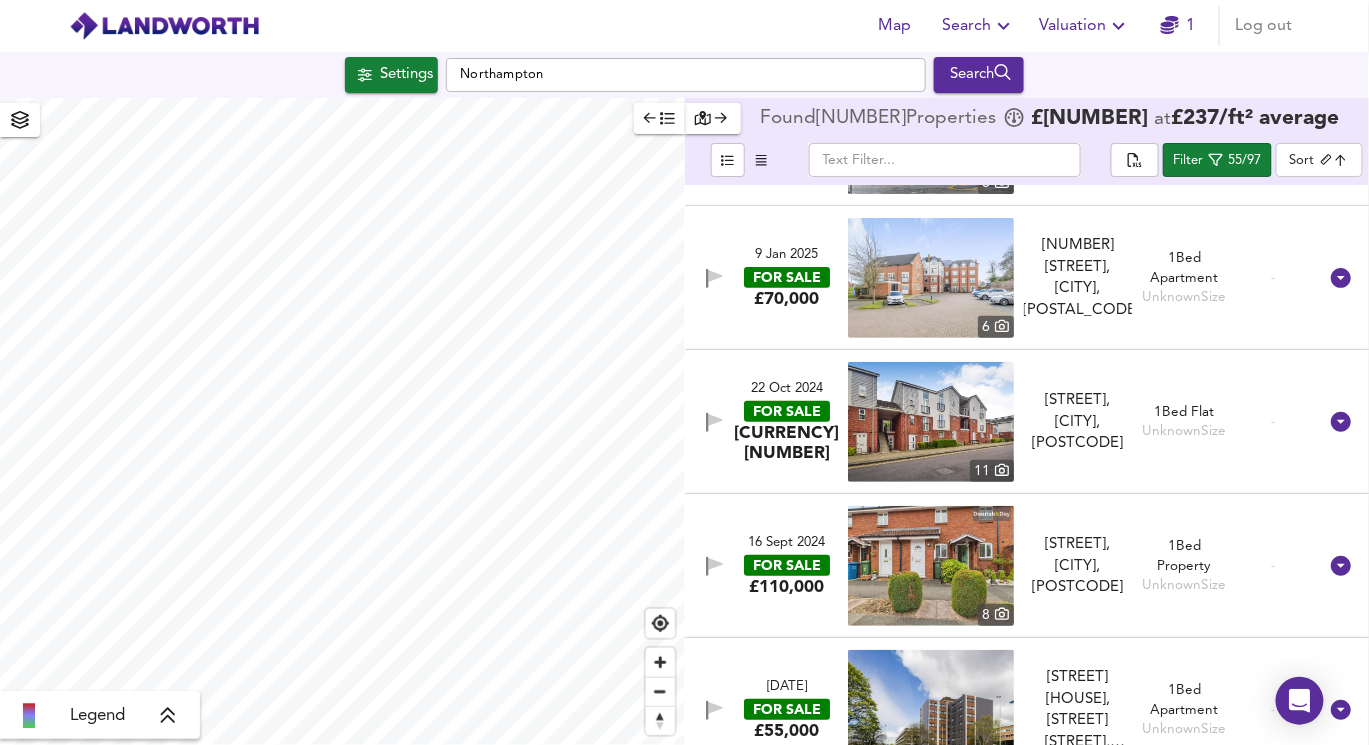 click 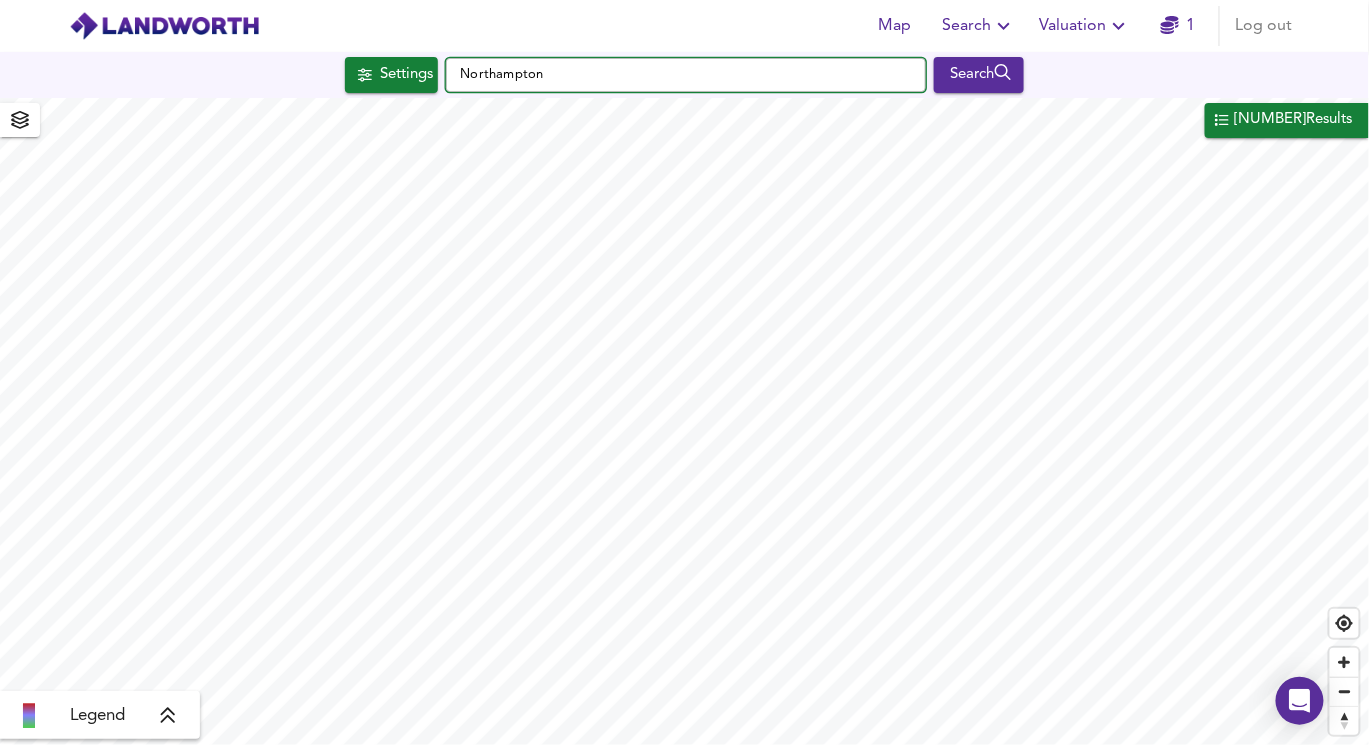 click on "Northampton" at bounding box center (686, 75) 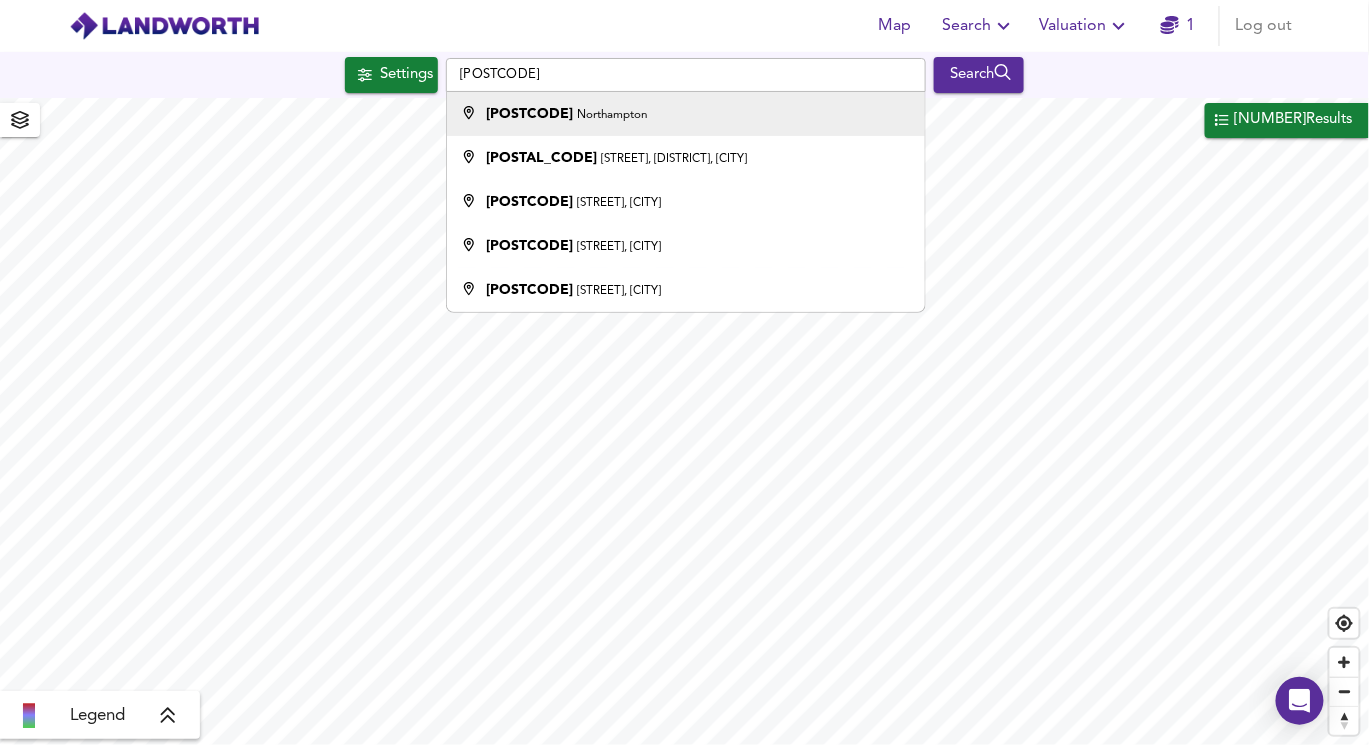 click on "Northampton" at bounding box center [613, 115] 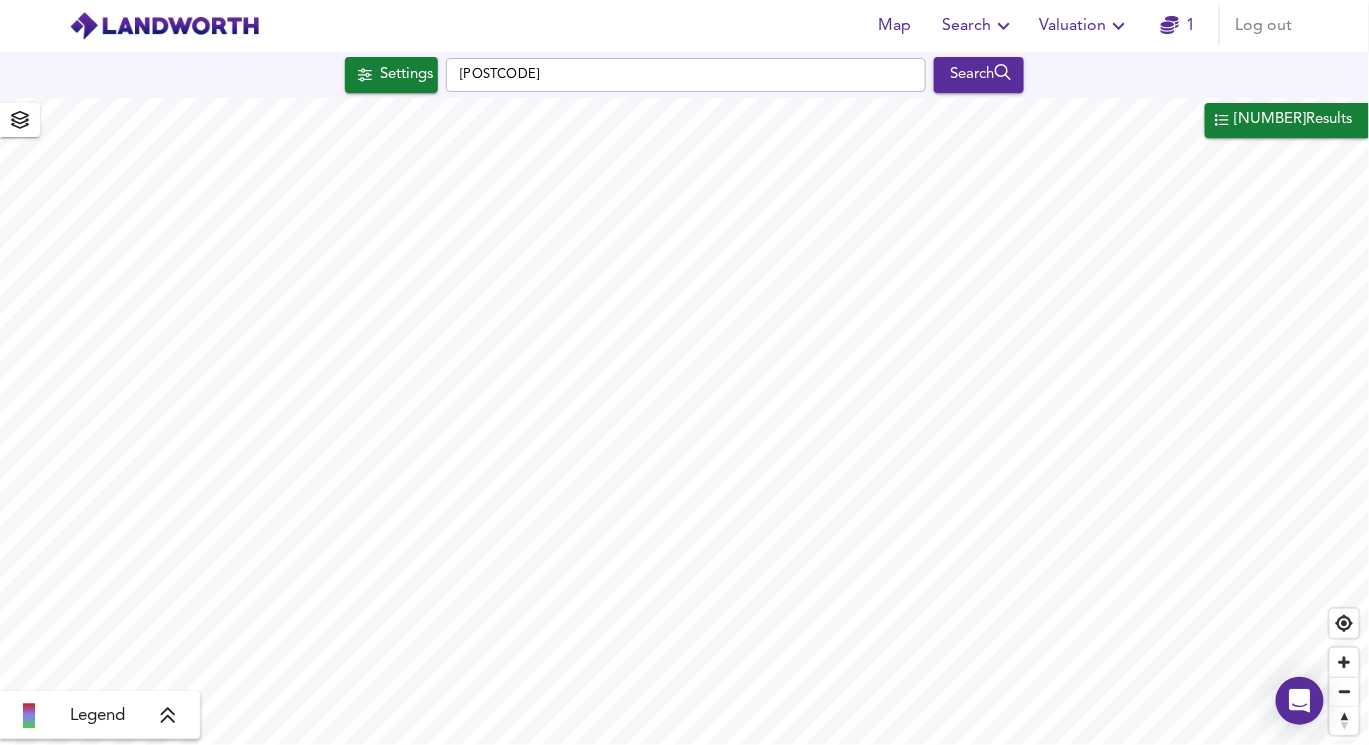 click on "Map Search Valuation    1 Log out" at bounding box center (684, 26) 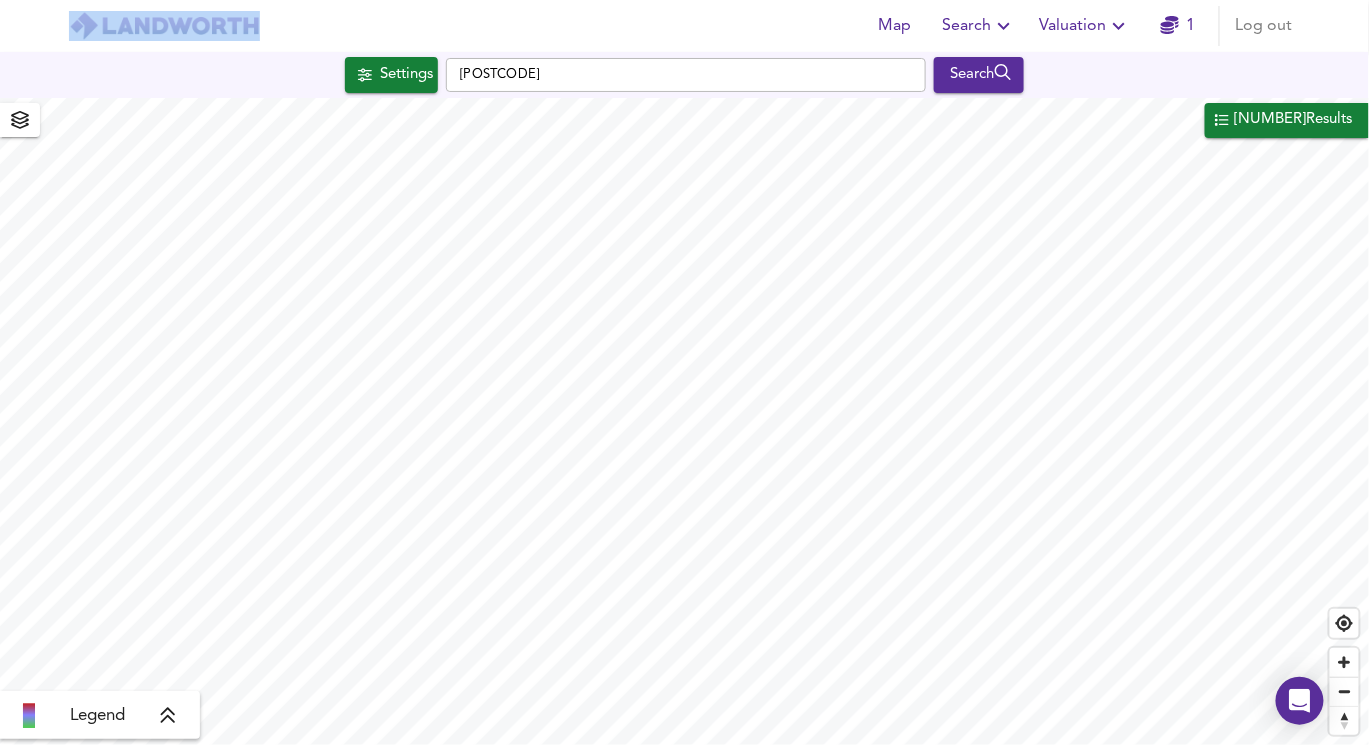 click on "Map Search Valuation    1 Log out" at bounding box center (684, 26) 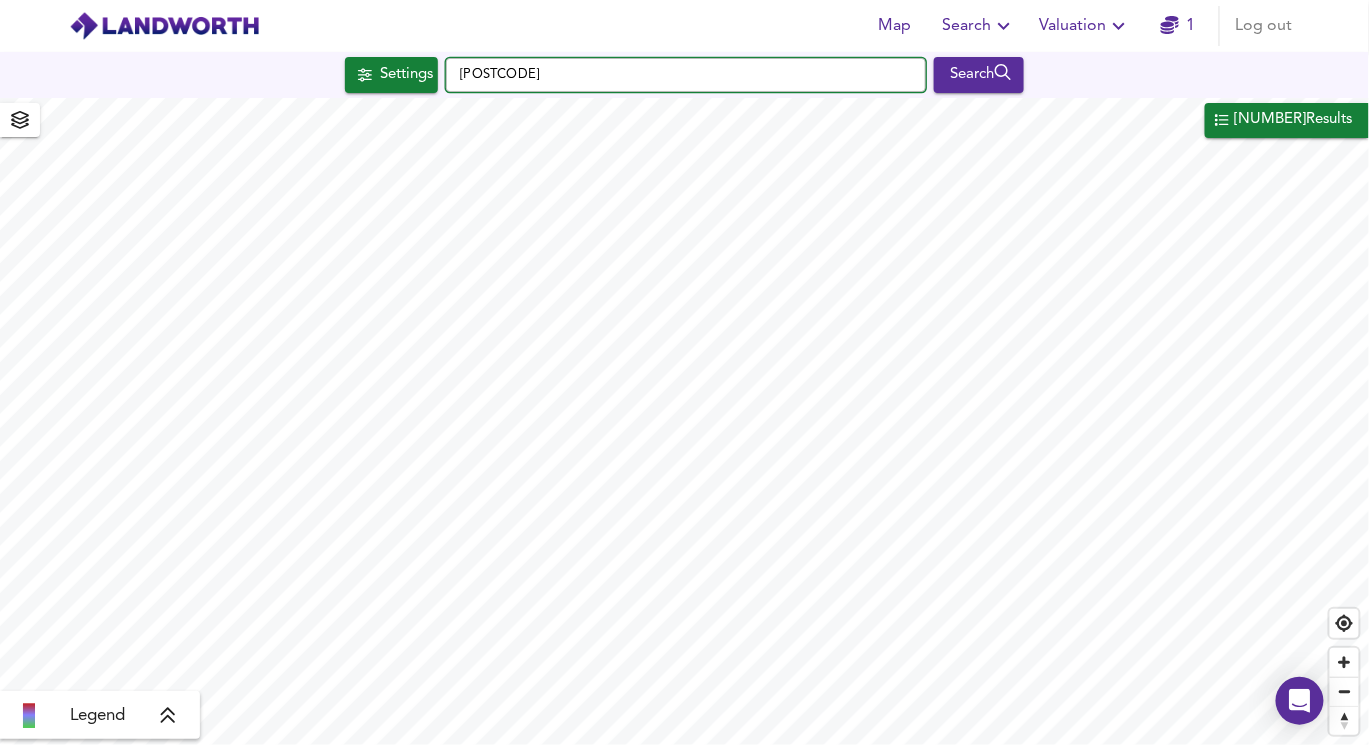 click on "[POSTCODE]" at bounding box center (686, 75) 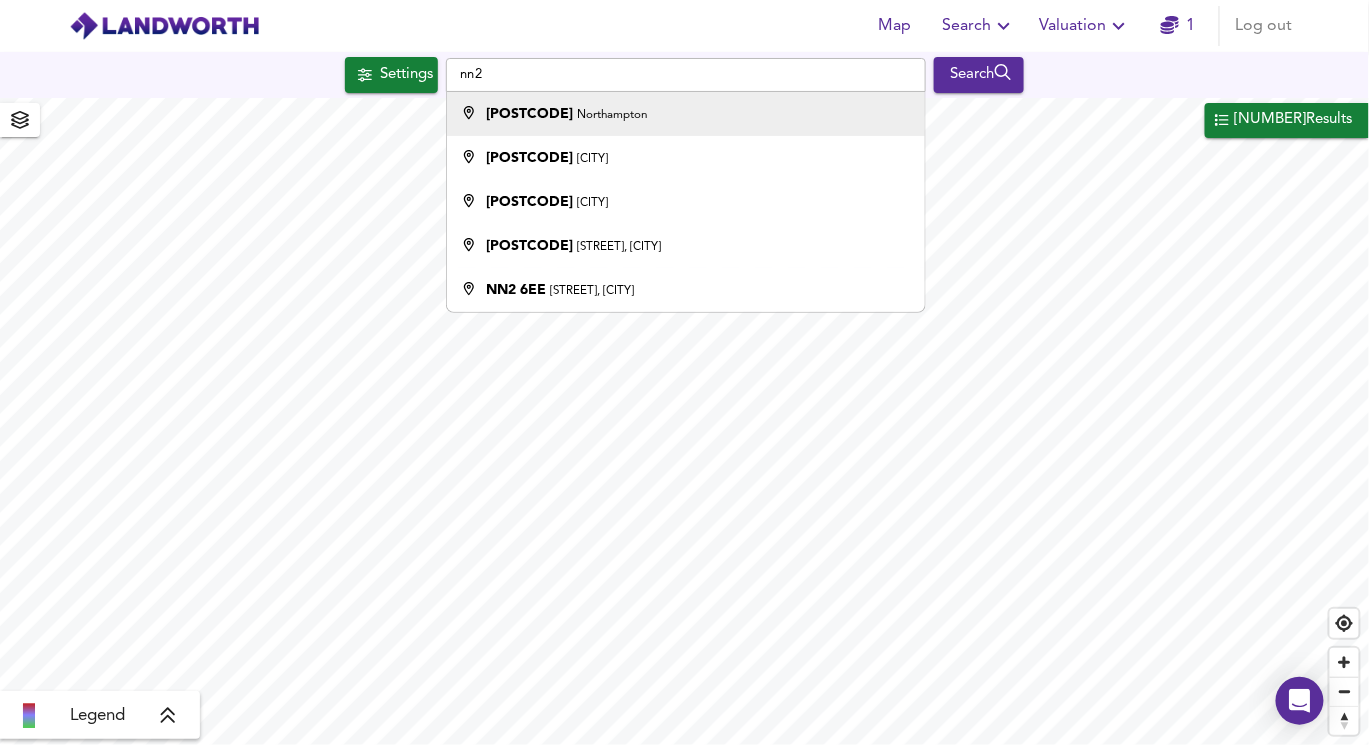 click on "[POSTCODE] [CITY]" at bounding box center [681, 114] 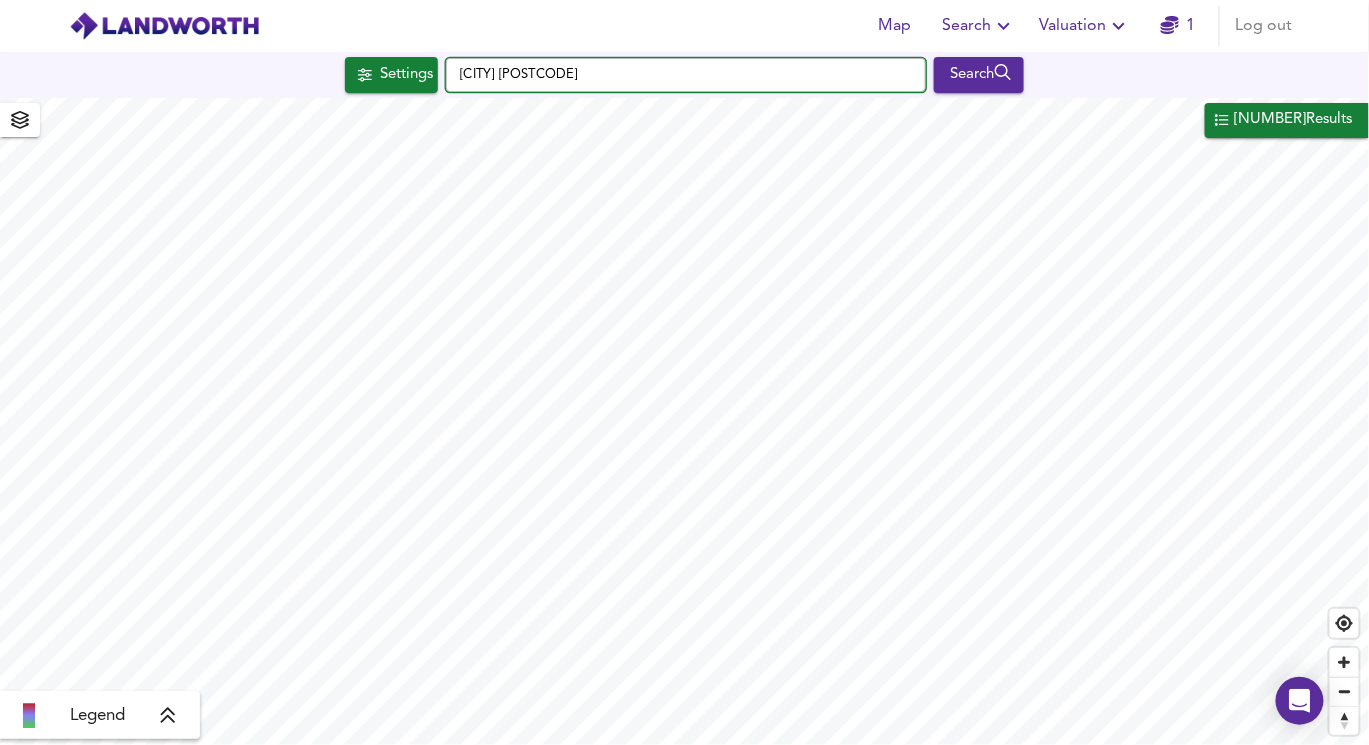 click on "[CITY] [POSTCODE]" at bounding box center (686, 75) 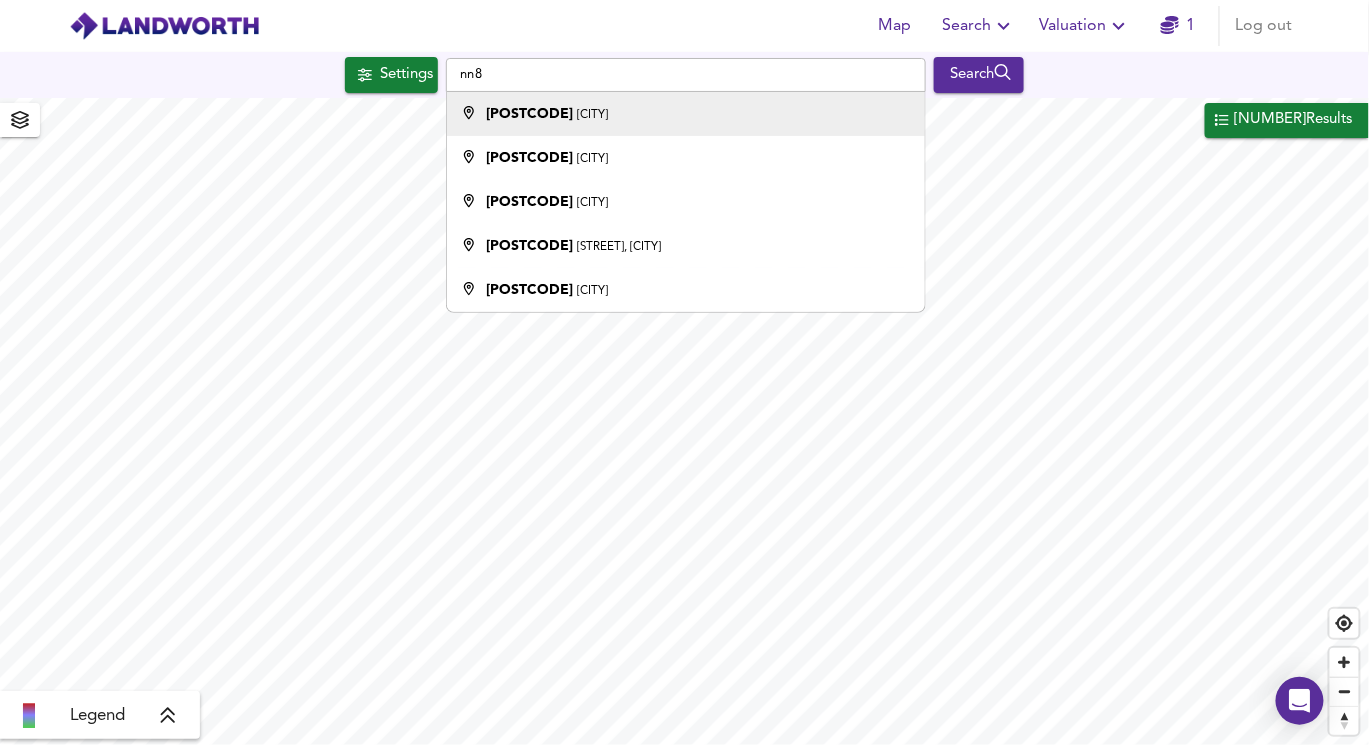 click on "[POSTCODE] [CITY]" at bounding box center (681, 114) 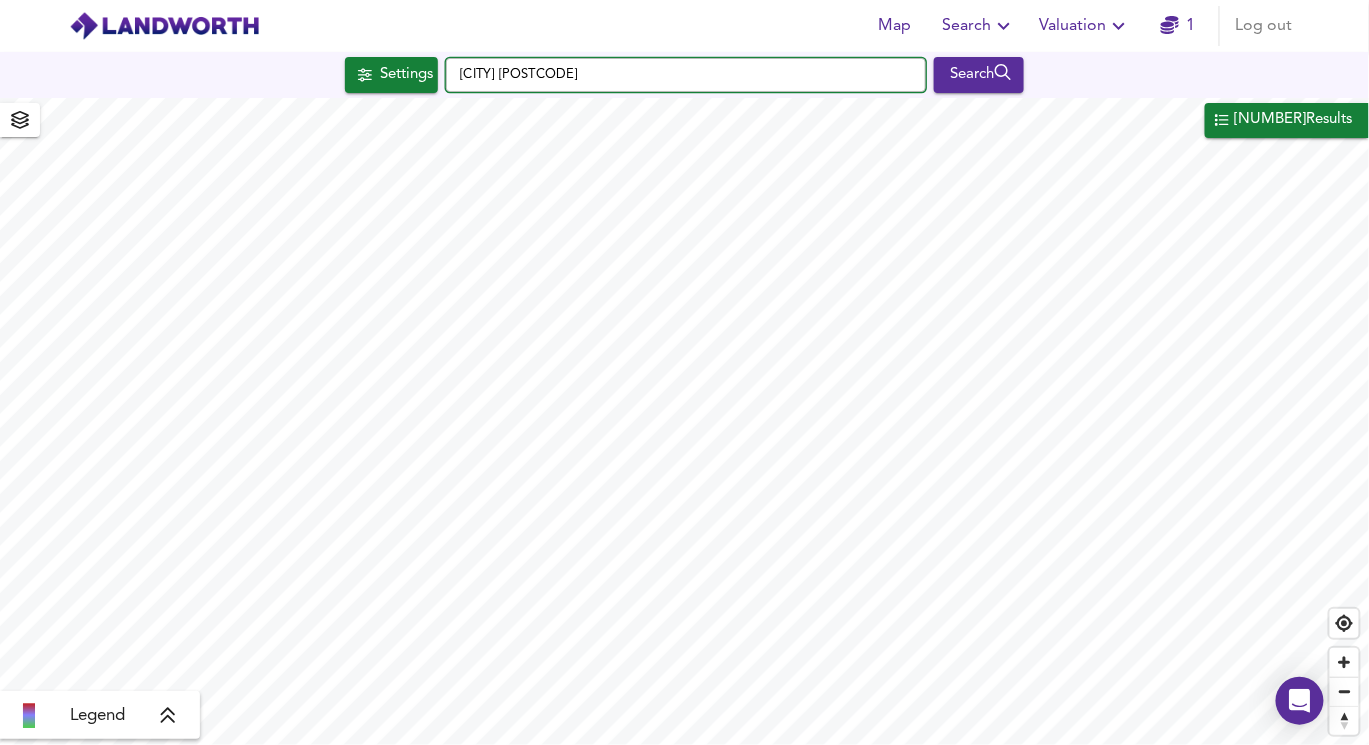 click on "[CITY] [POSTCODE]" at bounding box center [686, 75] 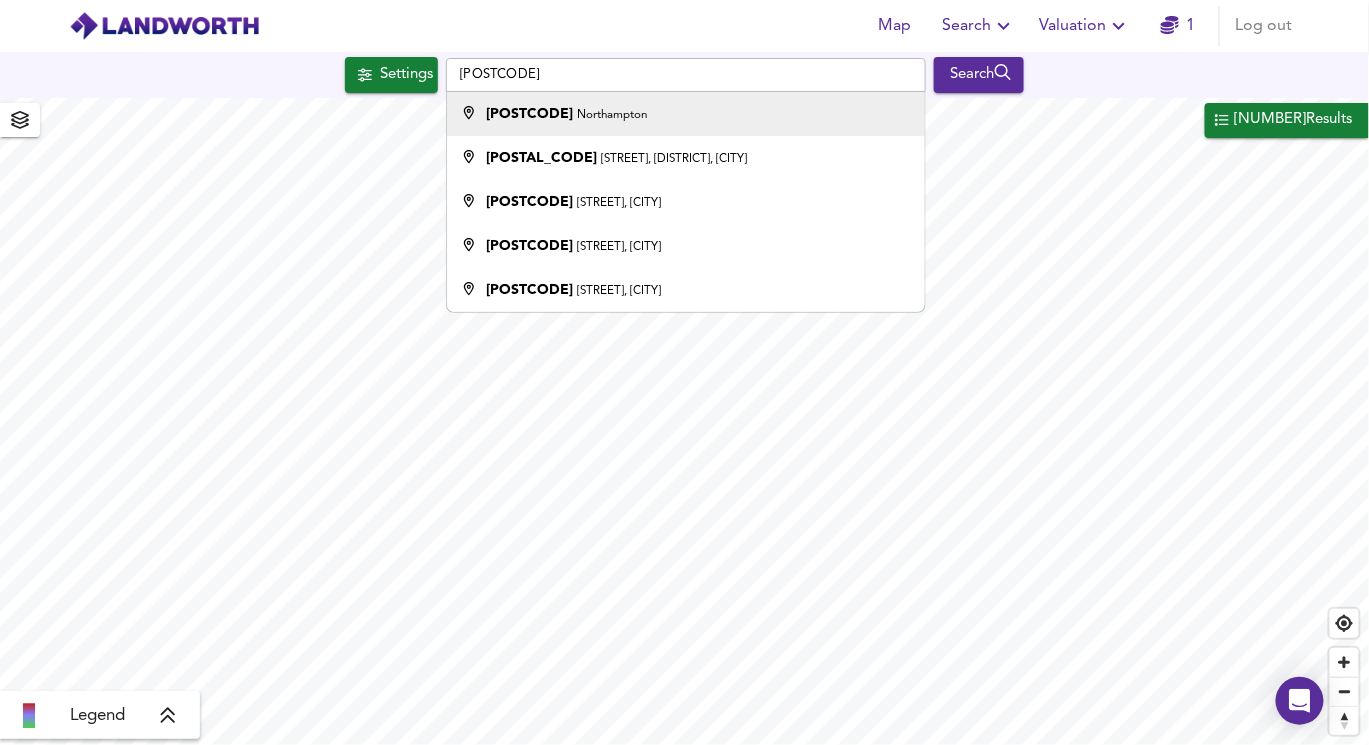 click on "[POSTCODE] [CITY]" at bounding box center [686, 114] 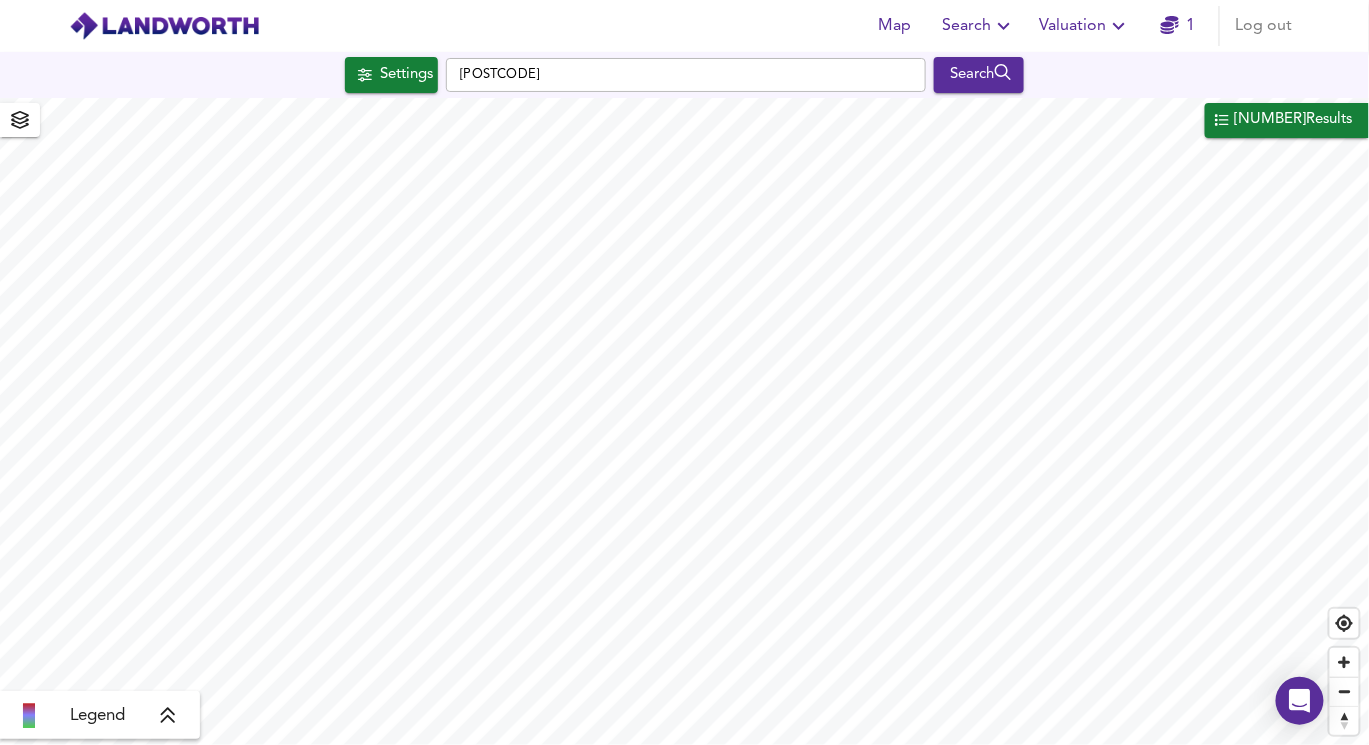 click on "Settings     [CITY] [POSTCODE]        Search" at bounding box center [684, 75] 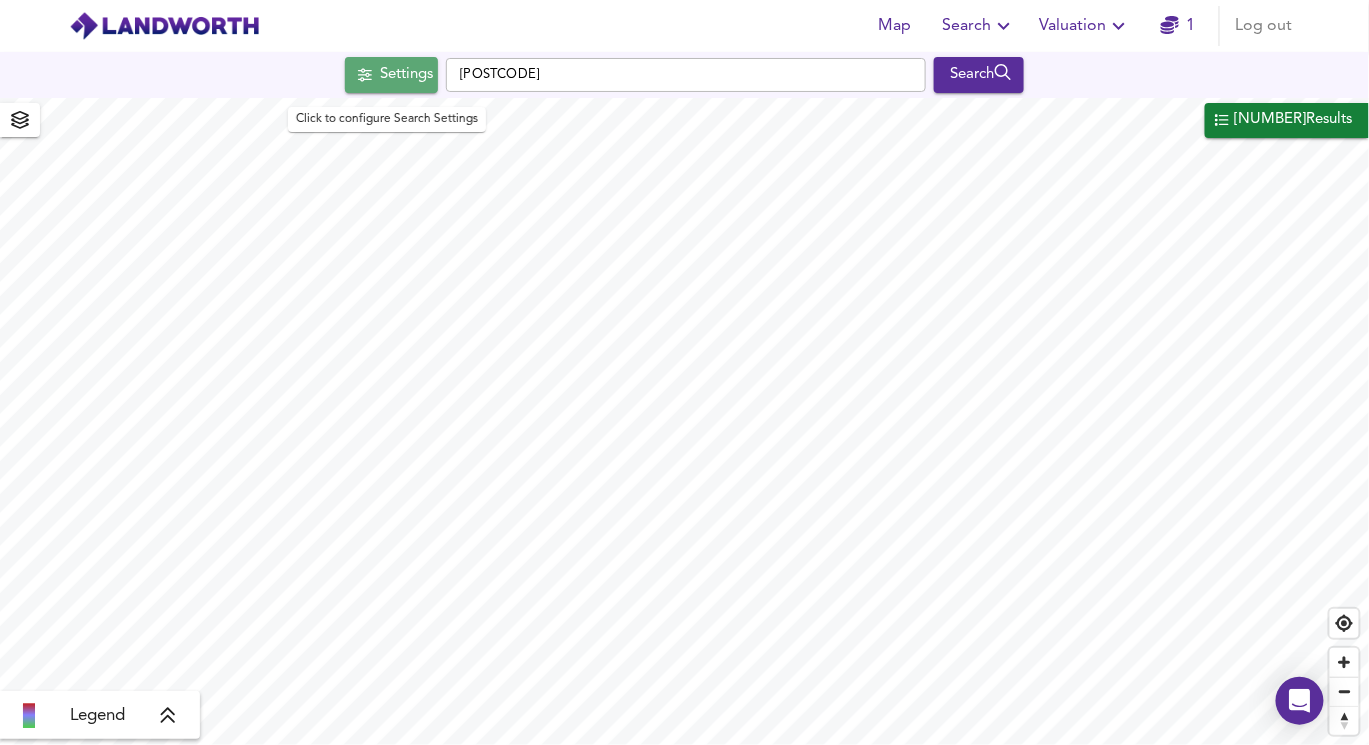 click on "Settings" at bounding box center (391, 75) 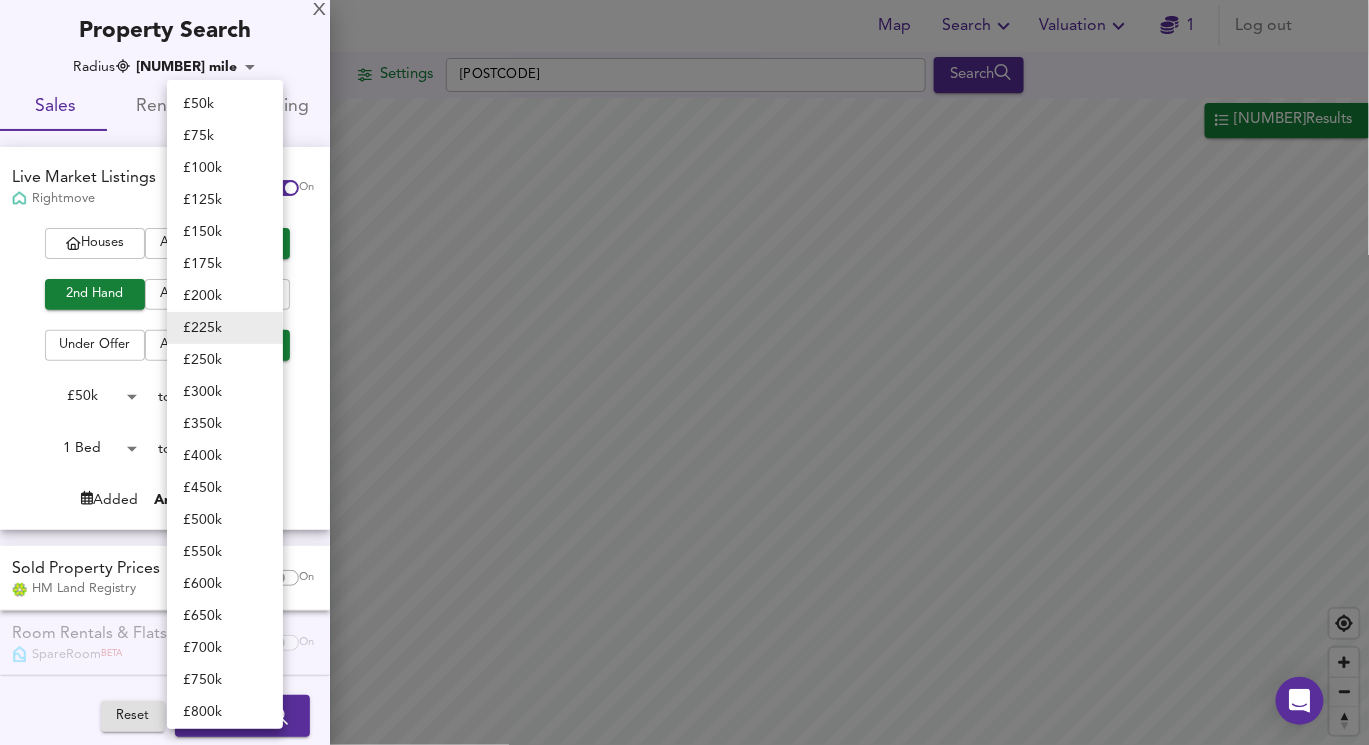 click on "[STREET], [STREET], [CITY], [POSTAL_CODE]" at bounding box center [684, 372] 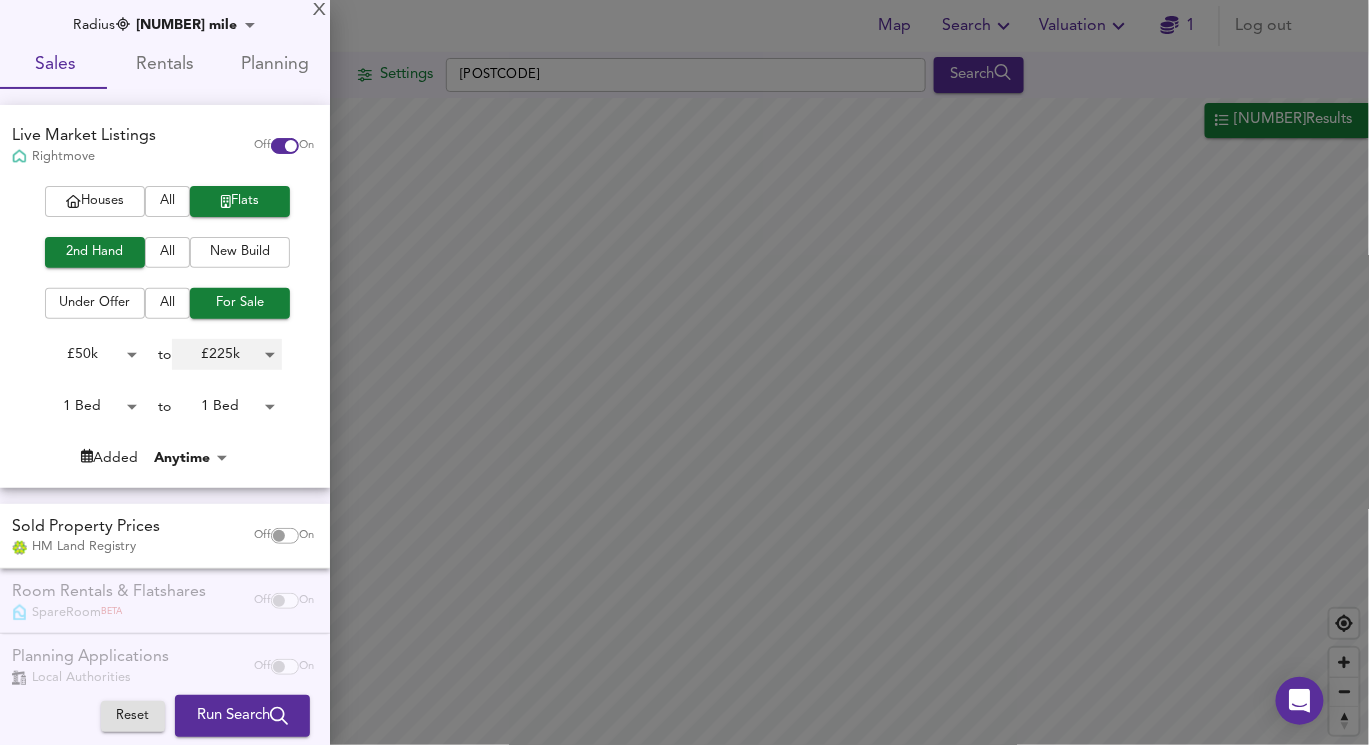 scroll, scrollTop: 74, scrollLeft: 0, axis: vertical 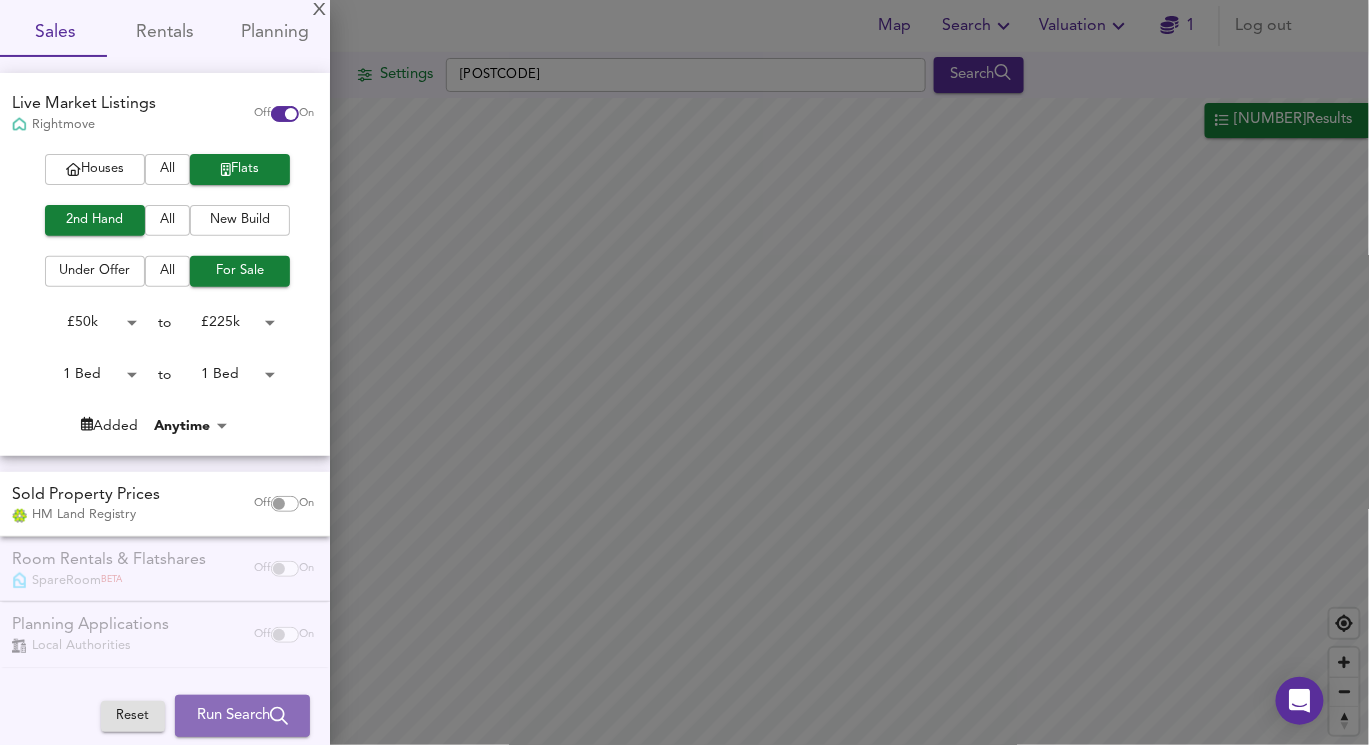 click on "Run Search" at bounding box center [242, 716] 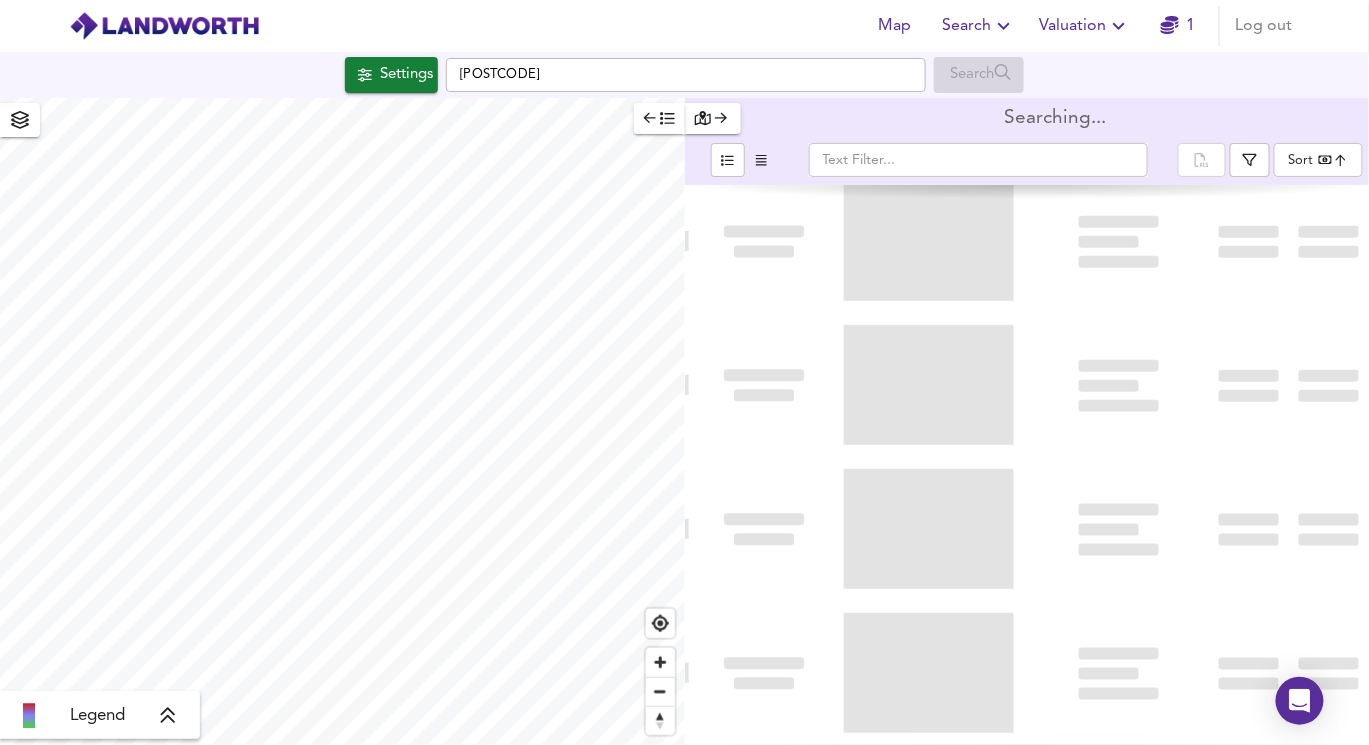 type on "bestdeal" 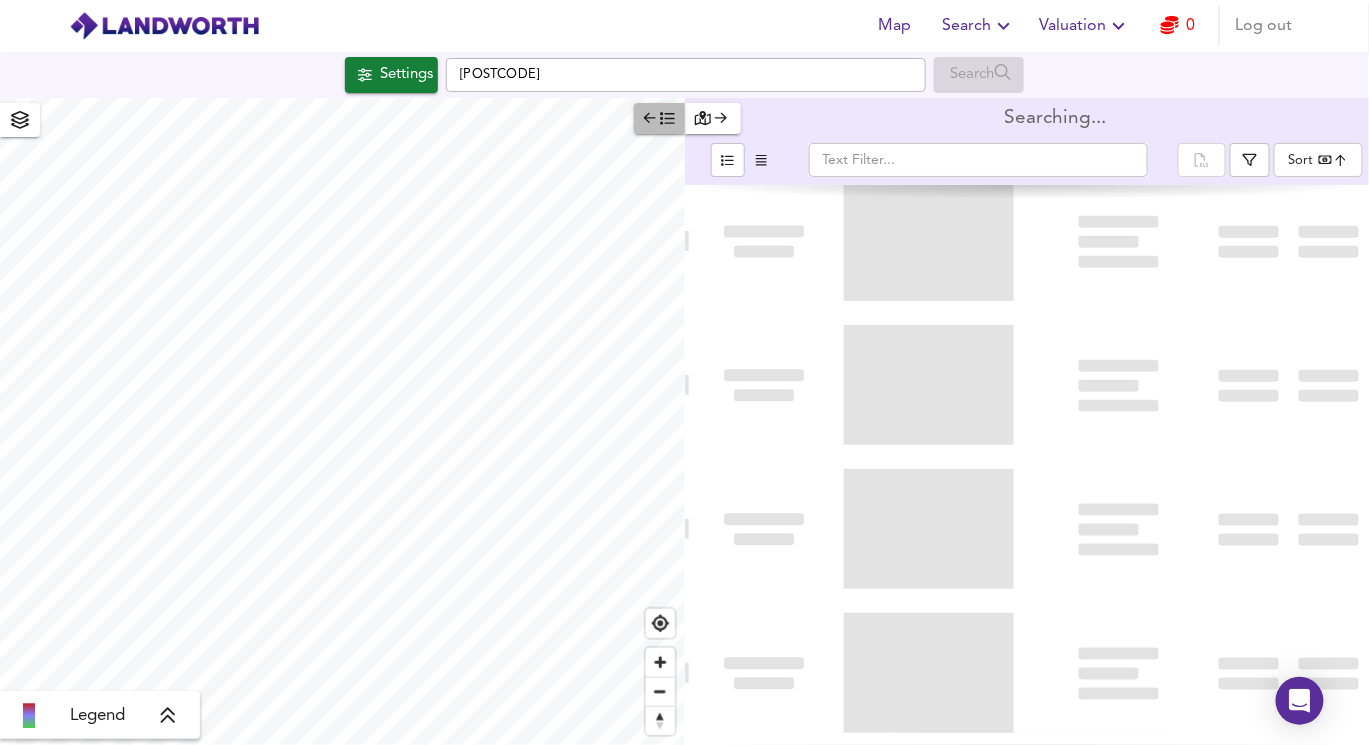 click 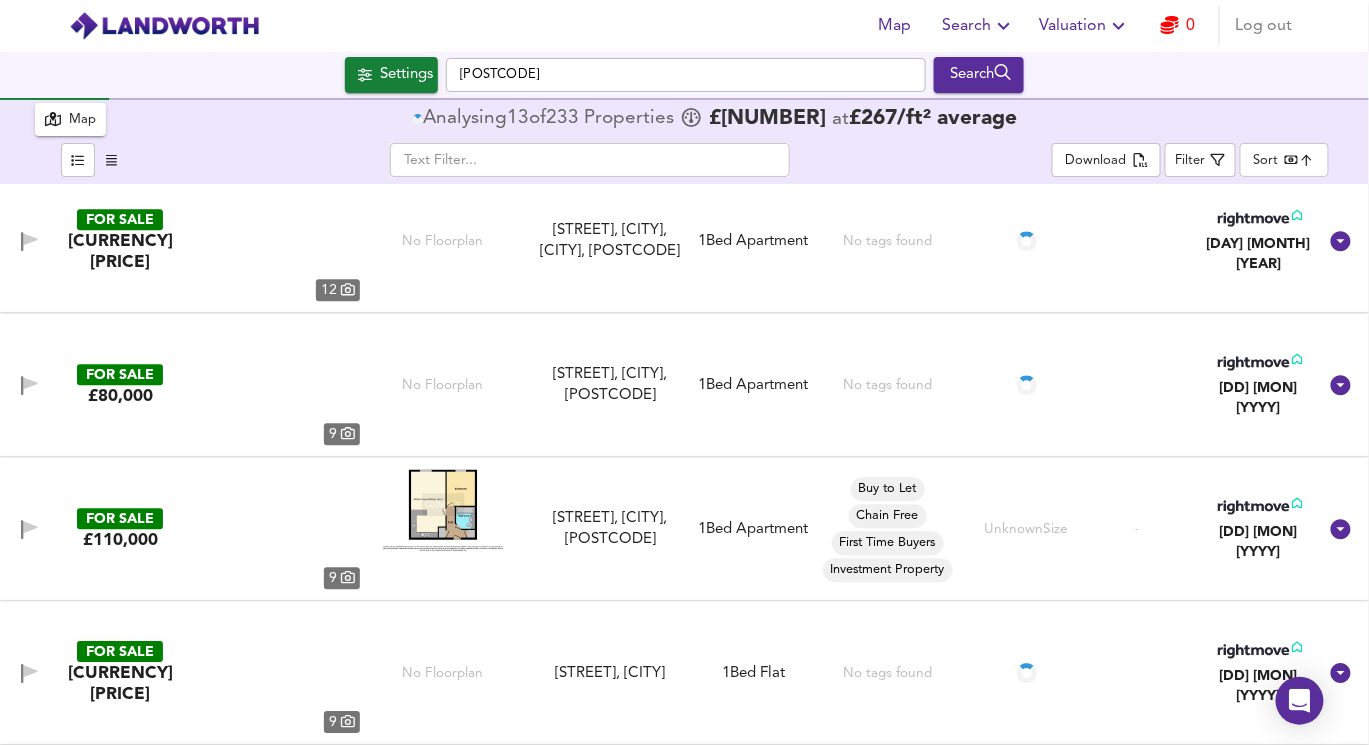 scroll, scrollTop: 24352, scrollLeft: 0, axis: vertical 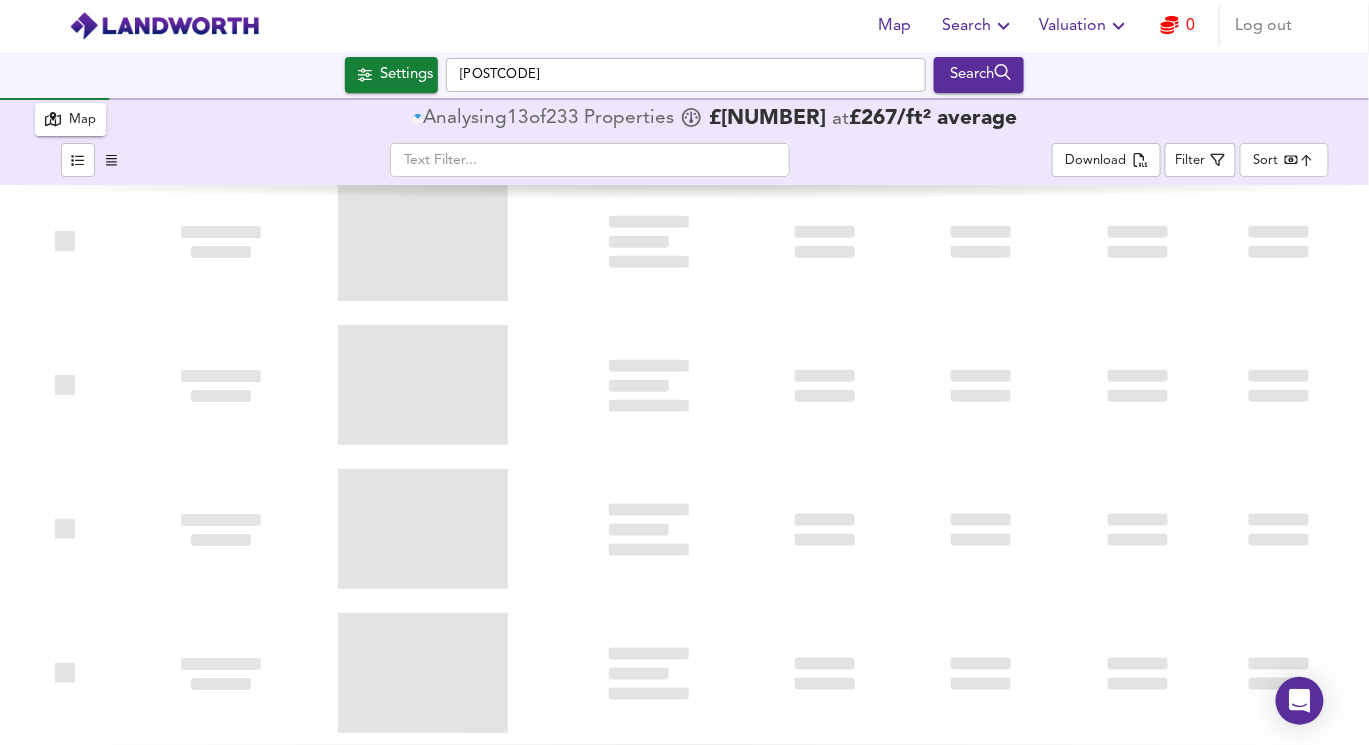 click on "Landworth: Searching for 1 bed old flats for sale on Rightmove from £50k up to £225k - within 15.56 miles of [CITY] [POSTCODE]  Results  Legend   Map   Properties    at  / ft²   average        Download  Filter  Sort  bestdeal  FOR SALE   15   Marmion Close, [CITY], [POSTCODE] Marmion Close, [CITY] 1  Bed   Maisonette Auction Buy to Let Garage Spacious Vacant Possession 655 ft²  / ft² Great Deal -74% Aug 2025 FOR SALE   15   Trimbush Way, [CITY], [POSTCODE] Trimbush Way, [CITY] 1  Bed   Retirement Property Balcony Communal Garden Corner Plot Fitted Kitchen Garden Retirement Spacious Wet Room 687 ft²  / ft²" at bounding box center (684, 372) 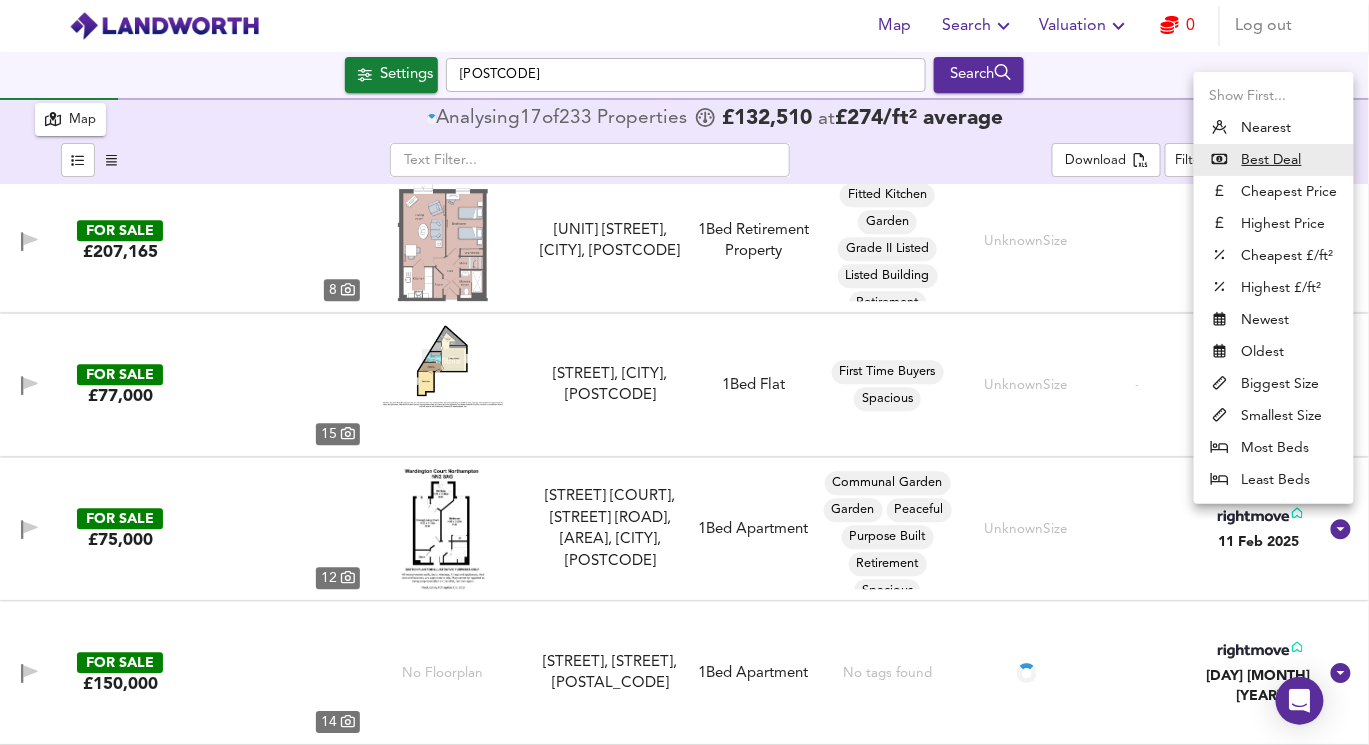 scroll, scrollTop: 29248, scrollLeft: 0, axis: vertical 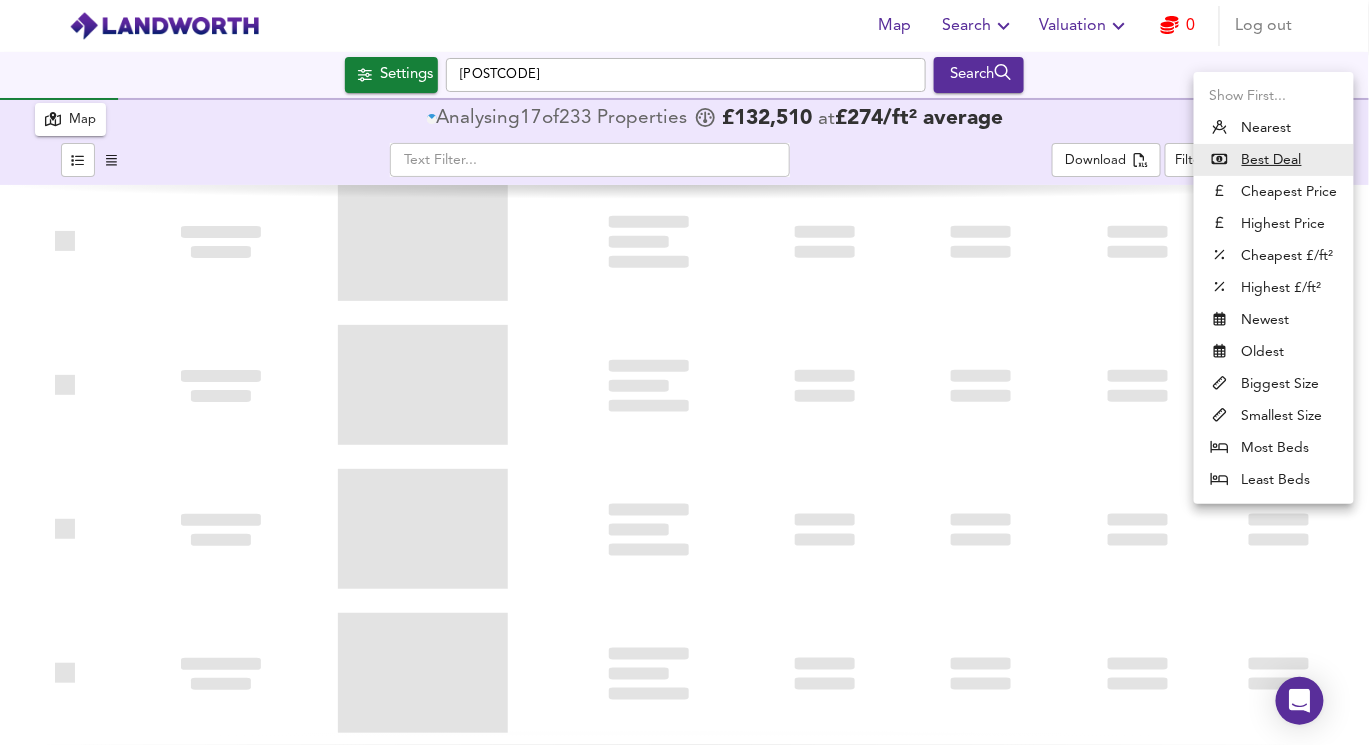 click at bounding box center [684, 372] 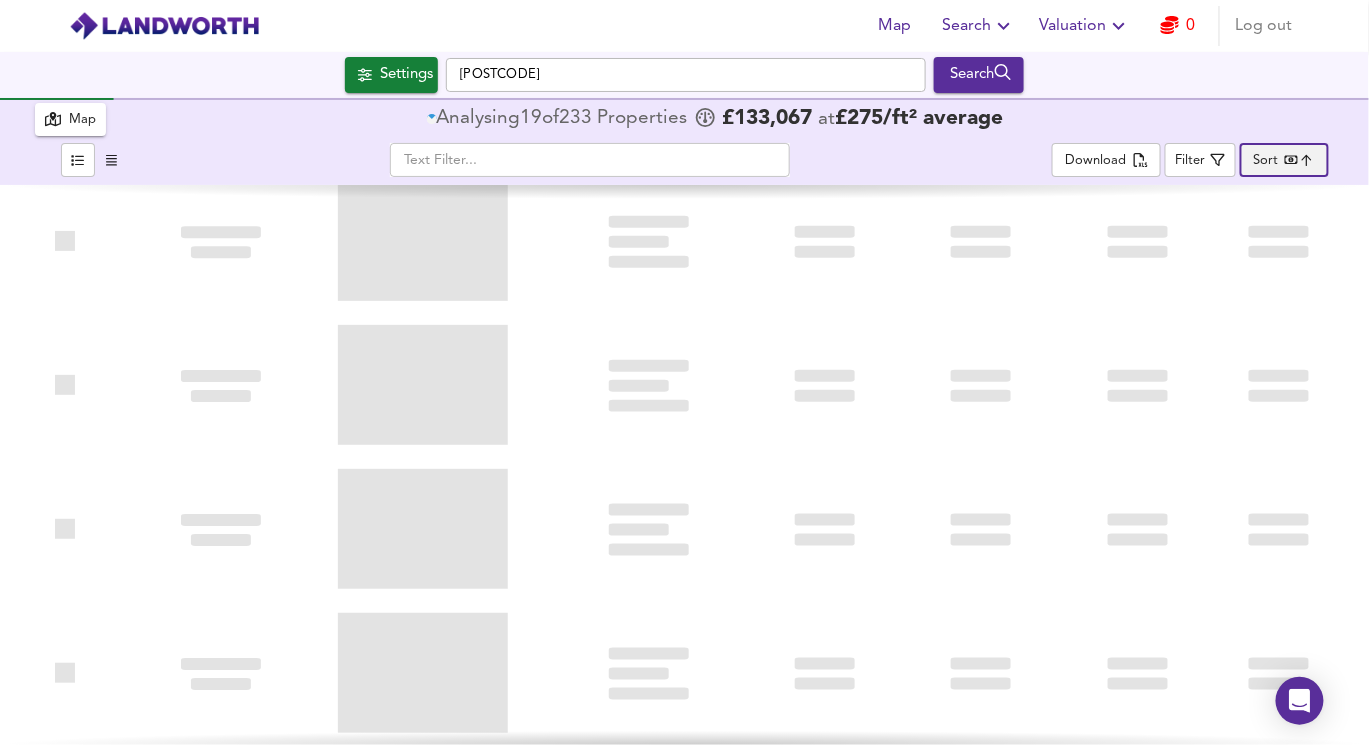 scroll, scrollTop: 33856, scrollLeft: 0, axis: vertical 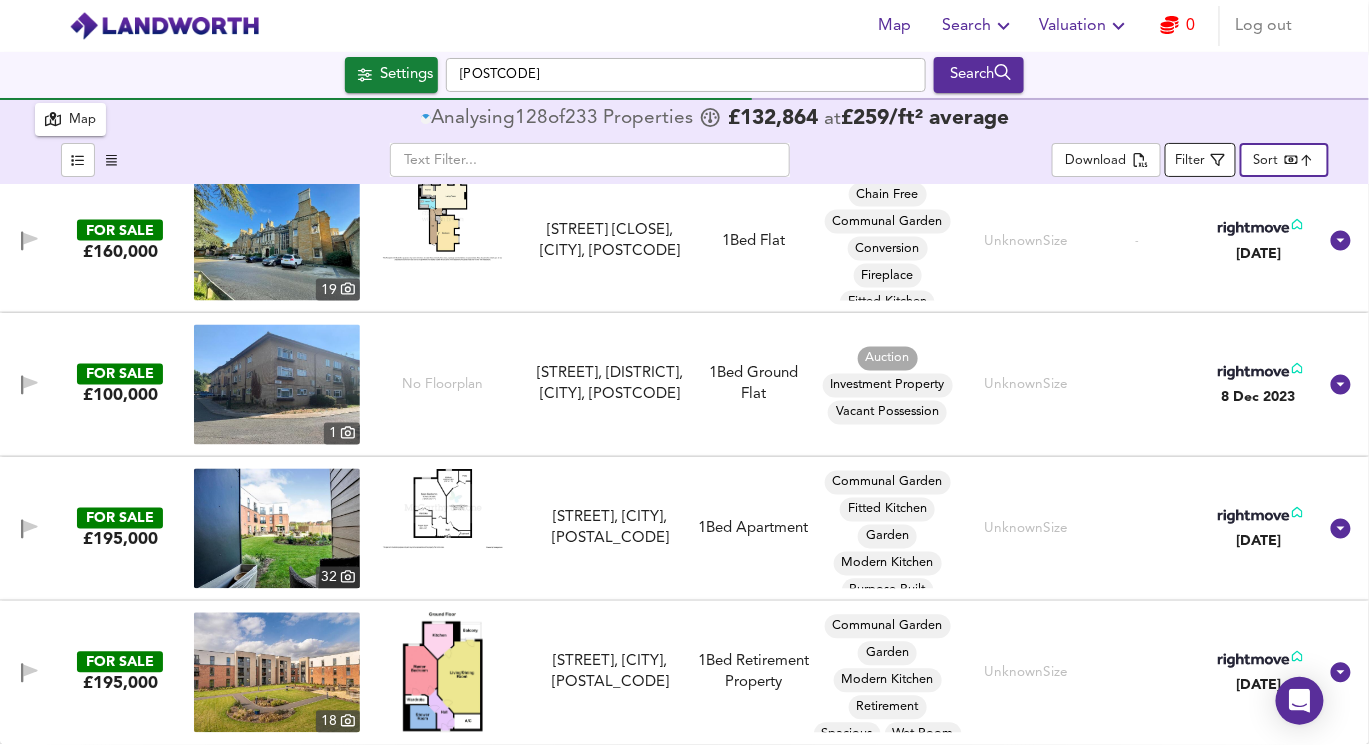 click 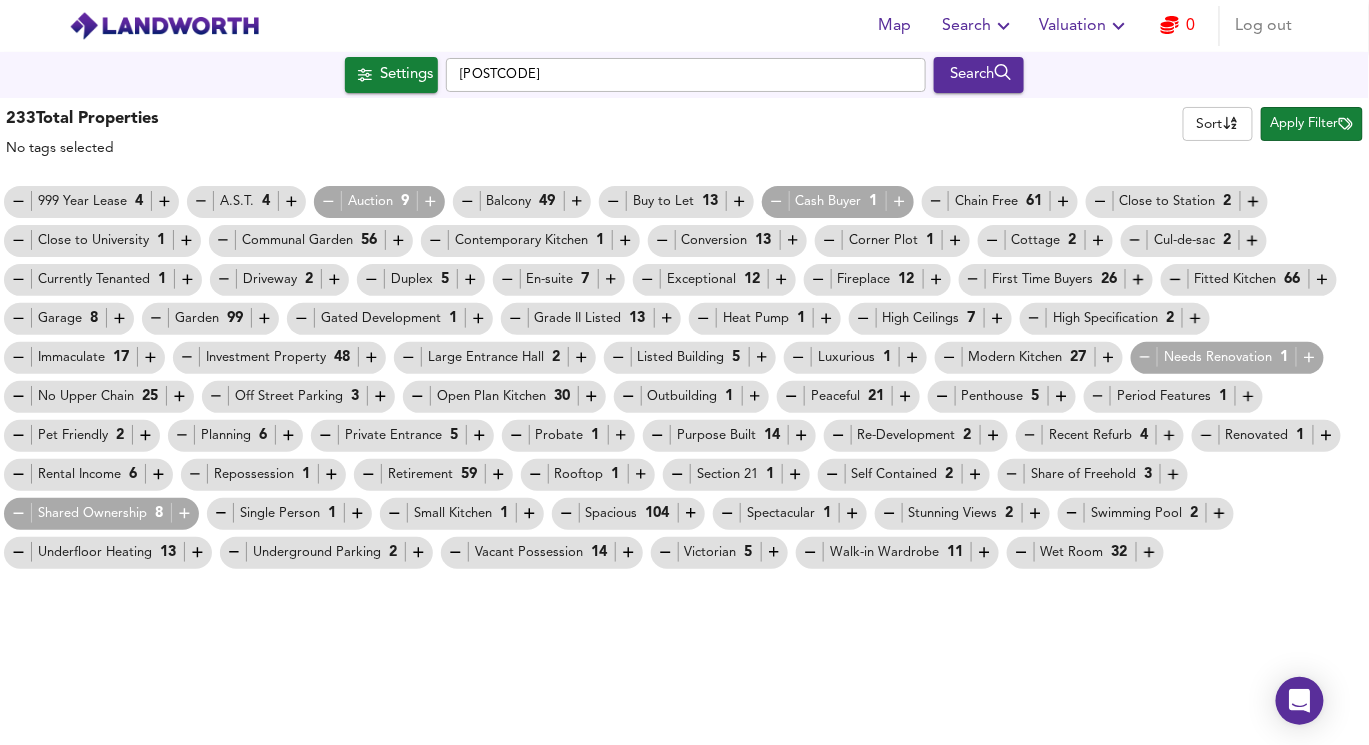 click on "Shared Ownership 8" at bounding box center [101, 513] 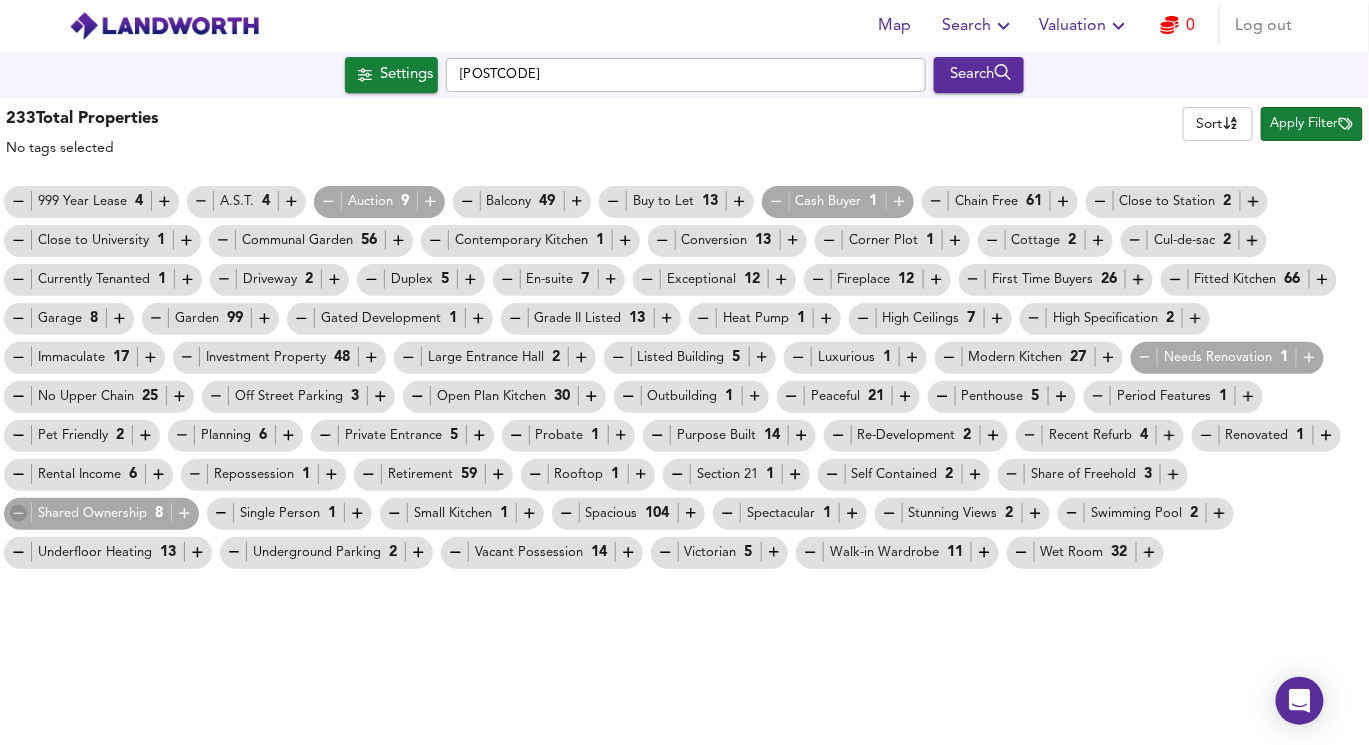 click 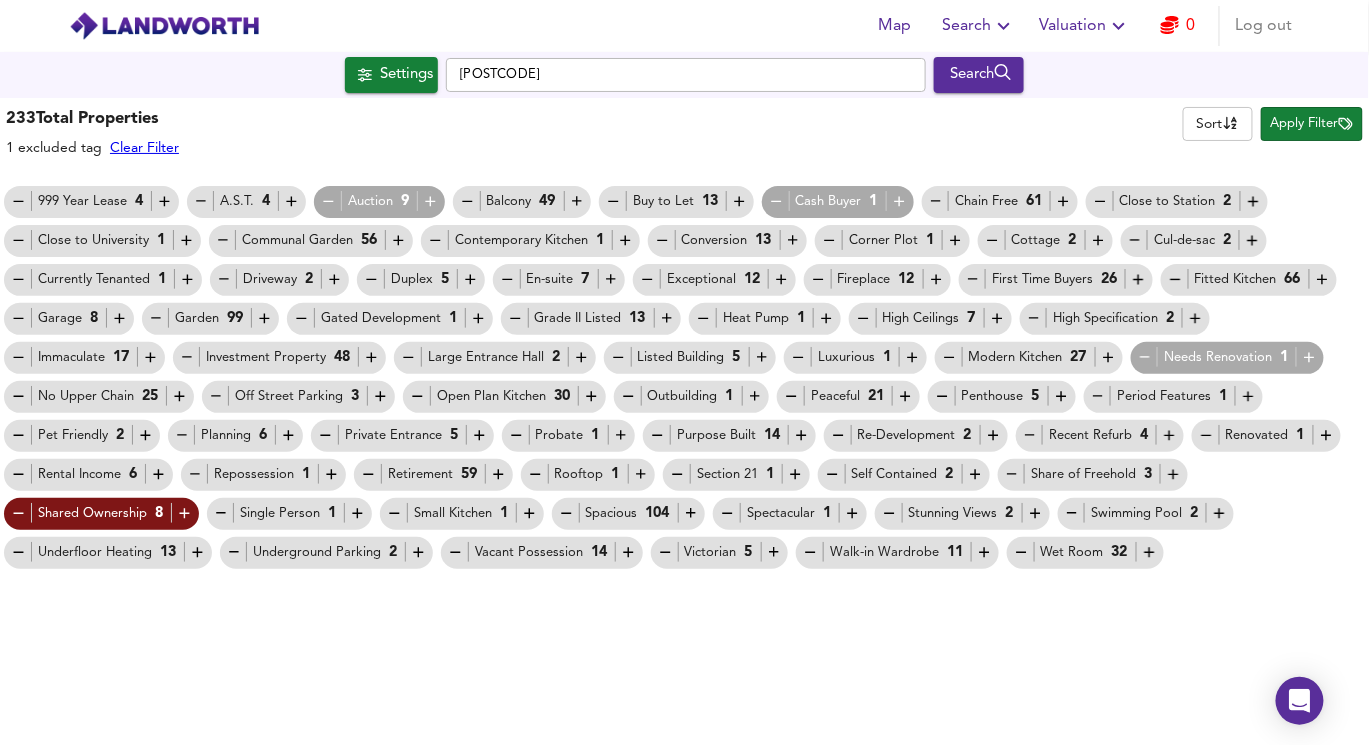 click on "Retirement 59" at bounding box center [433, 474] 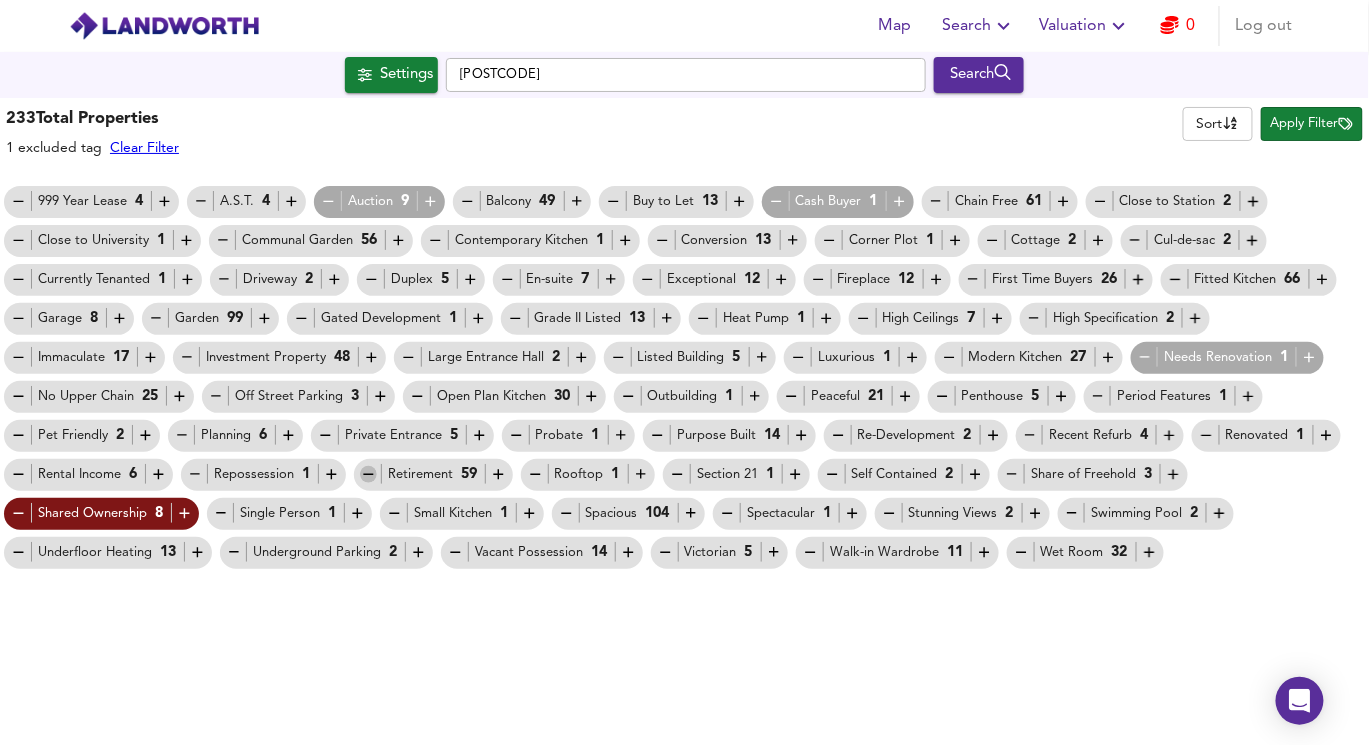 click 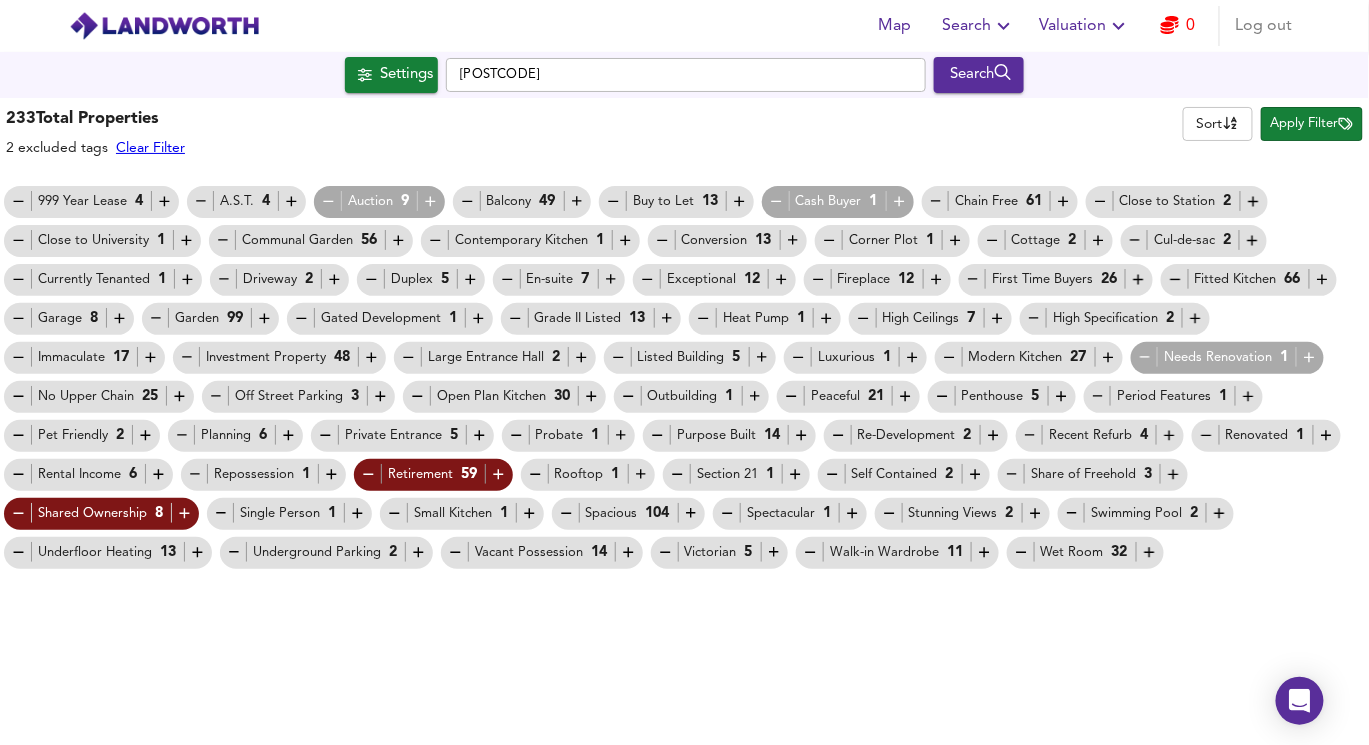 click on "Listed Building 5" at bounding box center (690, 357) 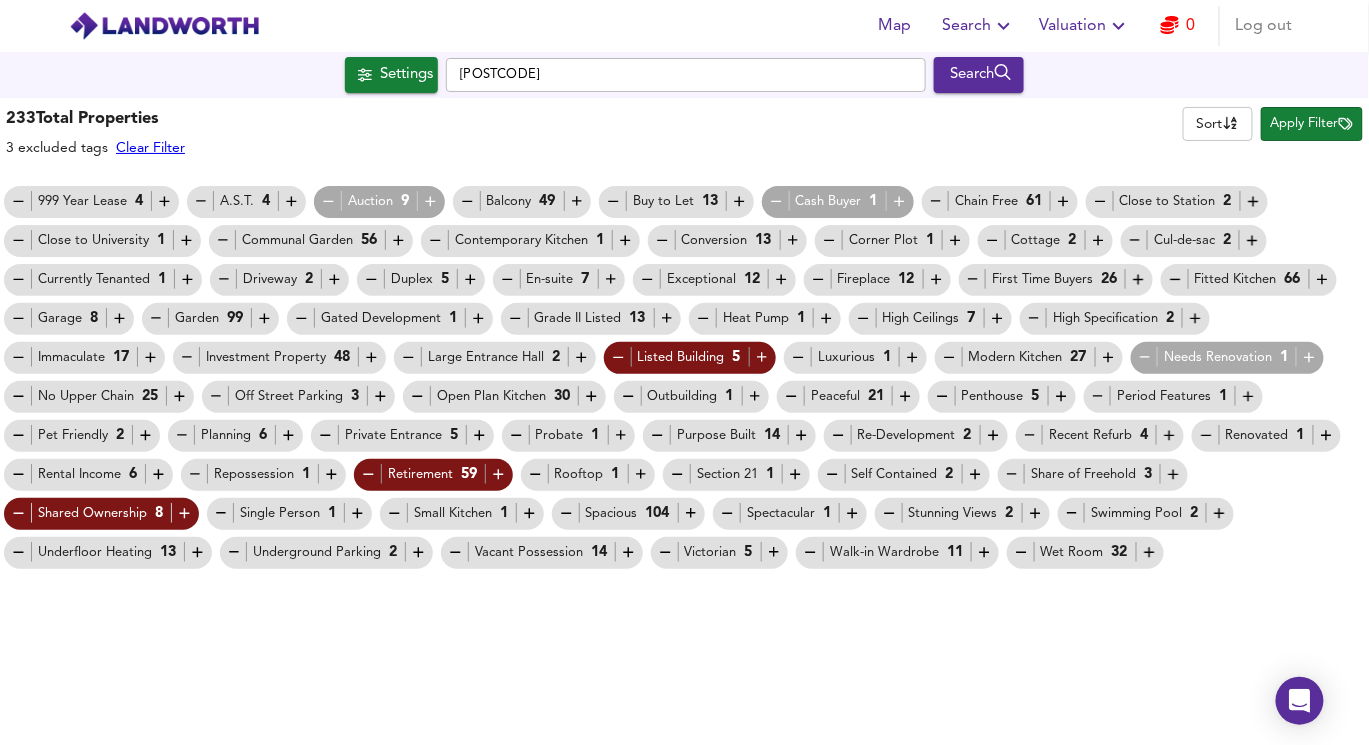 click on "Grade II Listed 13" at bounding box center [591, 318] 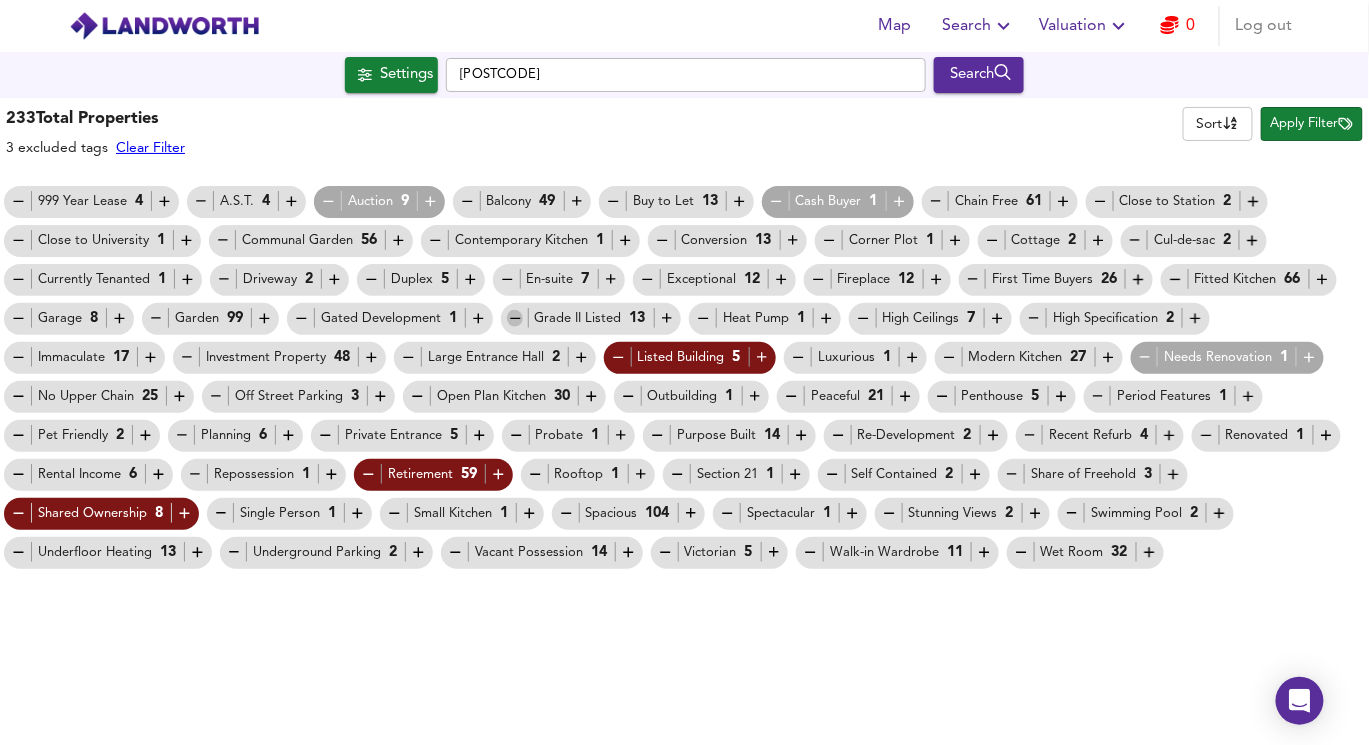 click 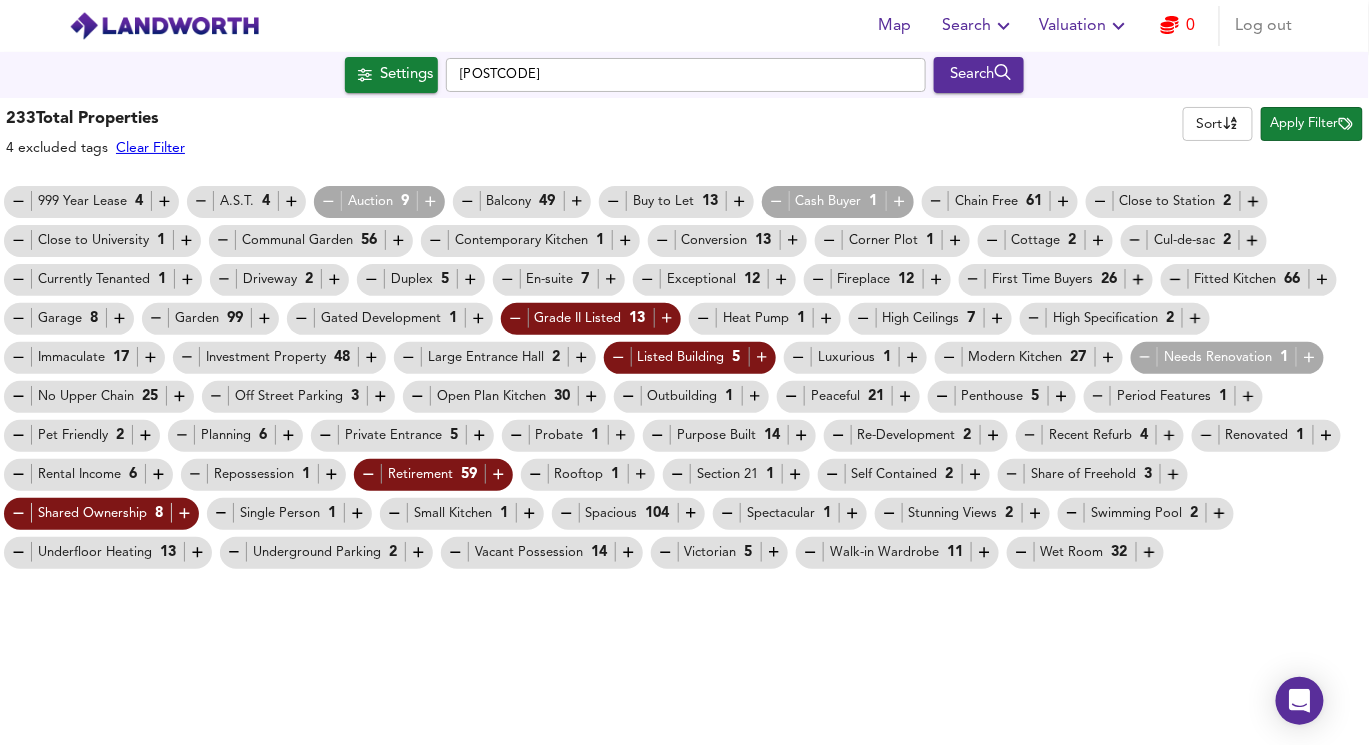 click 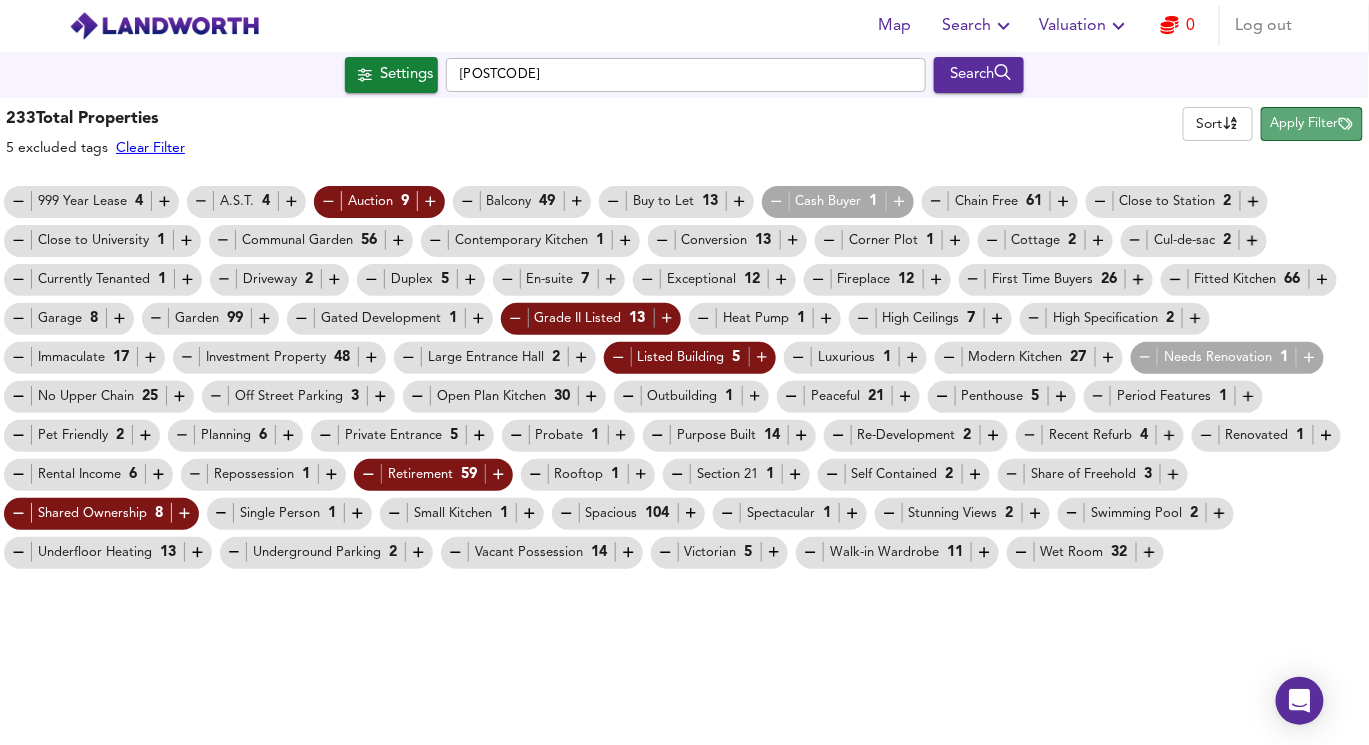 click on "Apply Filter" at bounding box center (1312, 124) 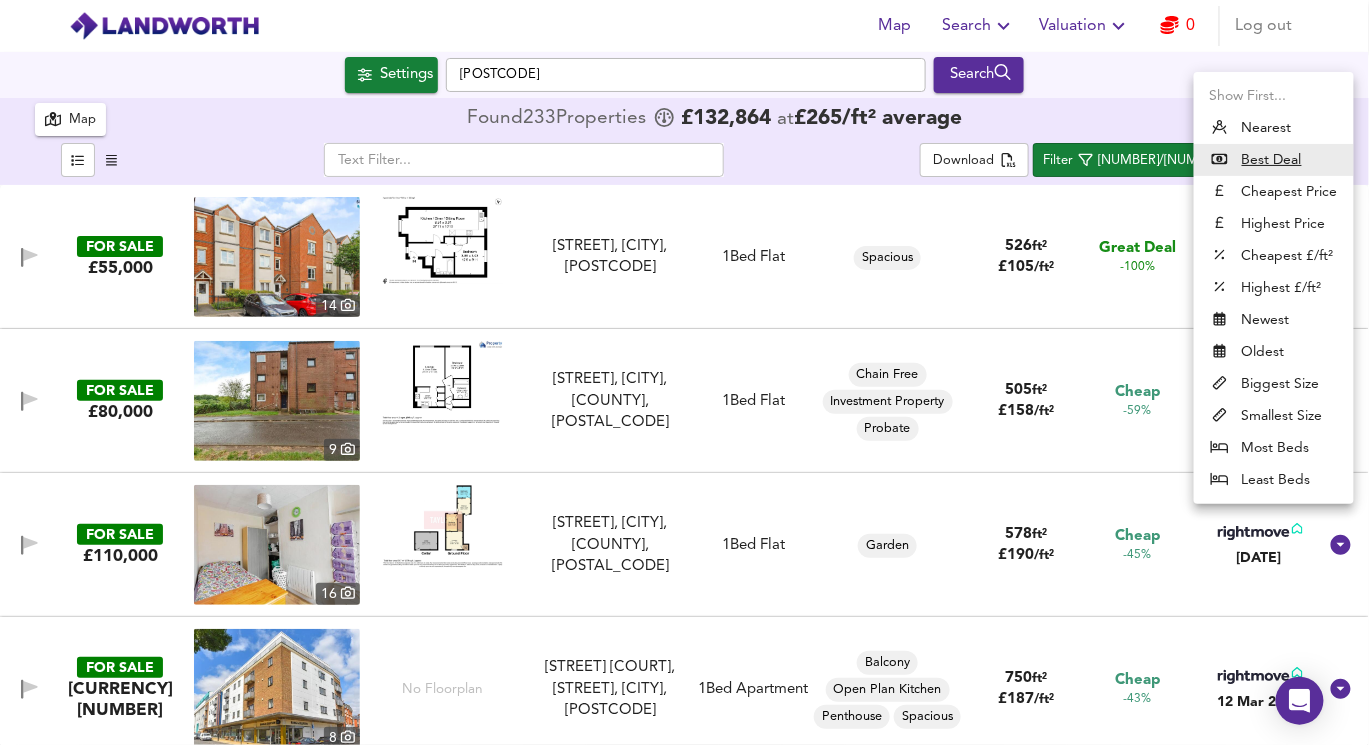 click on "Map Search Valuation    0 Log out        Settings     [CITY] [POSTCODE]        Search            233  Results   Legend   Map Found  233  Propert ies    [CURRENCY] [NUMBER]   at  [CURRENCY] [NUMBER] / ft²   average              ​ Download   Filter 146/233   Sort   bestdeal ​ FOR SALE [CURRENCY][NUMBER]     14         [STREET], [CITY], [POSTCODE] [STREET], [CITY], [POSTCODE] 1  Bed   Flat Spacious 526 ft² [CURRENCY] [NUMBER] / ft² Great Deal -100% [DATE] FOR SALE [CURRENCY][NUMBER]     9         [STREET], [CITY], [STATE], [POSTCODE] [STREET], [CITY], [STATE], [POSTCODE] 1  Bed   Flat Chain Free Investment Property Probate 505 ft² [CURRENCY] [NUMBER] / ft² Cheap -59% [DATE] FOR SALE [CURRENCY][NUMBER]     16         [STREET], [CITY], [STATE], [POSTCODE] [STREET], [CITY], [STATE], [POSTCODE] 1  Bed   Flat Garden 578 ft² [CURRENCY] [NUMBER] / ft² Cheap -45% [DATE] FOR SALE [CURRENCY][NUMBER]     8         No Floorplan 1  Bed   Apartment Balcony 750" at bounding box center [684, 372] 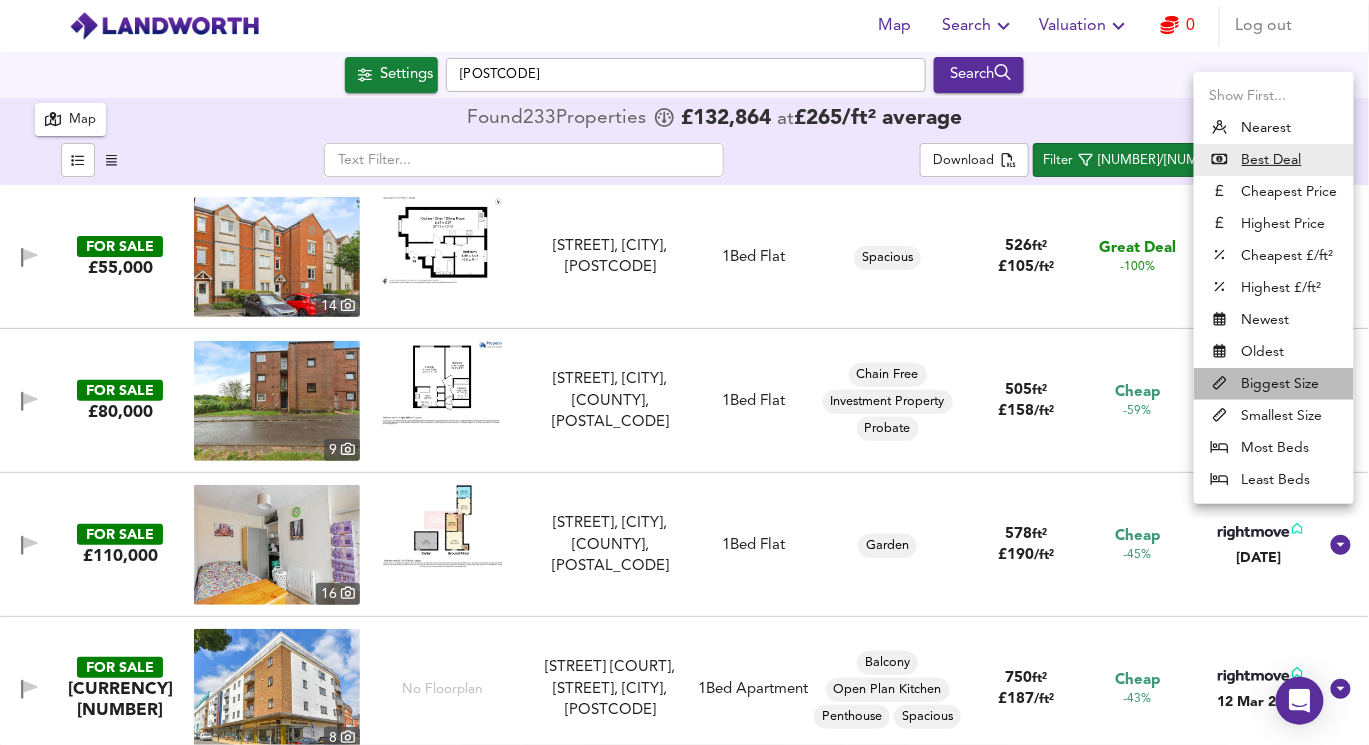 click on "Biggest Size" at bounding box center [1274, 384] 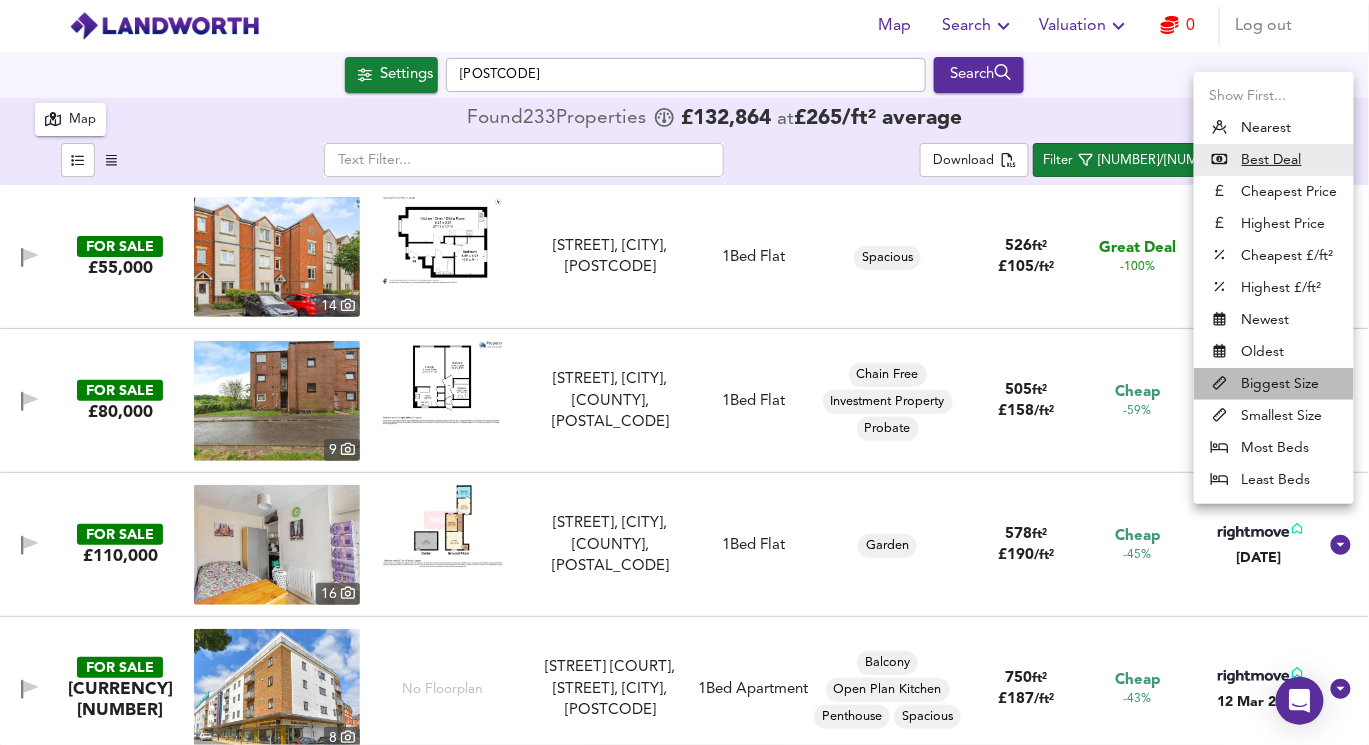 type on "biggest" 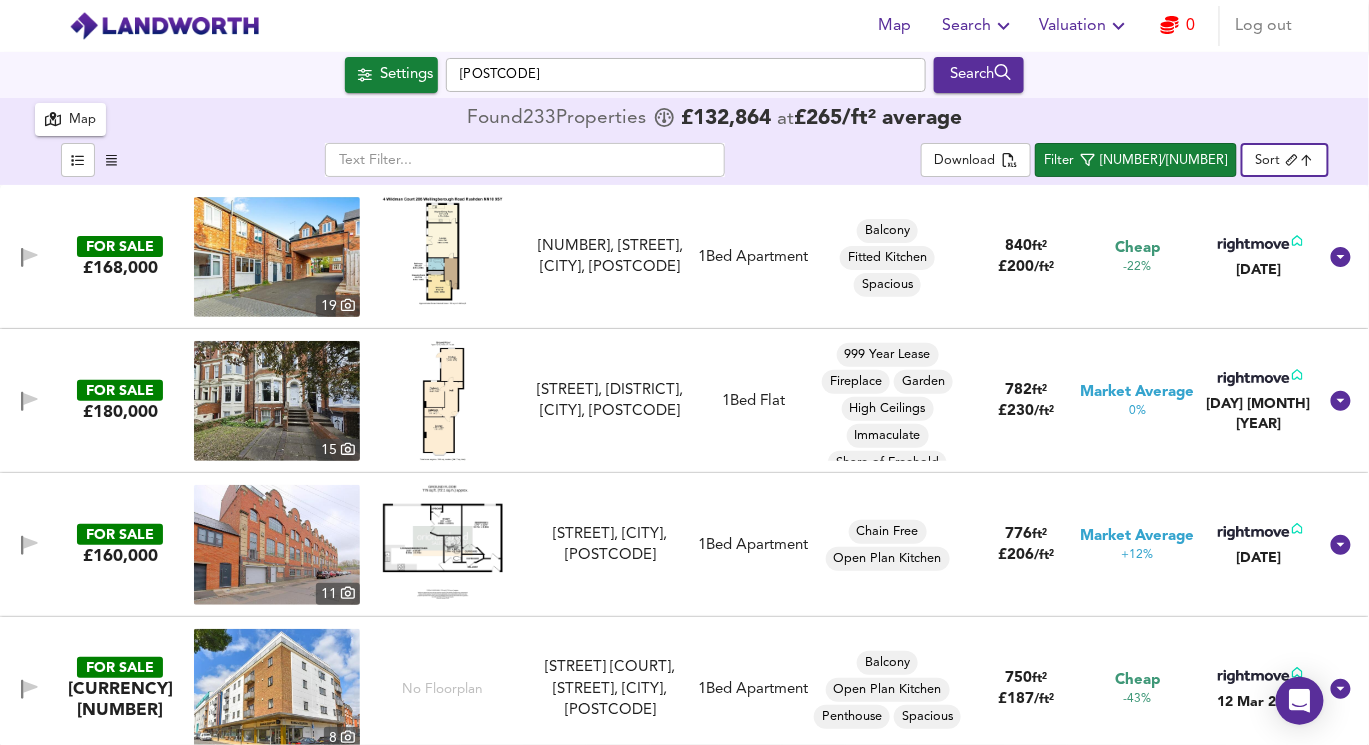 click at bounding box center (277, 257) 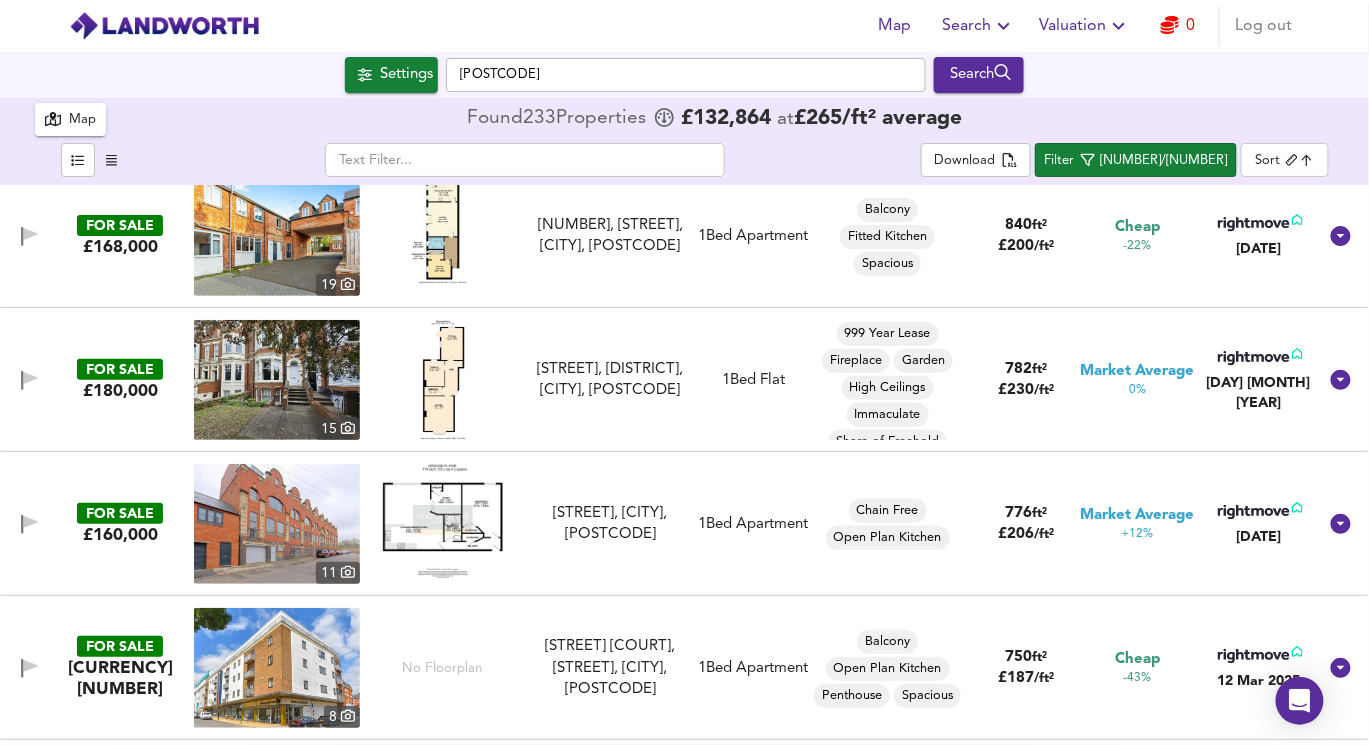 scroll, scrollTop: 22, scrollLeft: 0, axis: vertical 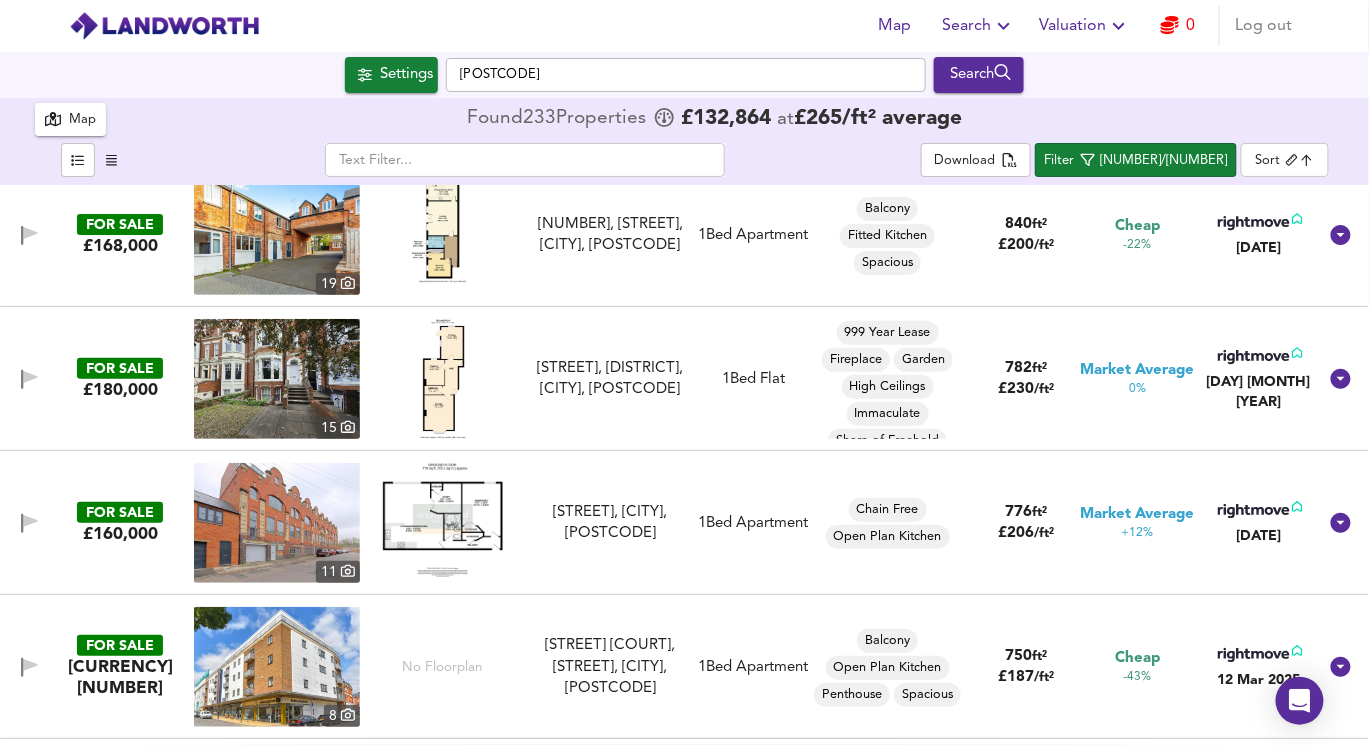 click at bounding box center [277, 379] 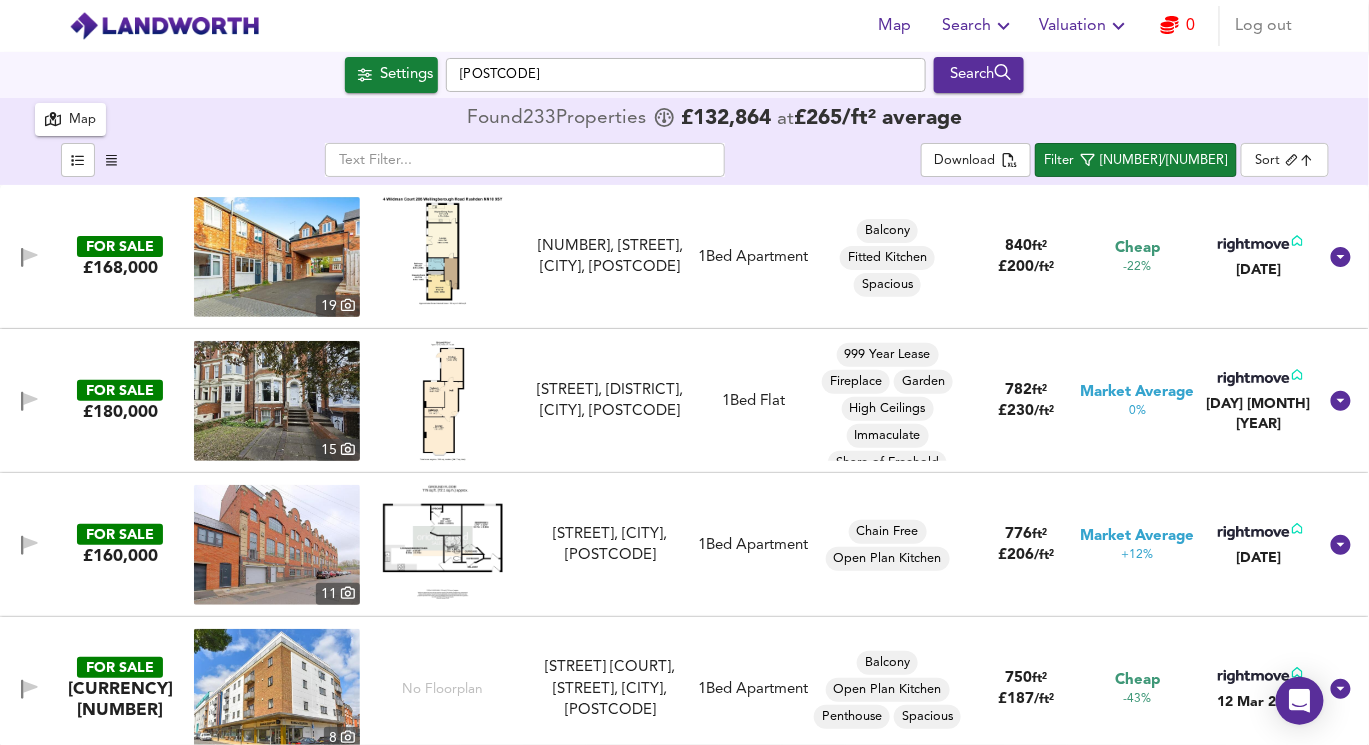 scroll, scrollTop: 0, scrollLeft: 0, axis: both 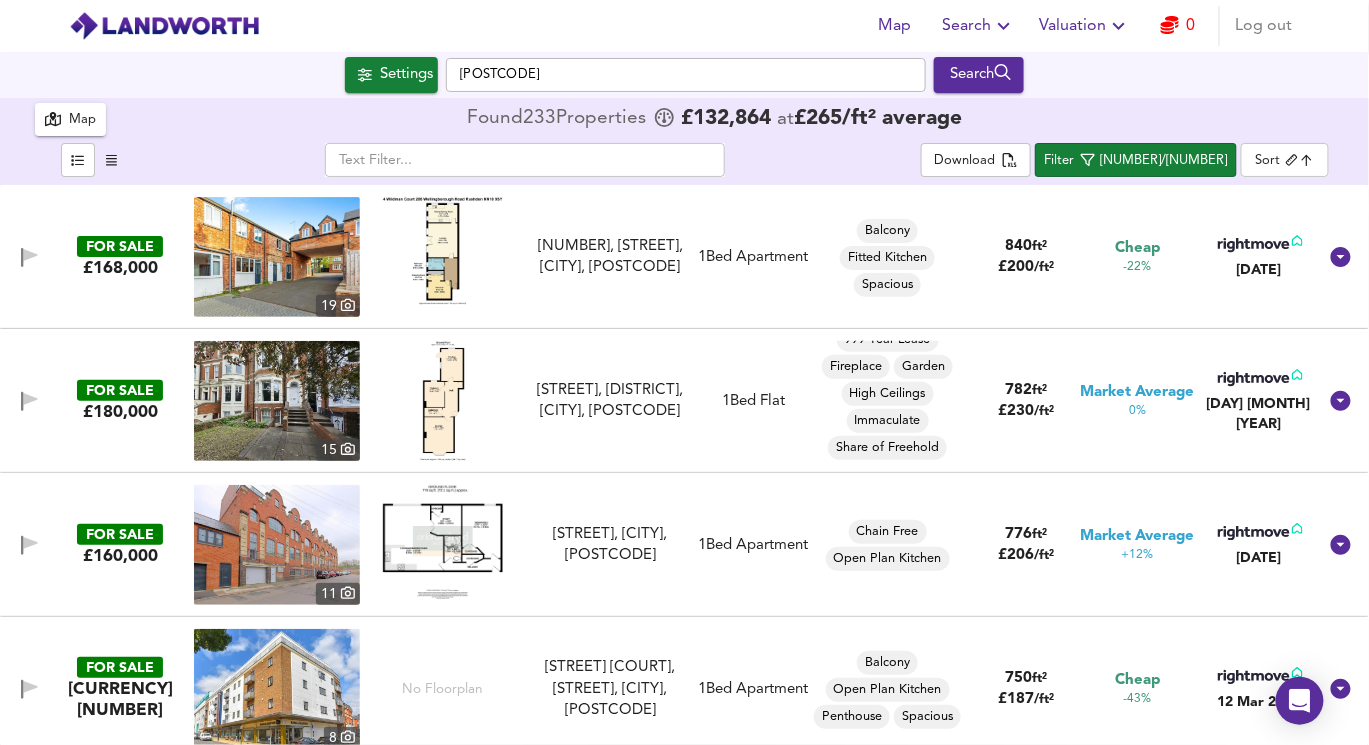 click on "Map Search Valuation    0 Log out        Settings     [CITY] [POSTCODE]        Search            233  Results   Legend   Map Found  233  Propert ies     £ 132,864   at  £ 265 / ft²   average              ​ Download   Filter 146/233   Sort   biggest ​ FOR SALE £168,000     19    [STREET], [CITY], [POSTCODE] [STREET], [CITY], [POSTCODE] 1  Bed   Apartment Balcony Fitted Kitchen Spacious 840 ft² £ 200 / ft² Cheap -22% 9 Jul 2025 FOR SALE £180,000     15    [STREET], [CITY], [POSTCODE] [STREET], [CITY], [POSTCODE] 1  Bed   Flat 999 Year Lease Fireplace Garden High Ceilings Immaculate Share of Freehold 782 ft² £ 230 / ft² Market Average 0% 9 Jun 2025 FOR SALE £160,000     11    [STREET], [CITY], [POSTCODE] [CITY], [POSTCODE] 1  Bed   Apartment Chain Free Open Plan Kitchen 776 ft² £ 206 / ft² Market Average +12% 30 Apr 2025" at bounding box center [684, 372] 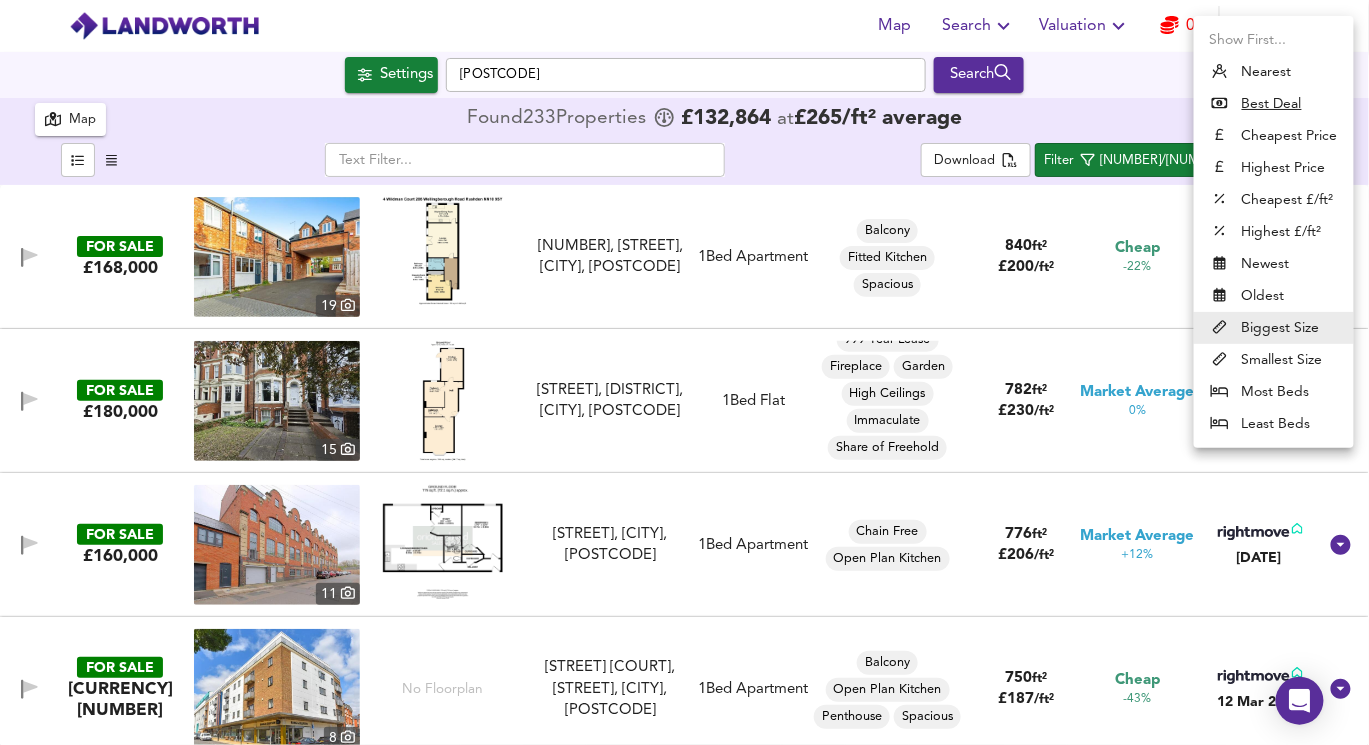 click at bounding box center [684, 372] 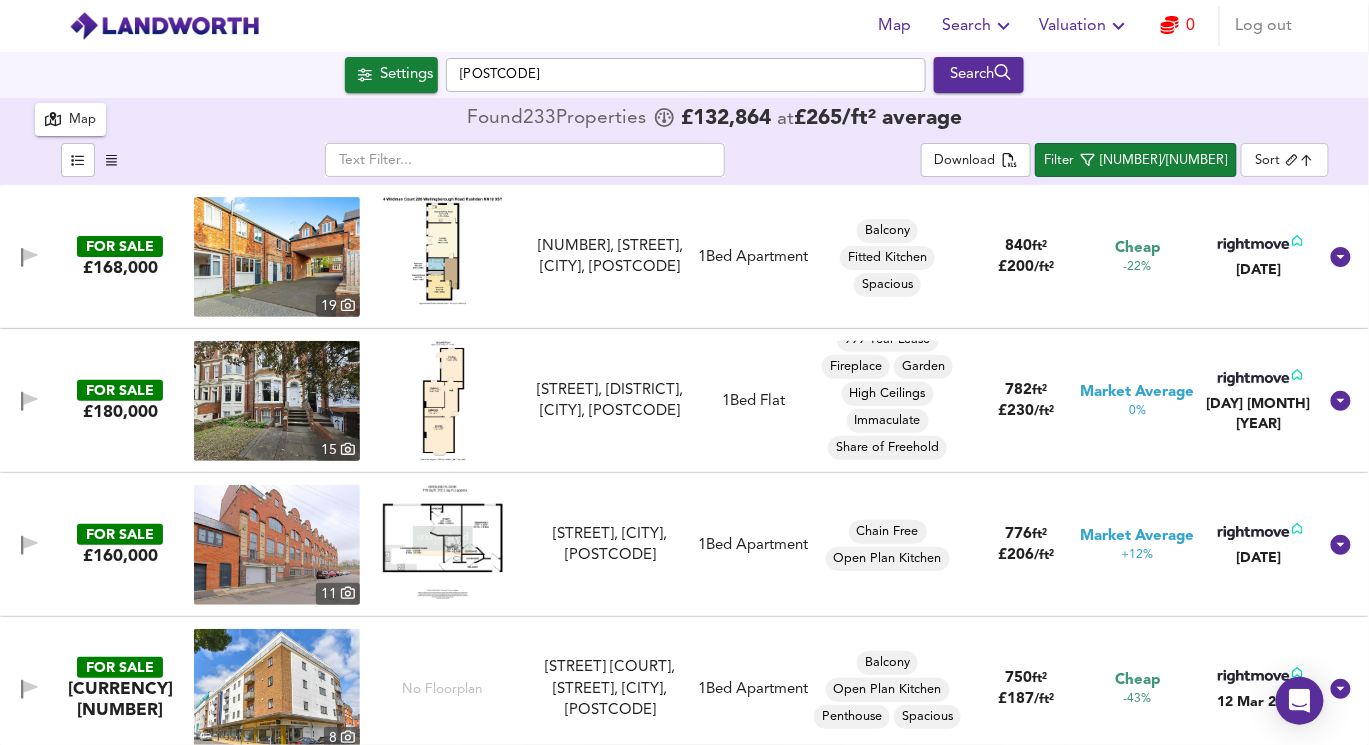 click on "​ Download   Filter 146/233   Sort   biggest ​" at bounding box center [685, 163] 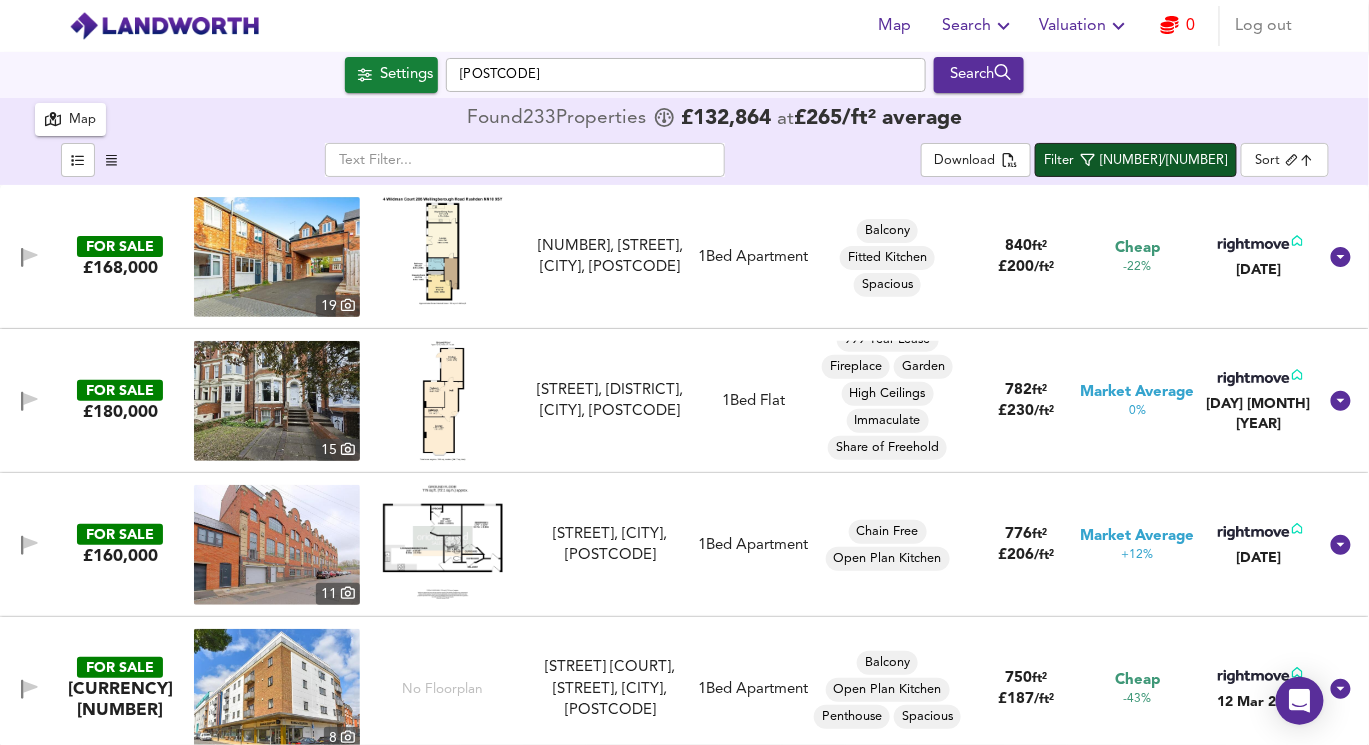 click 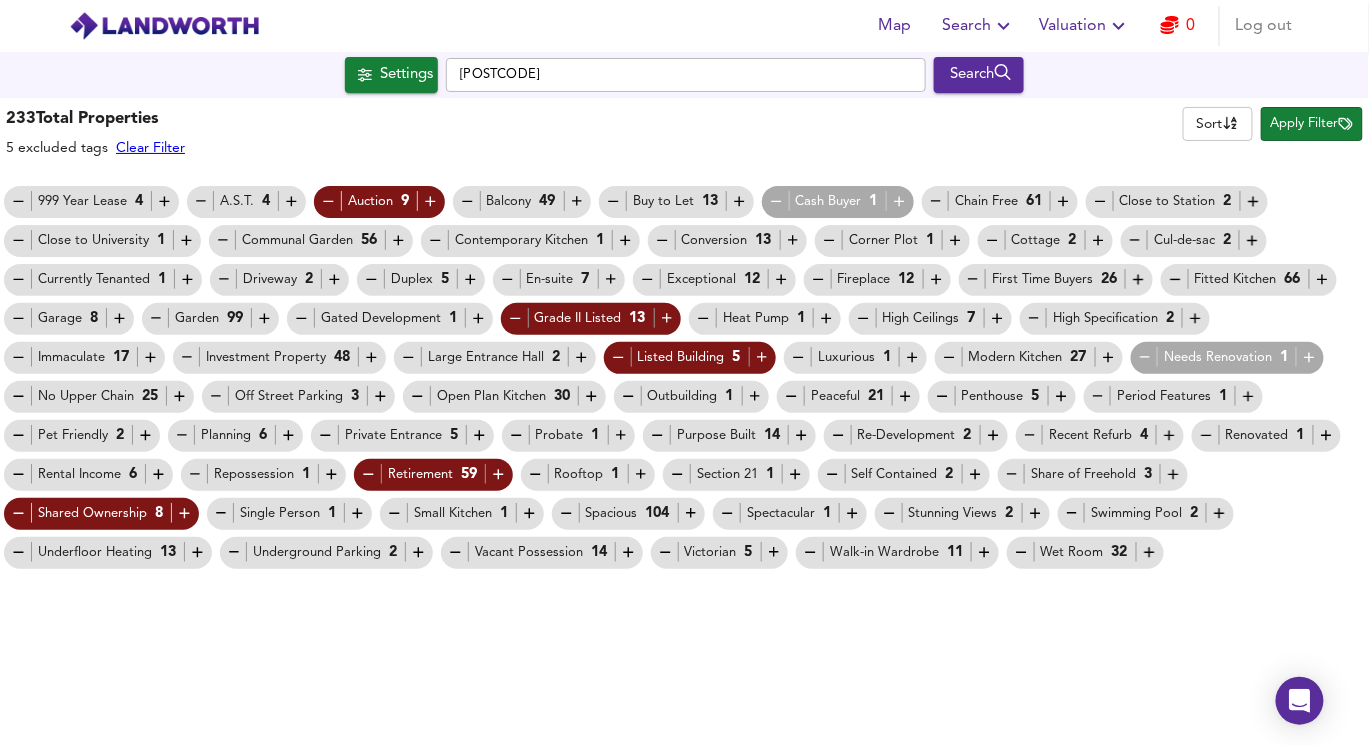 click on "Apply Filter" at bounding box center [1312, 124] 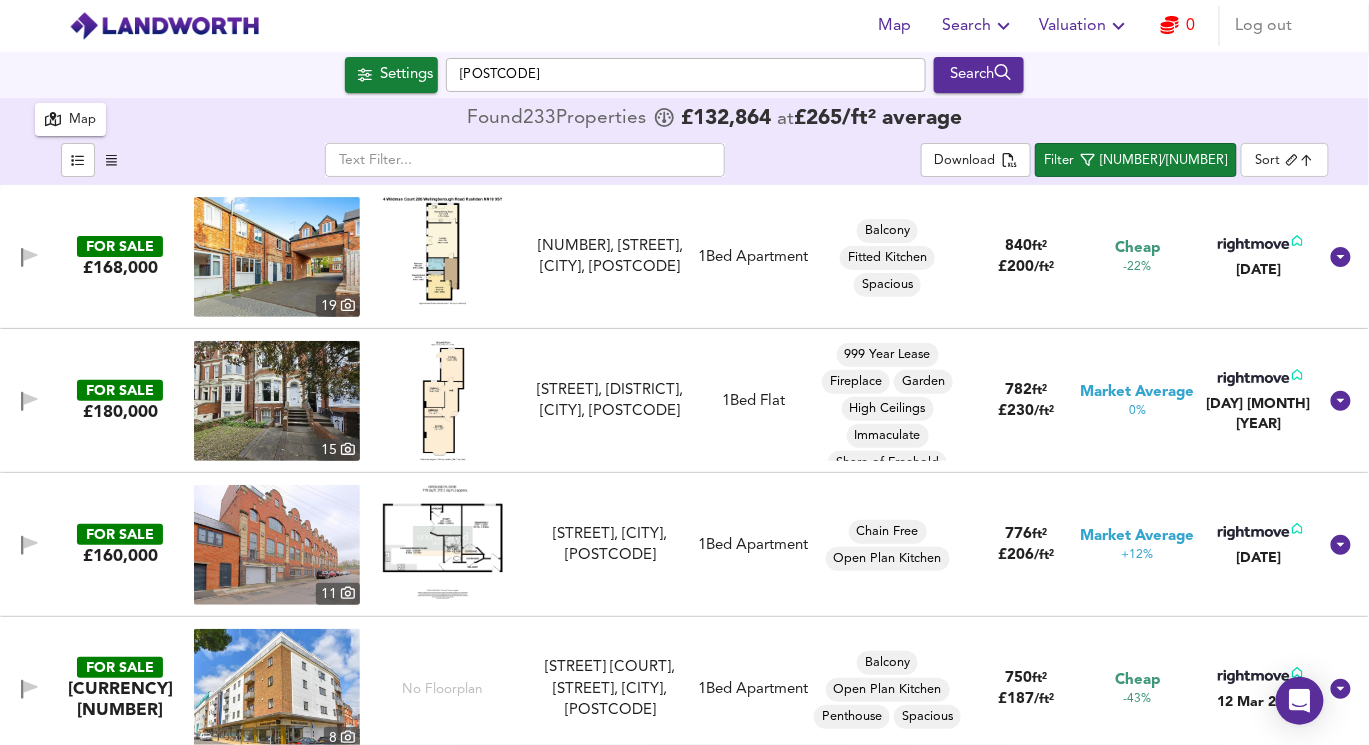 scroll, scrollTop: 15, scrollLeft: 0, axis: vertical 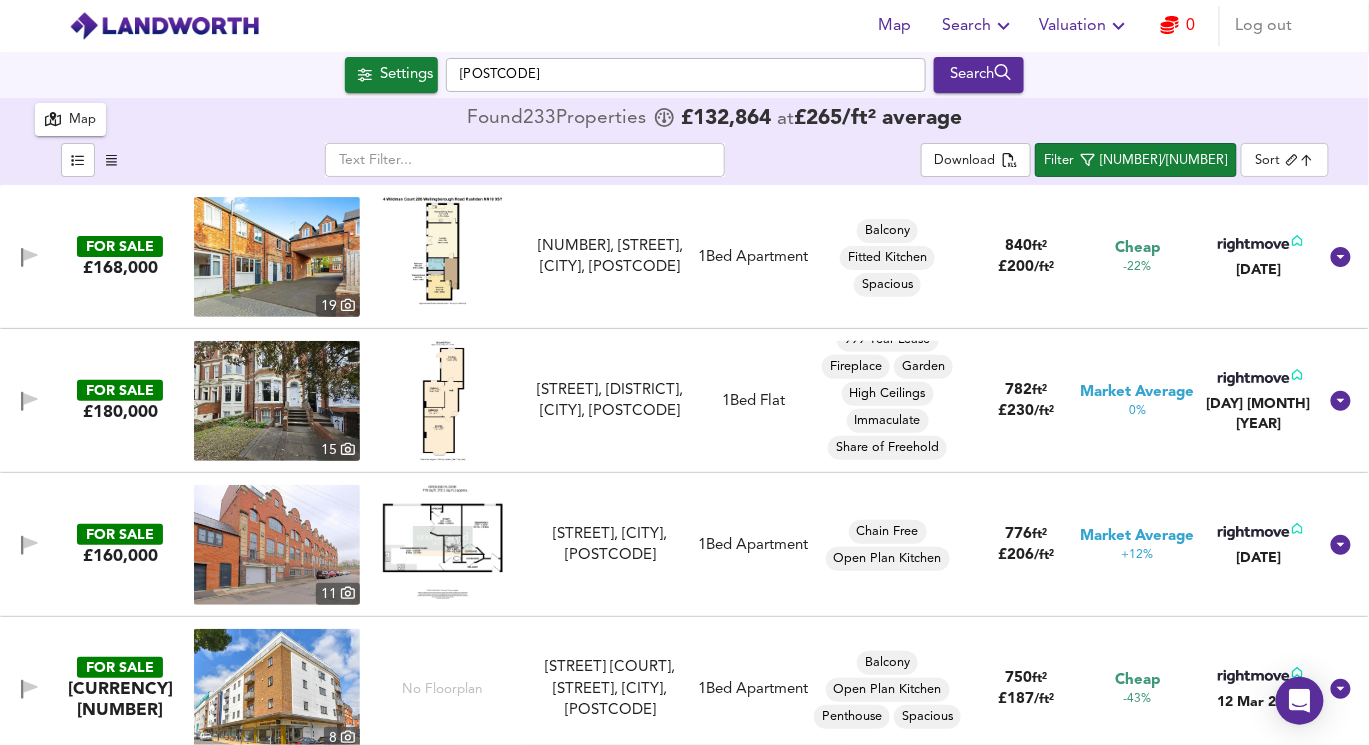 click at bounding box center [277, 545] 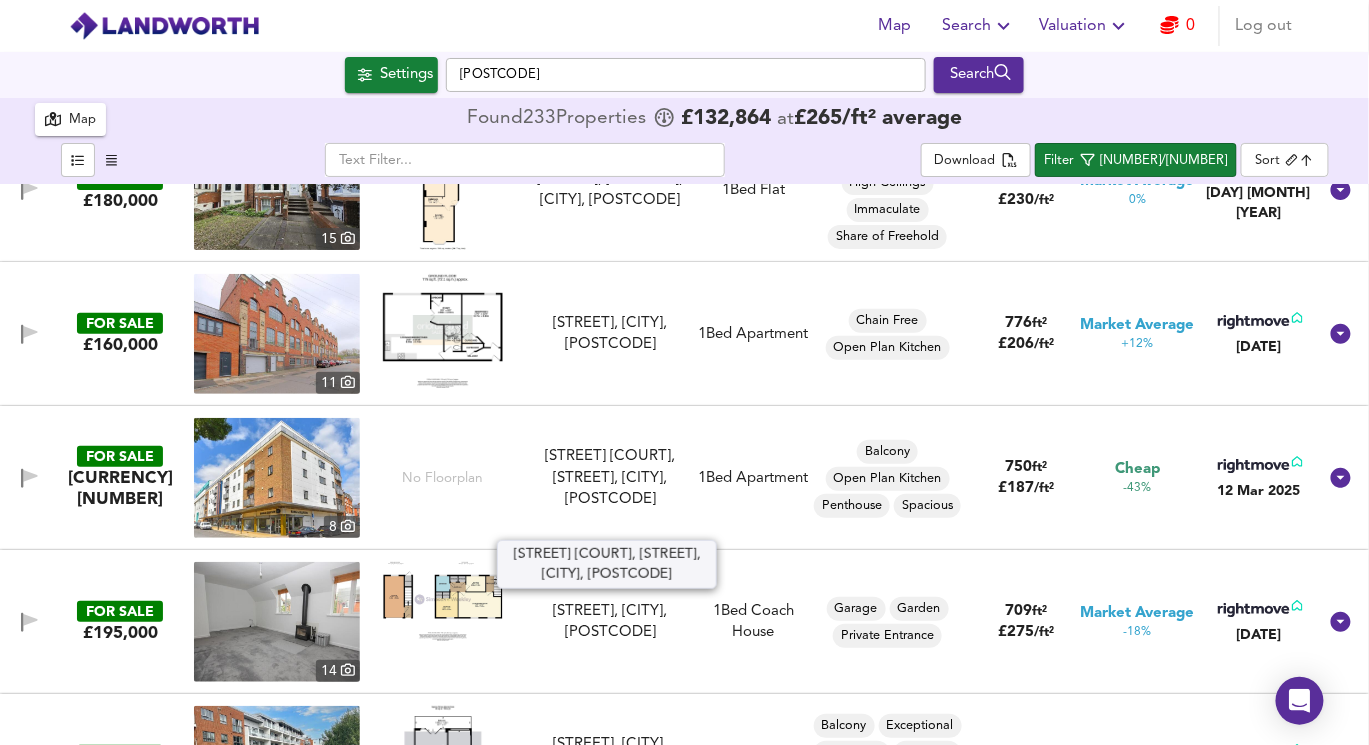 scroll, scrollTop: 220, scrollLeft: 0, axis: vertical 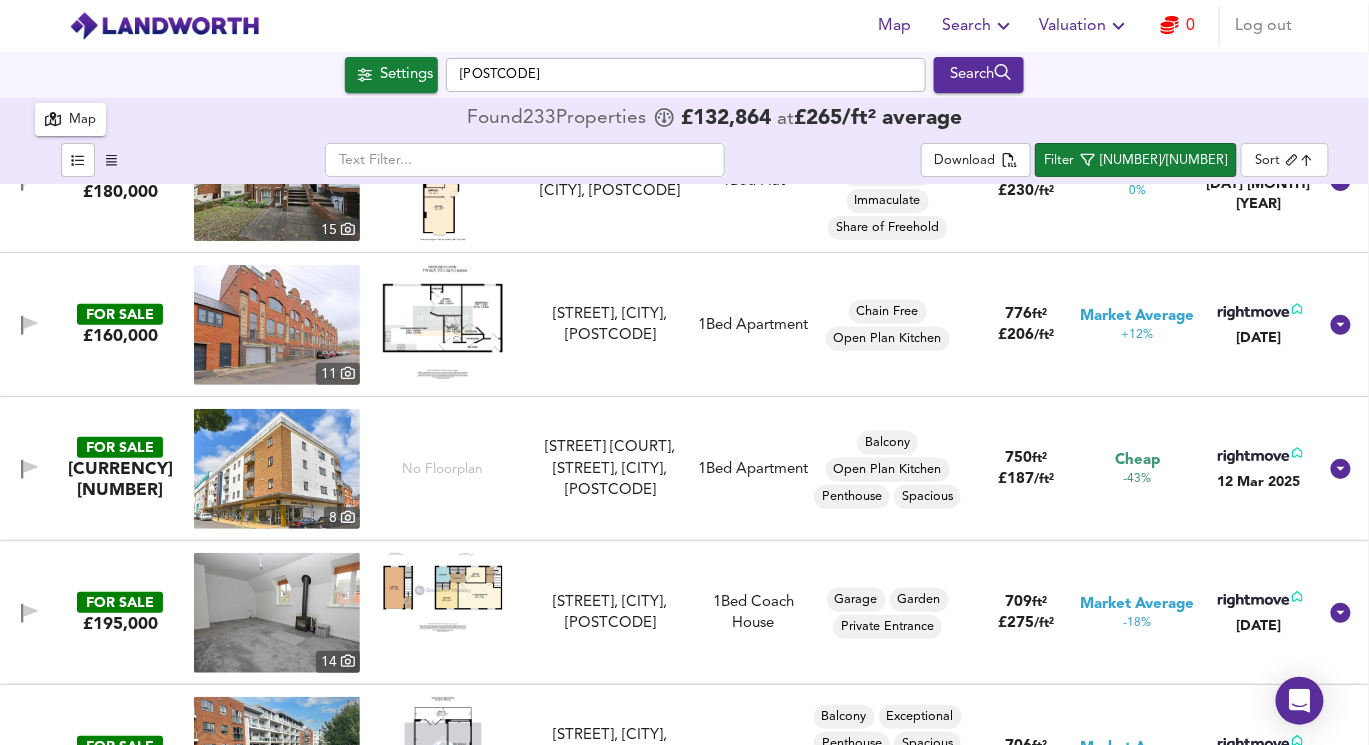 click at bounding box center (277, 469) 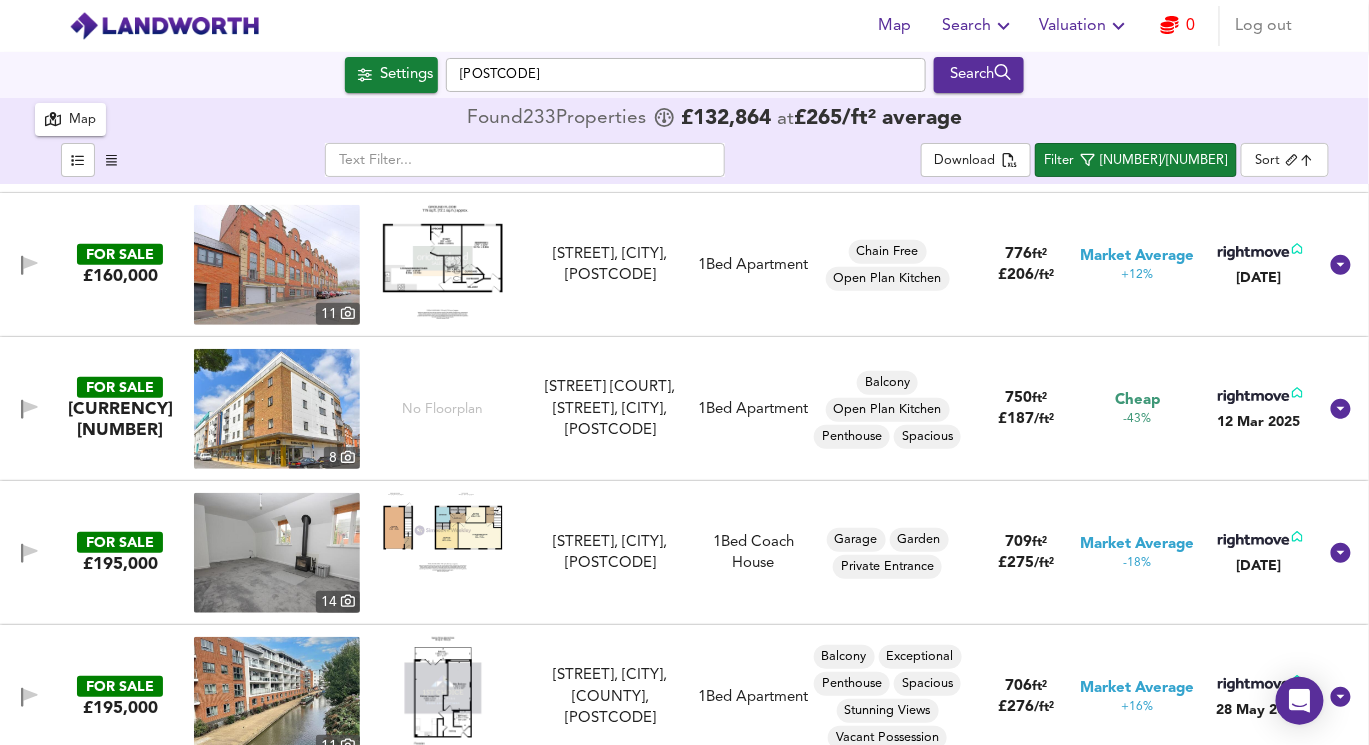 scroll, scrollTop: 320, scrollLeft: 0, axis: vertical 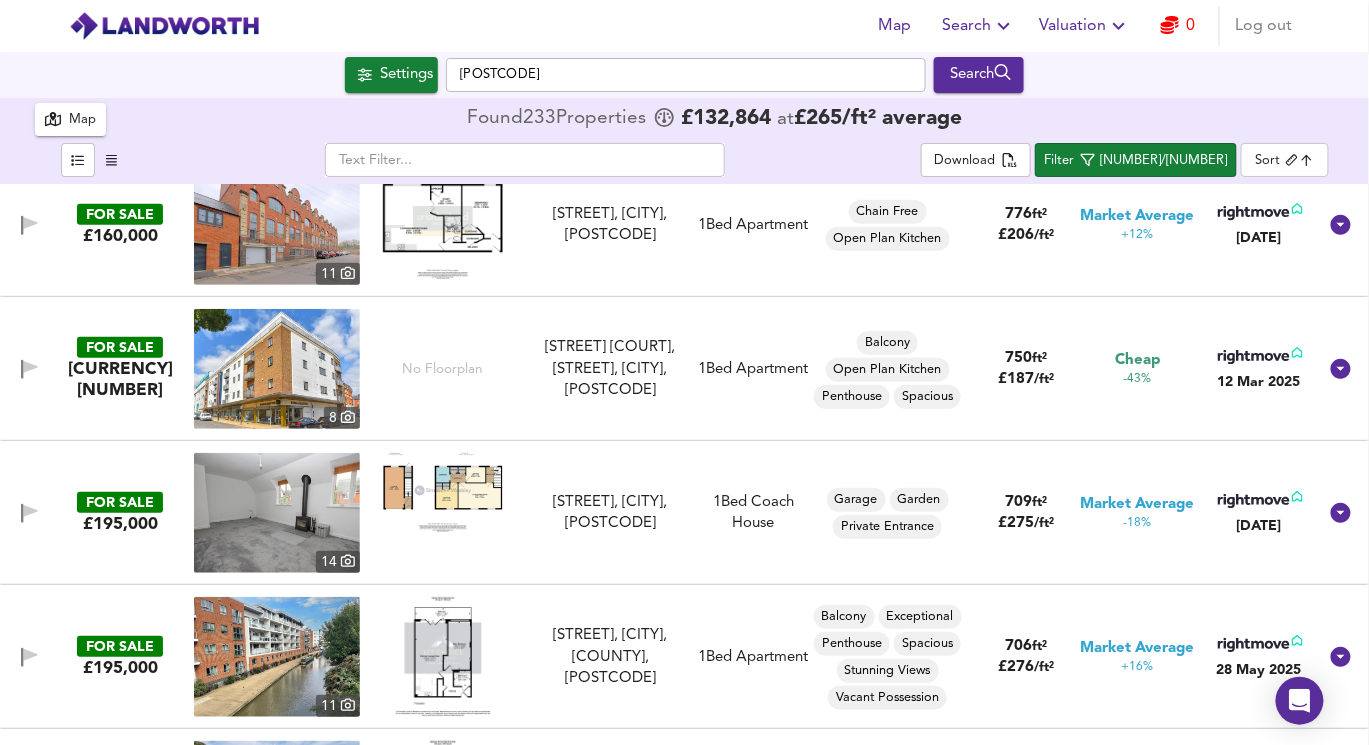 click at bounding box center (443, 492) 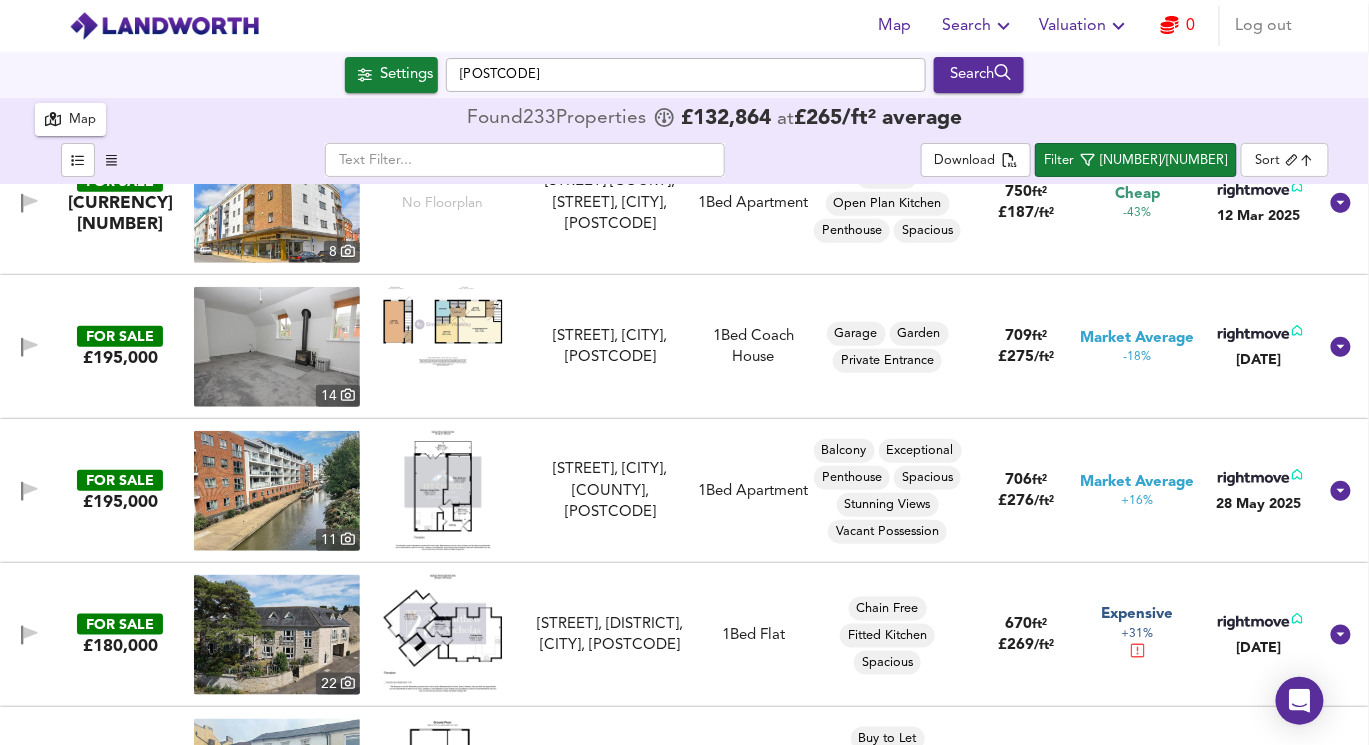 scroll, scrollTop: 492, scrollLeft: 0, axis: vertical 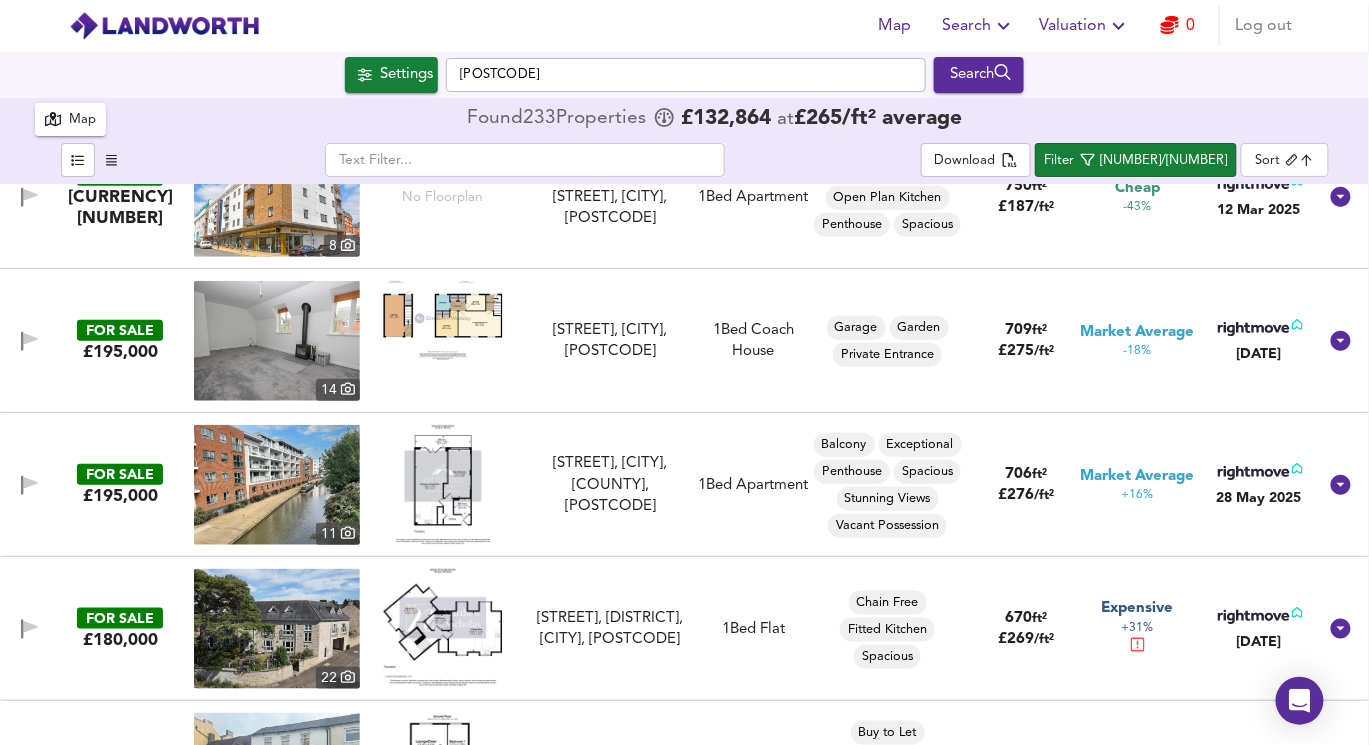 click at bounding box center [443, 485] 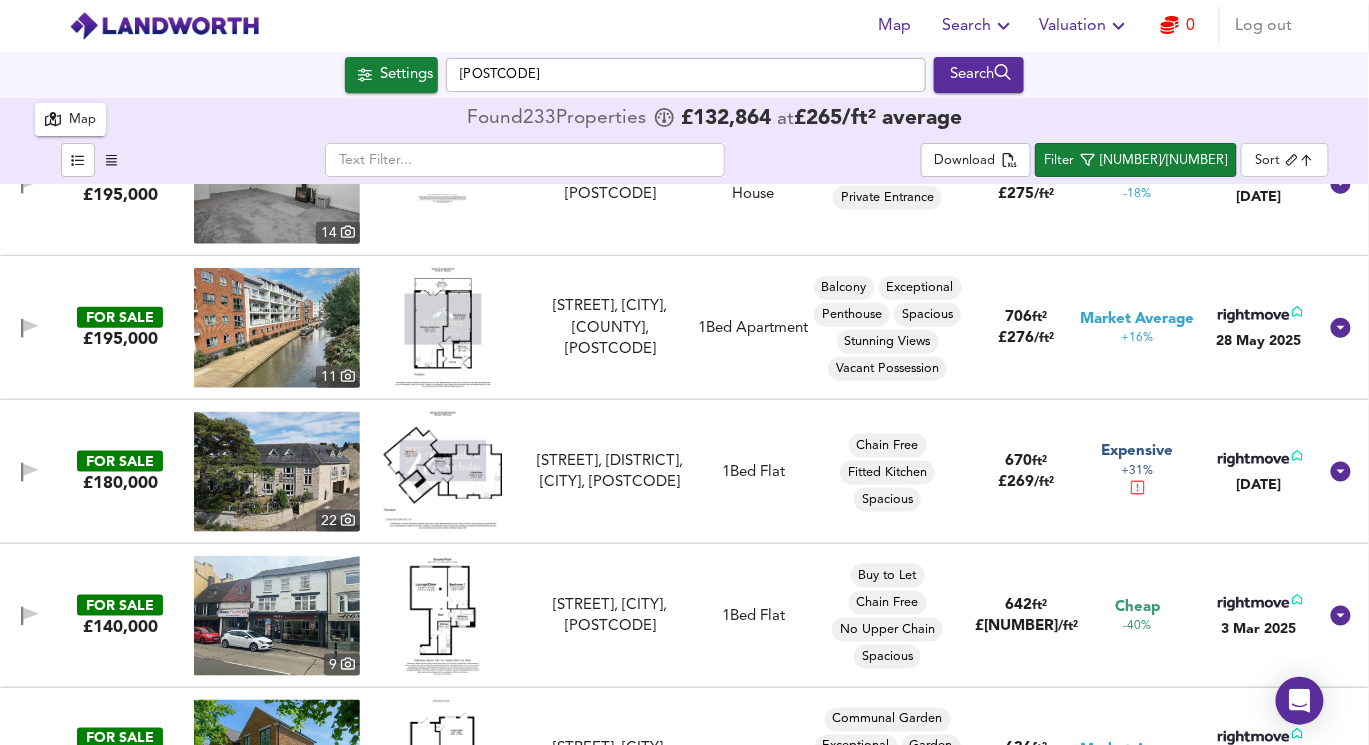 scroll, scrollTop: 652, scrollLeft: 0, axis: vertical 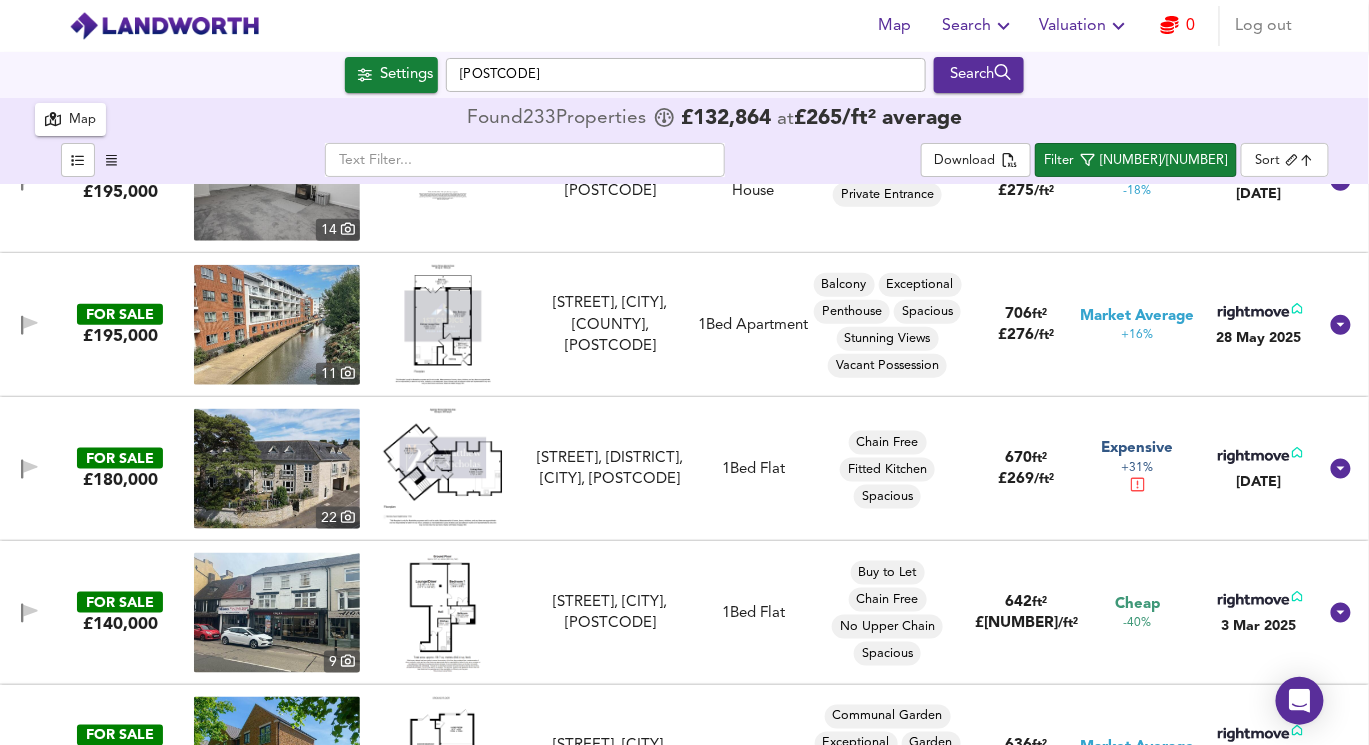 click at bounding box center [443, 325] 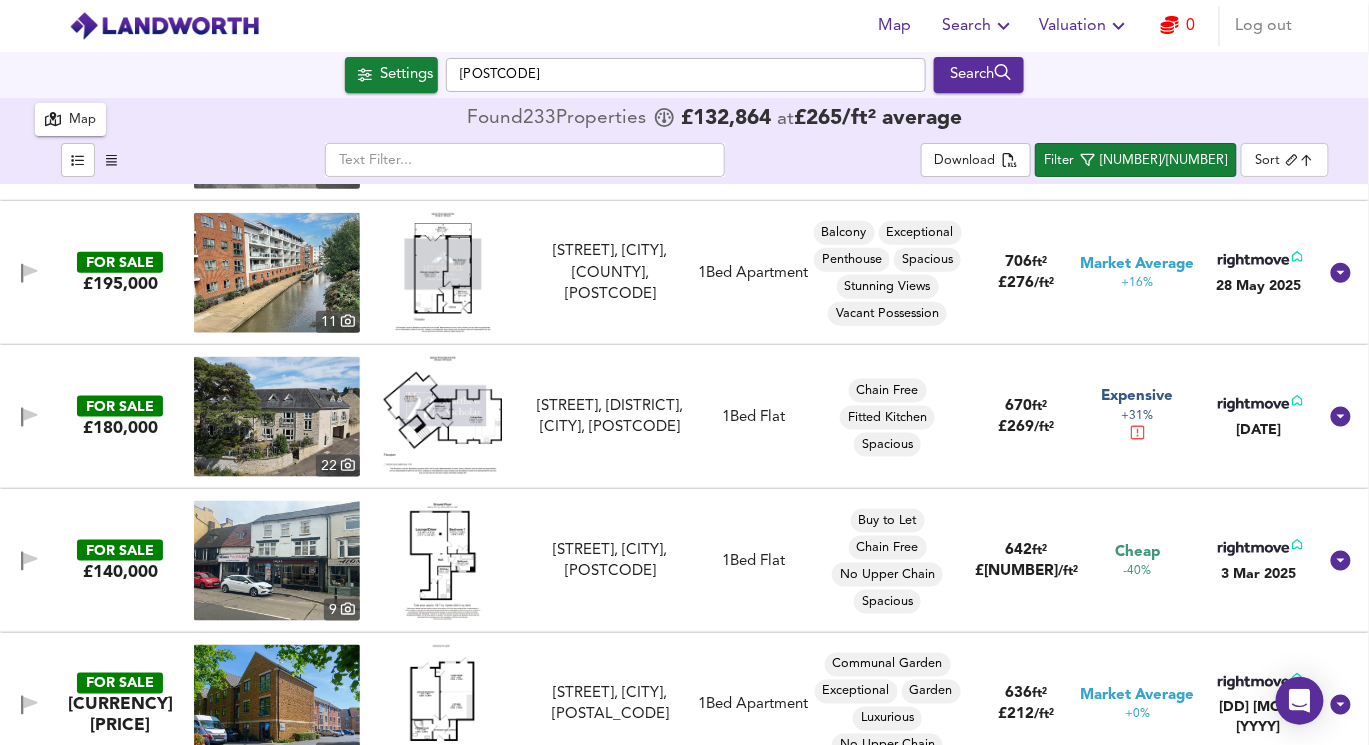 scroll, scrollTop: 705, scrollLeft: 0, axis: vertical 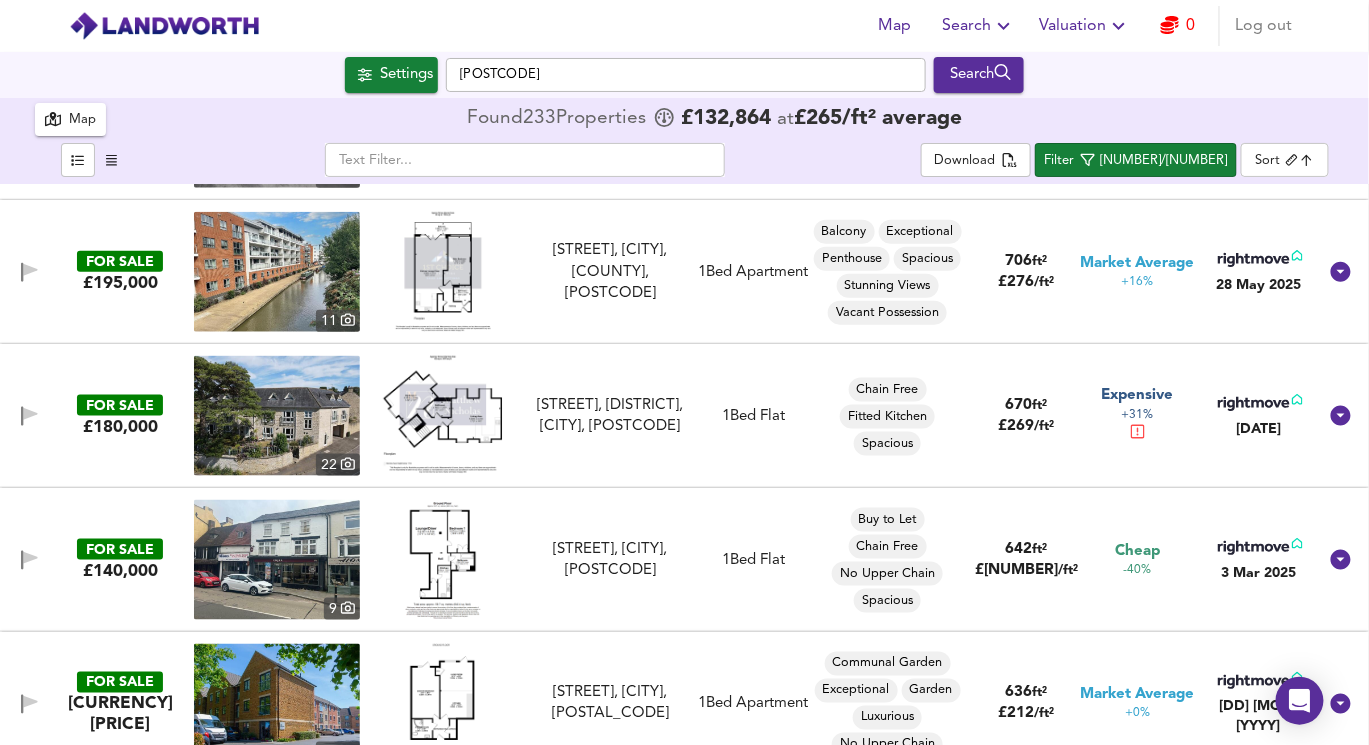 click at bounding box center [443, 415] 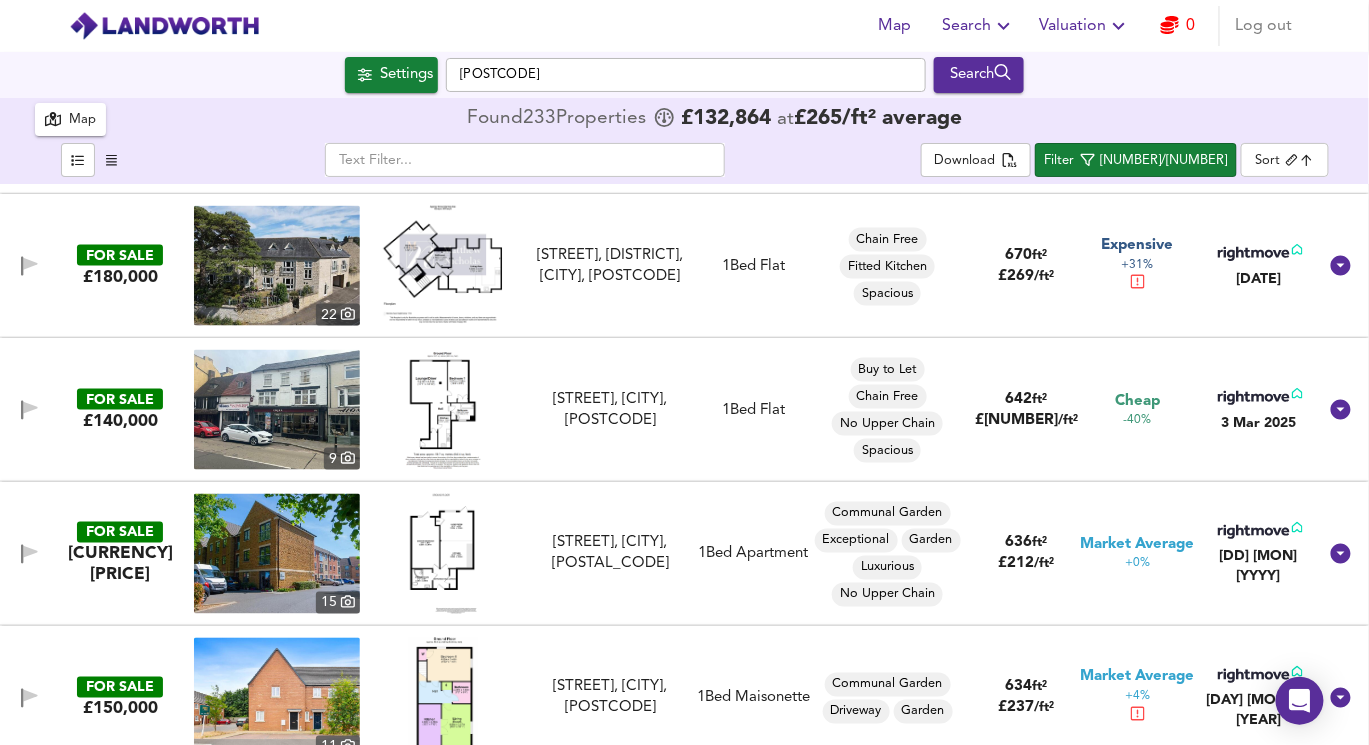 scroll, scrollTop: 857, scrollLeft: 0, axis: vertical 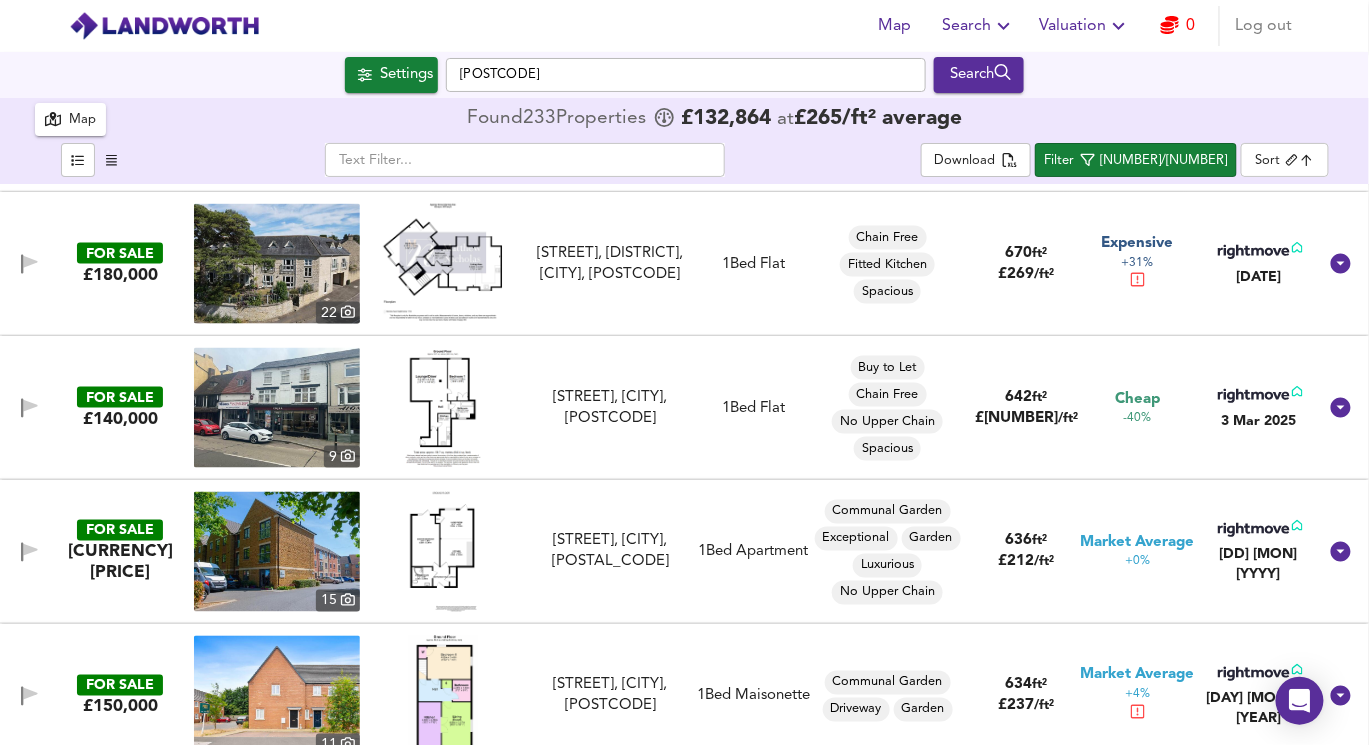 click at bounding box center [443, 408] 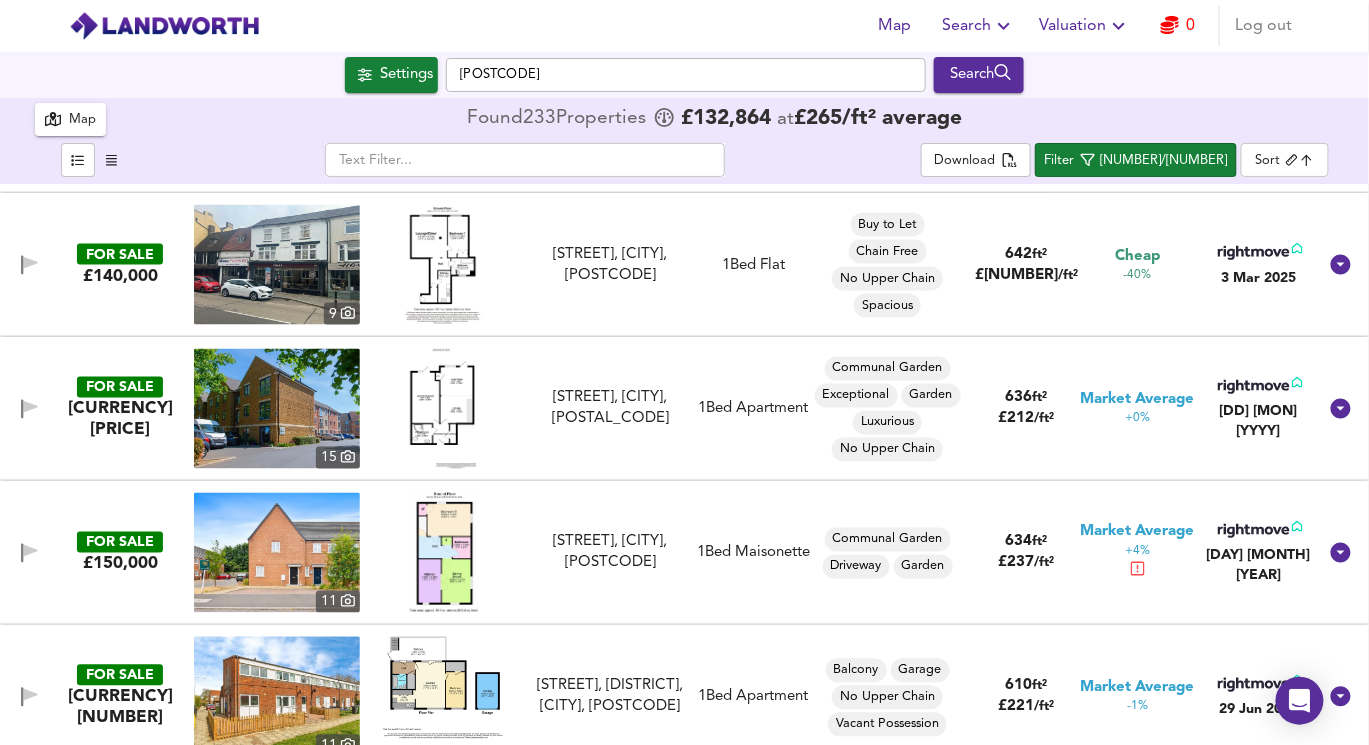 scroll, scrollTop: 1001, scrollLeft: 0, axis: vertical 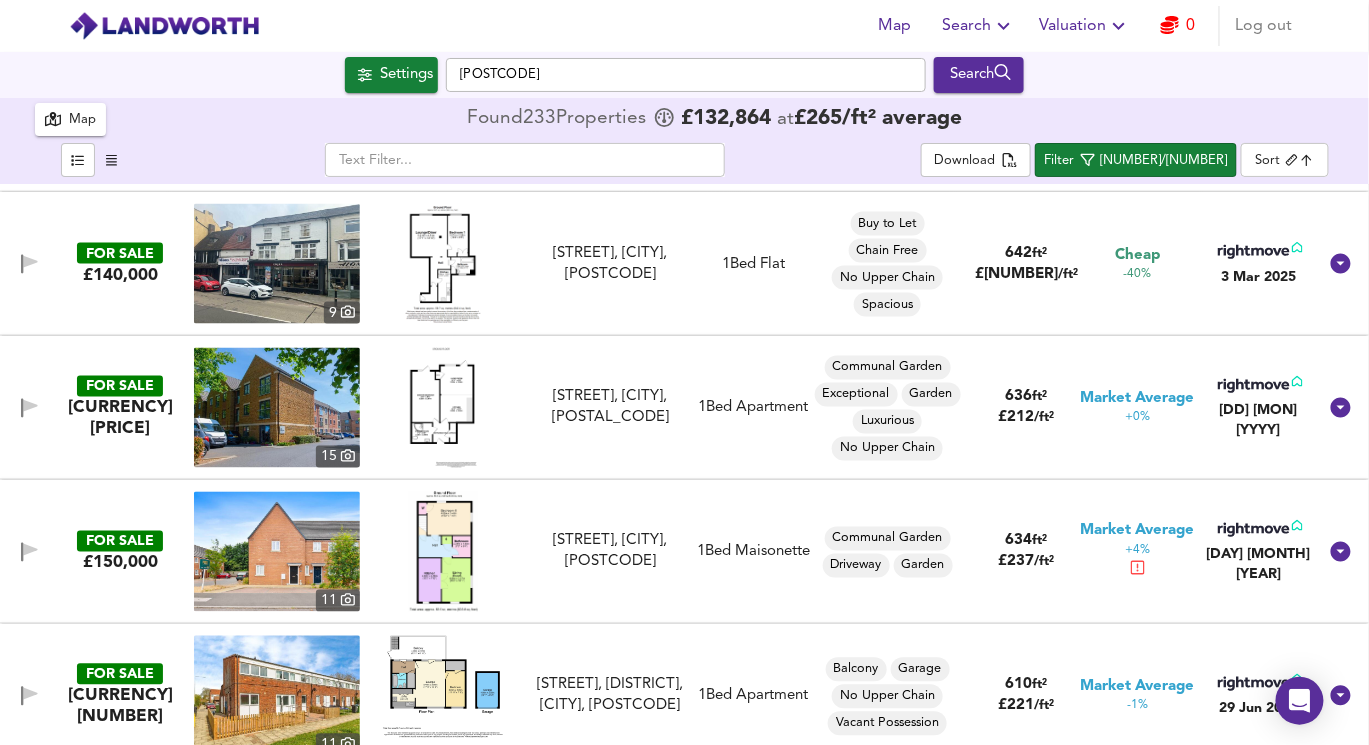 click at bounding box center (443, 408) 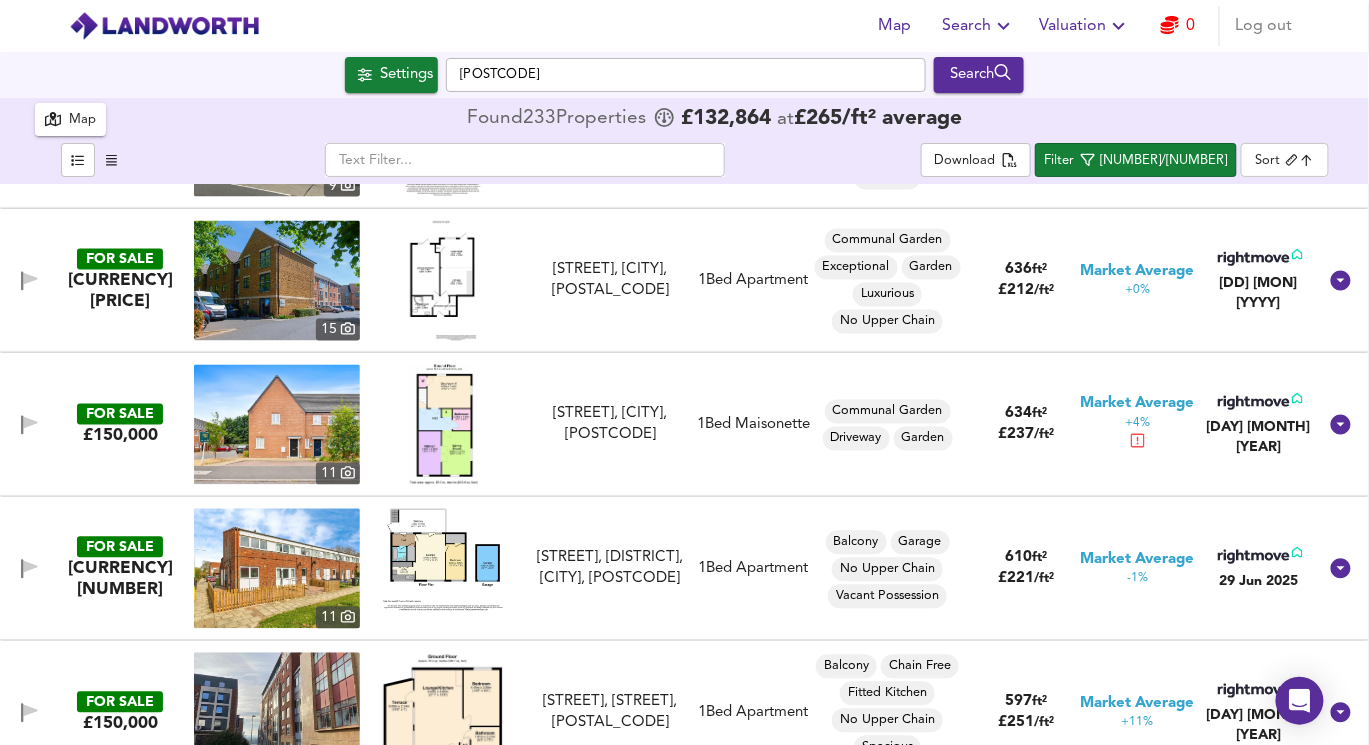 scroll, scrollTop: 1130, scrollLeft: 0, axis: vertical 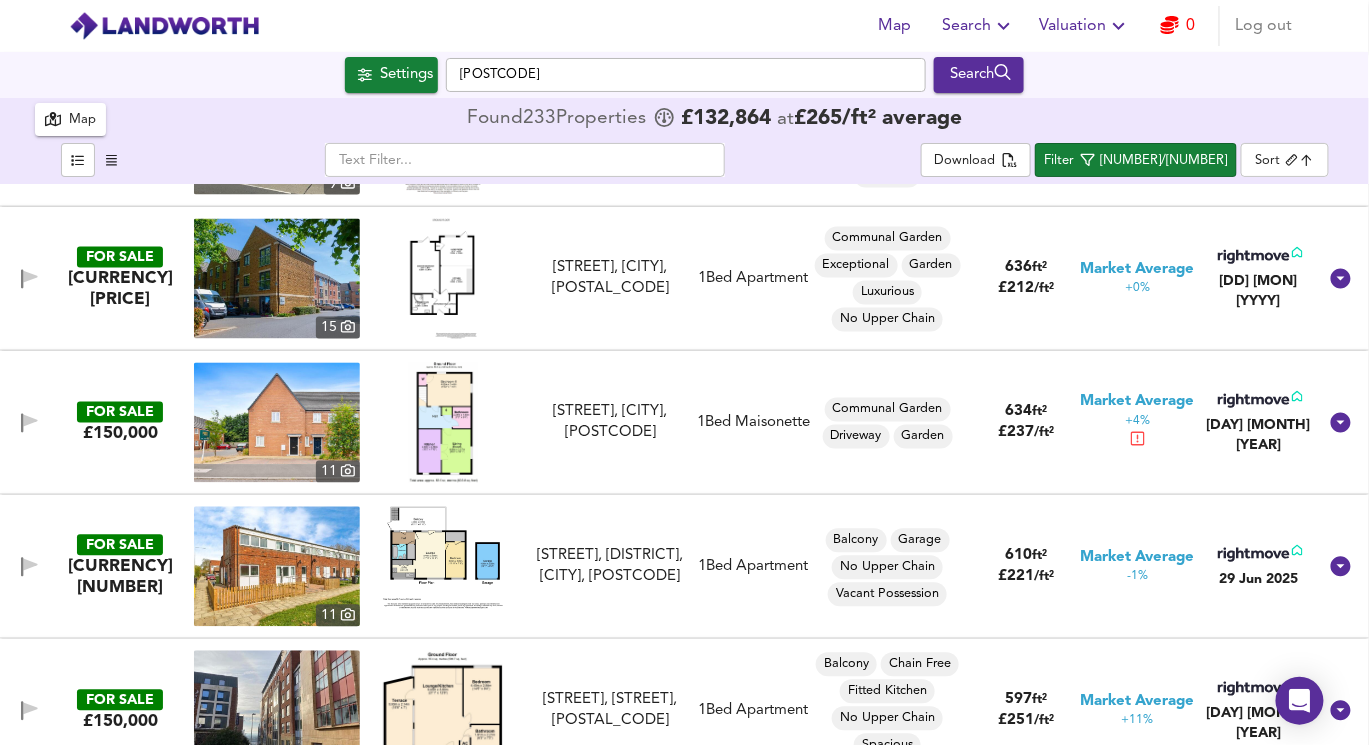 click at bounding box center [443, 423] 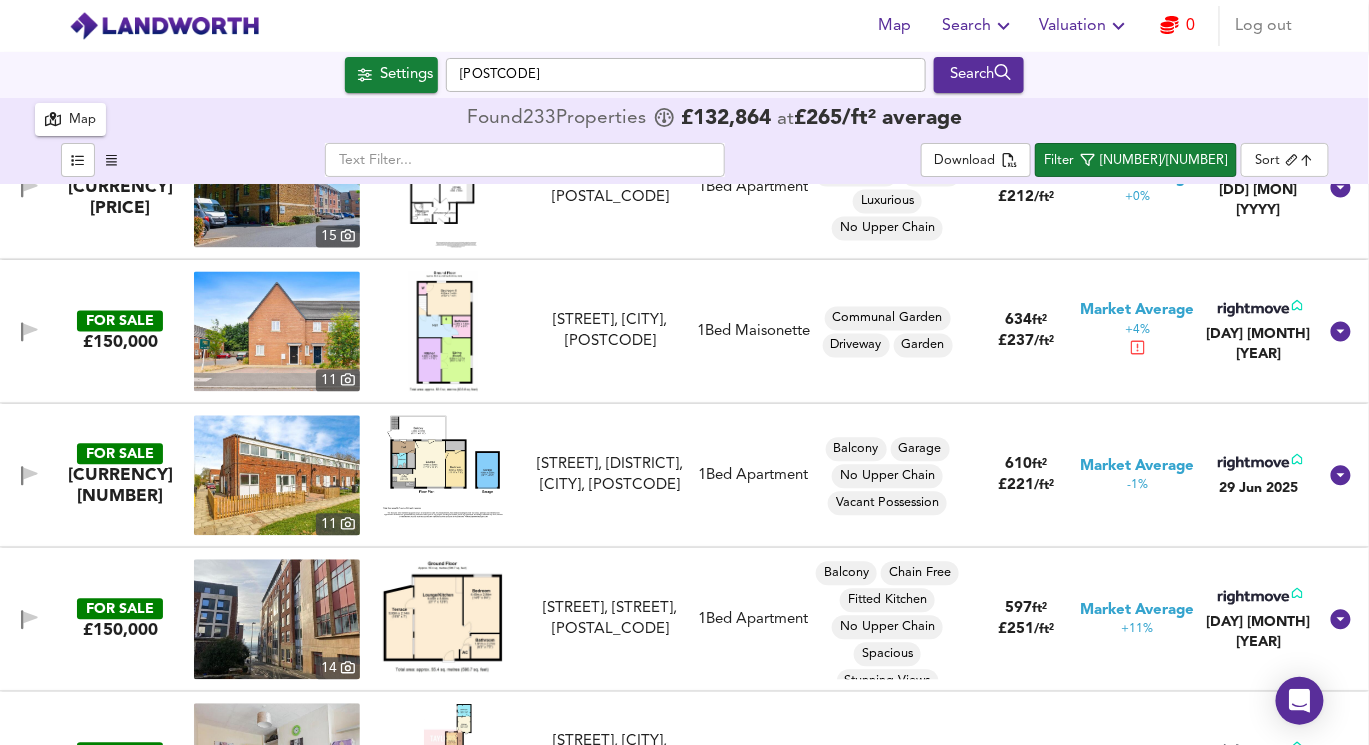 scroll, scrollTop: 1248, scrollLeft: 0, axis: vertical 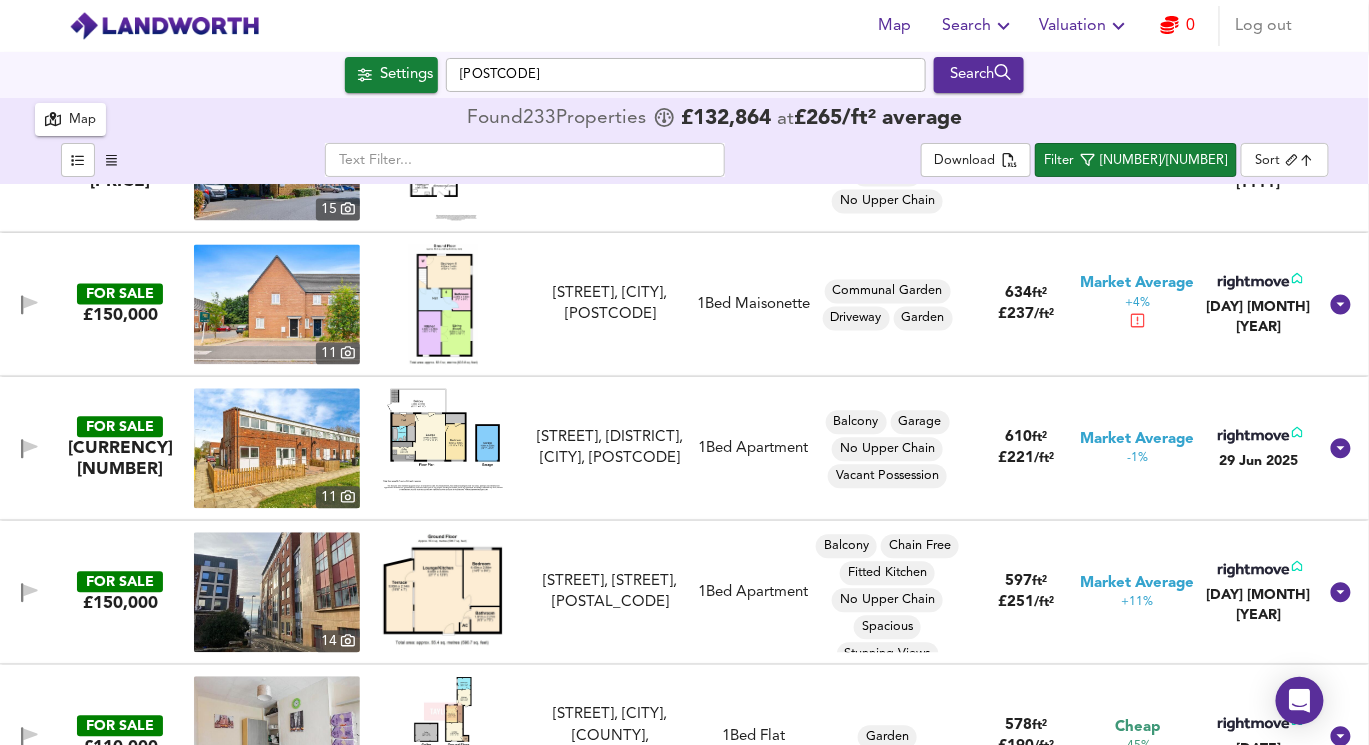 click at bounding box center [443, 439] 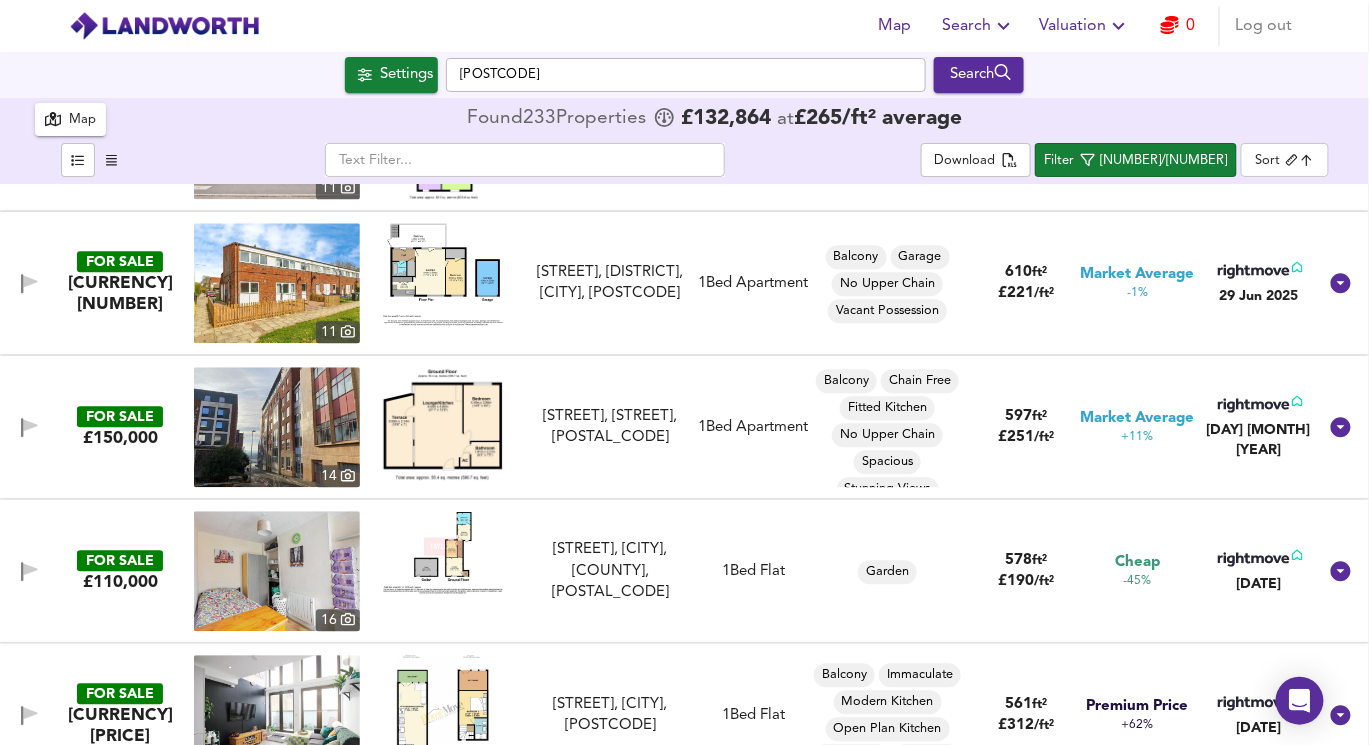 scroll, scrollTop: 1417, scrollLeft: 0, axis: vertical 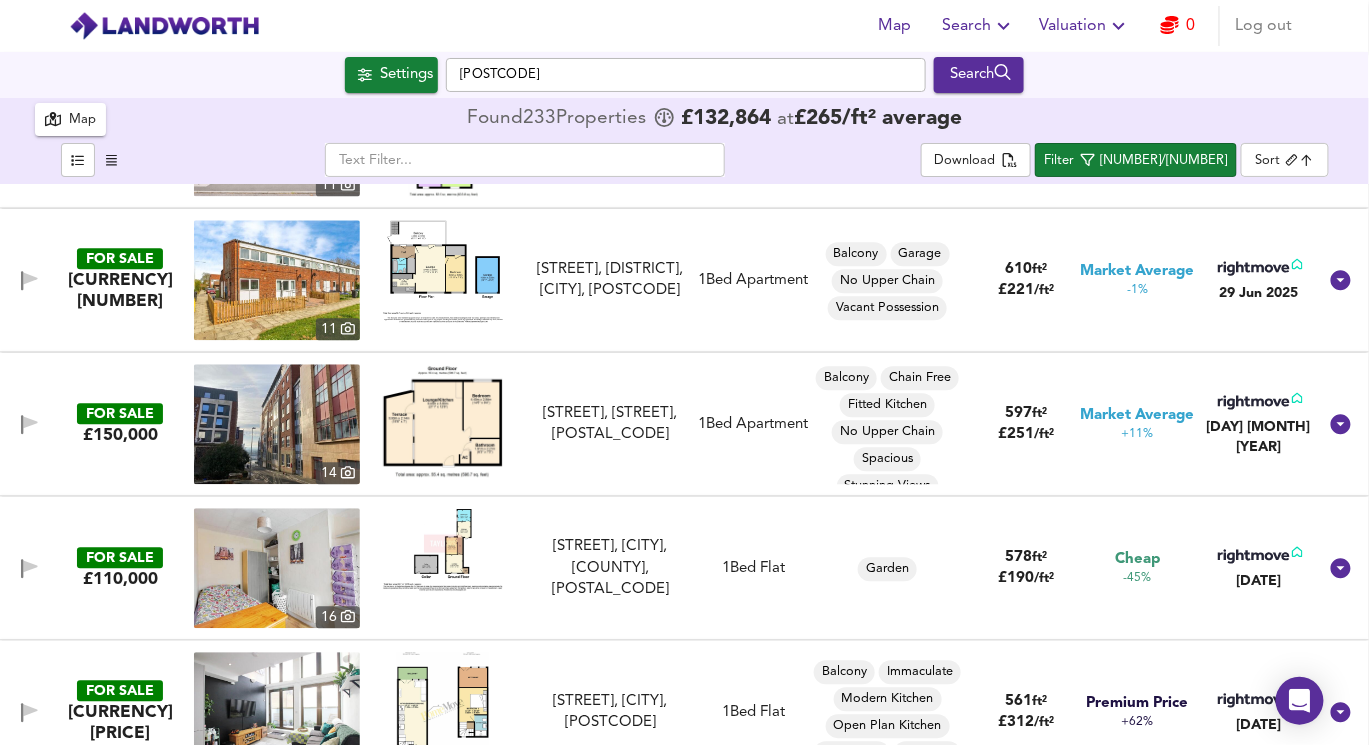 click at bounding box center (443, 420) 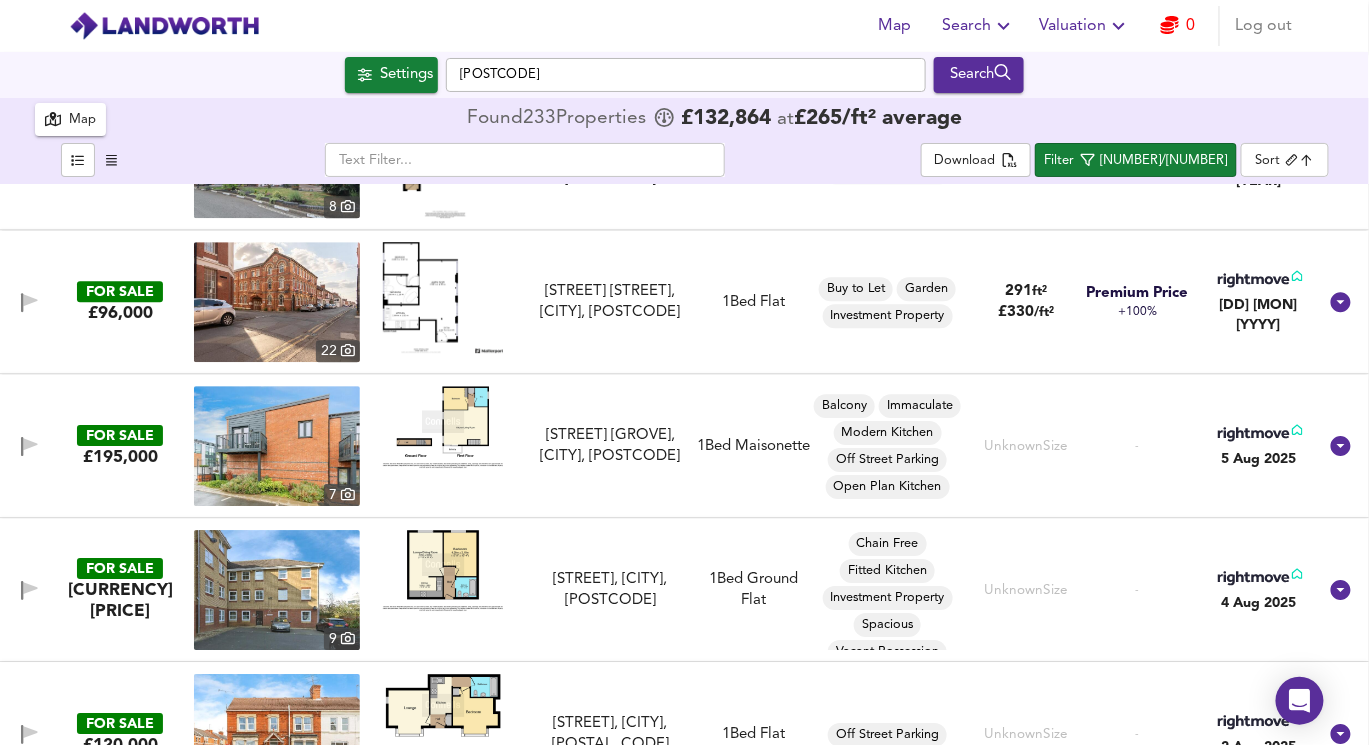 scroll, scrollTop: 10903, scrollLeft: 0, axis: vertical 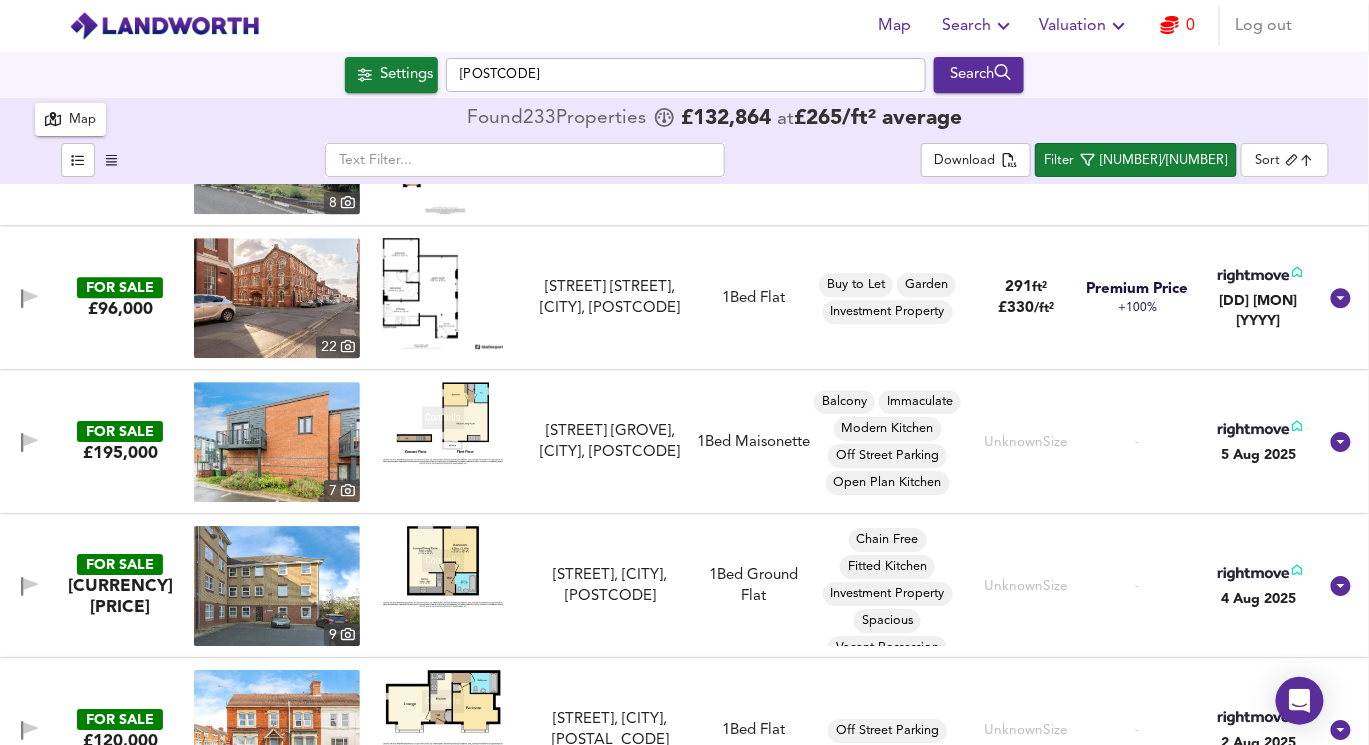 click at bounding box center [443, 423] 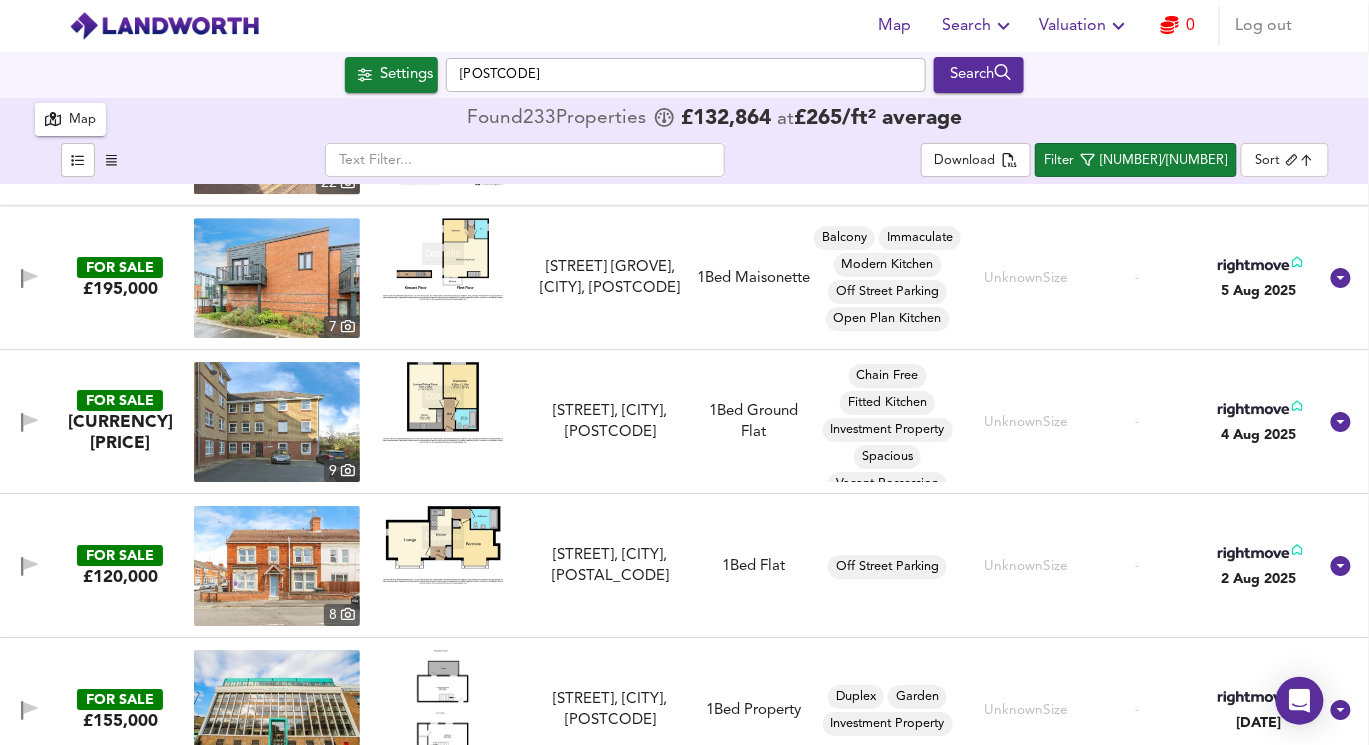 scroll, scrollTop: 11070, scrollLeft: 0, axis: vertical 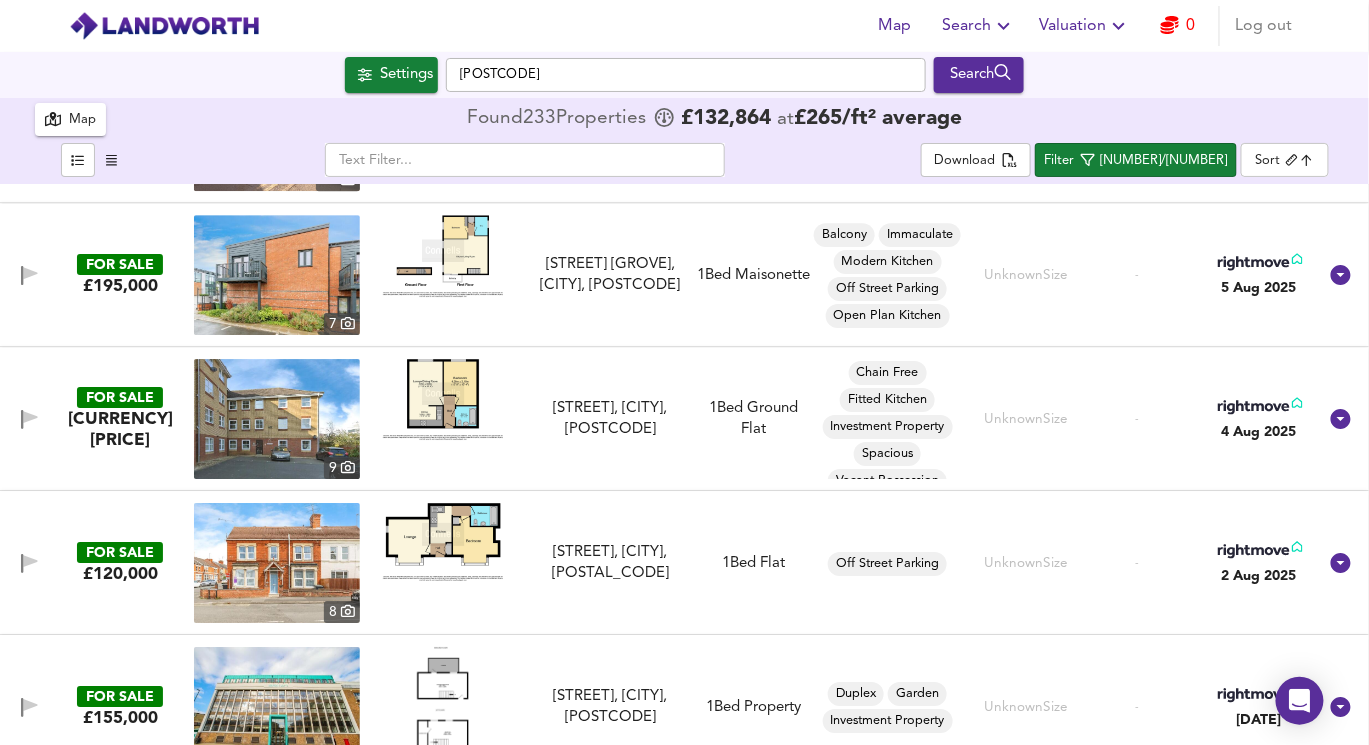 click at bounding box center [443, 399] 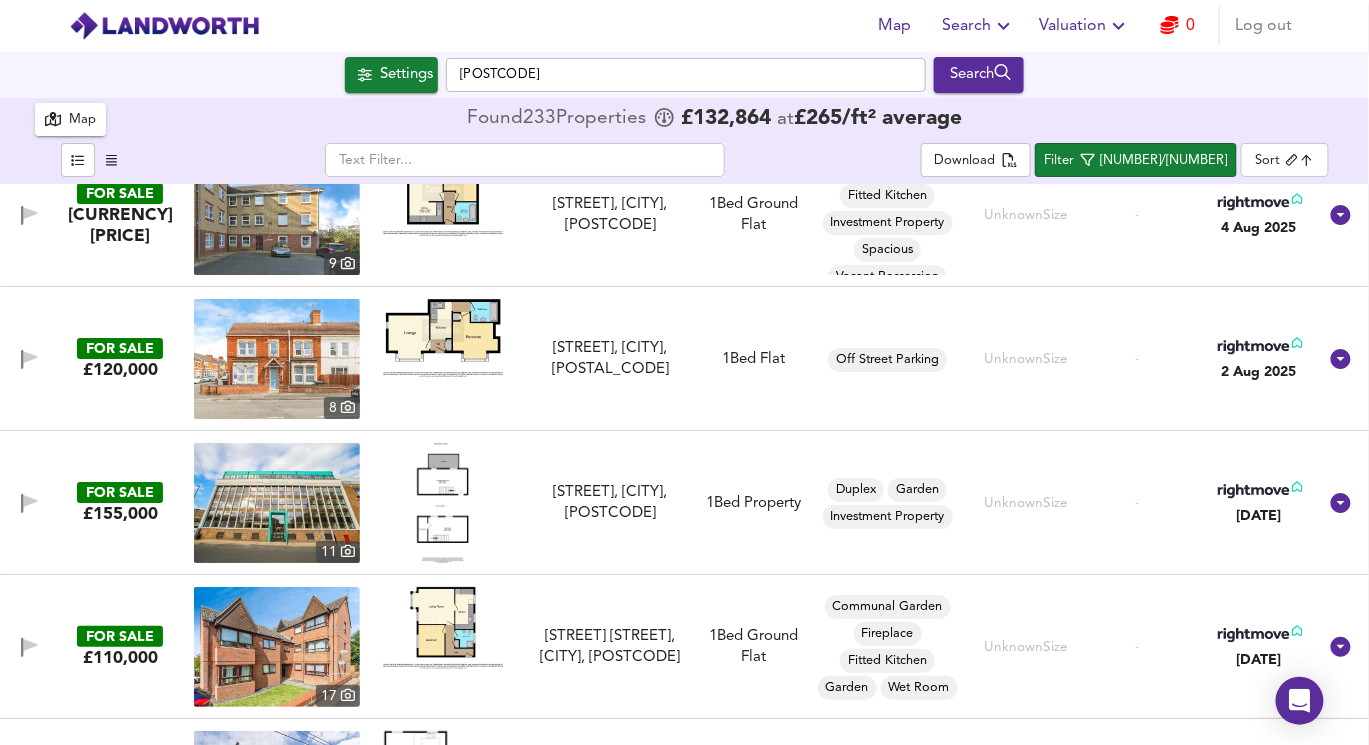 scroll, scrollTop: 11279, scrollLeft: 0, axis: vertical 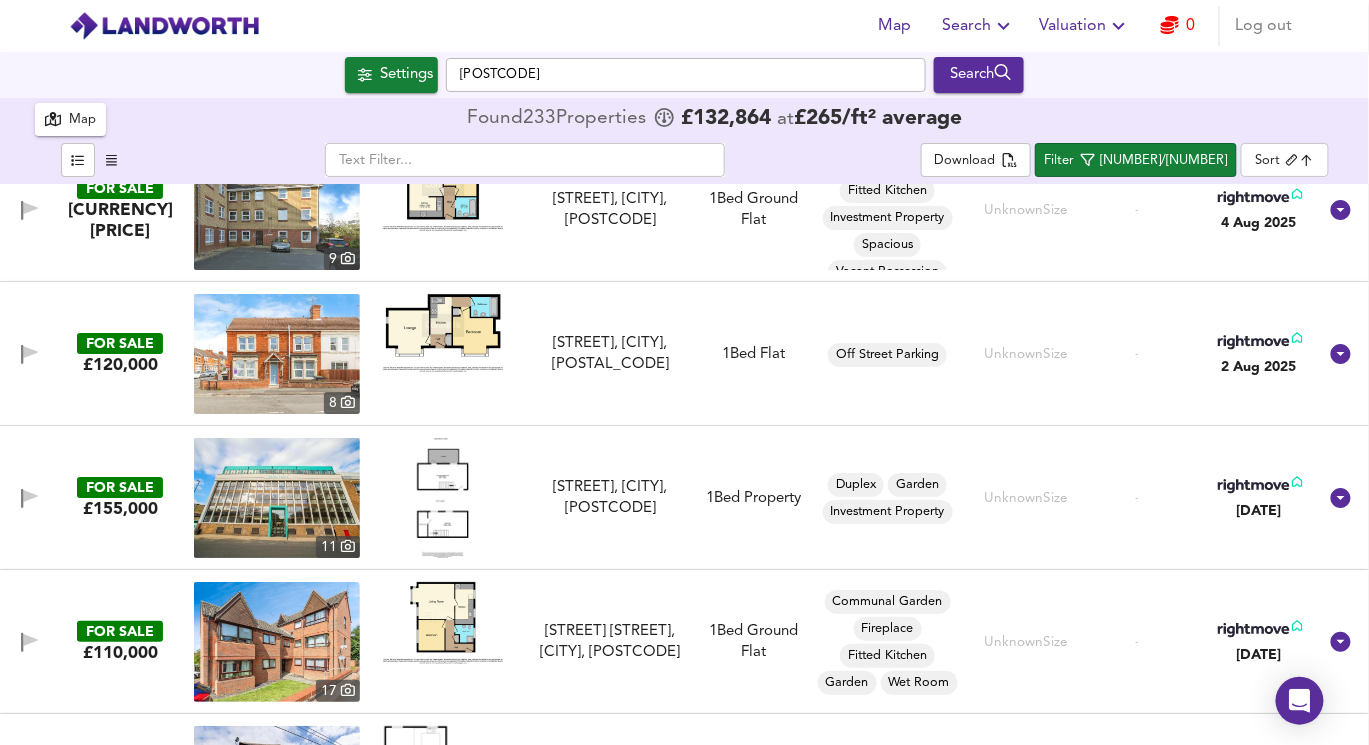 click at bounding box center (443, 498) 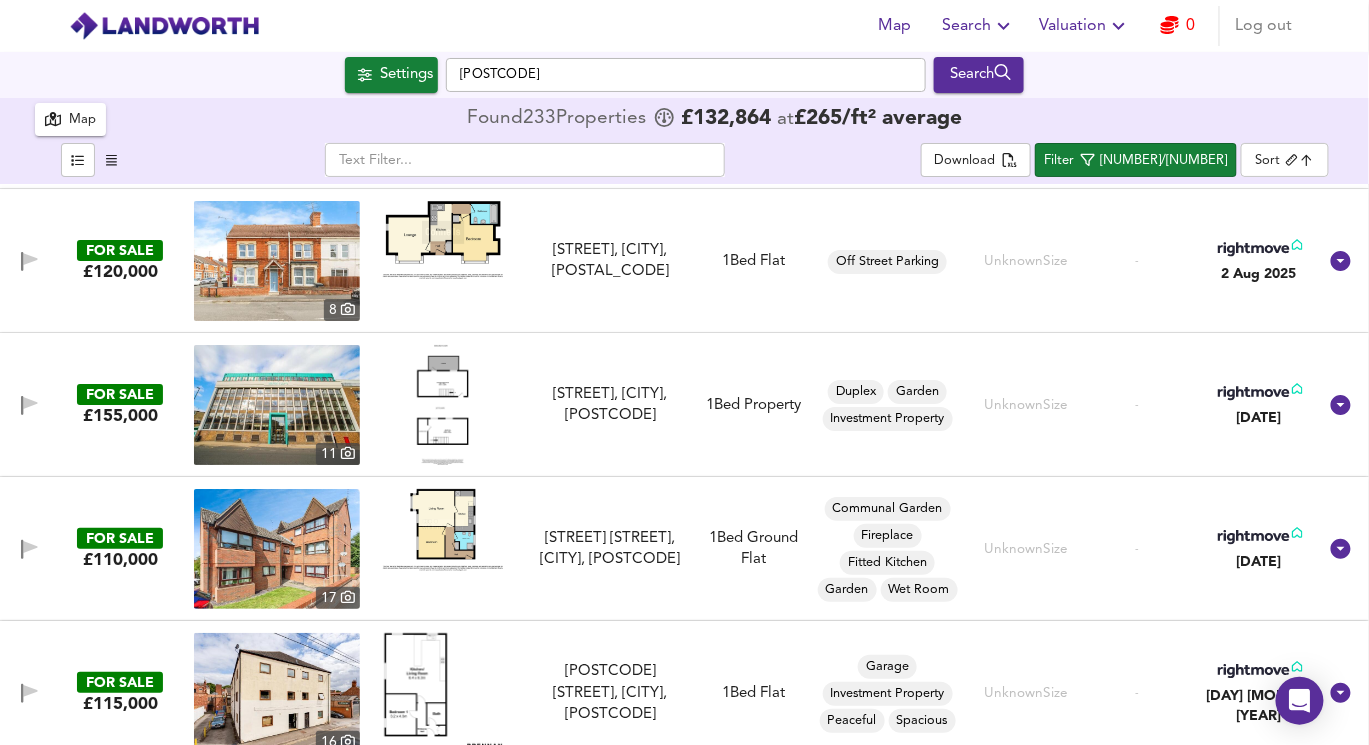 scroll, scrollTop: 11379, scrollLeft: 0, axis: vertical 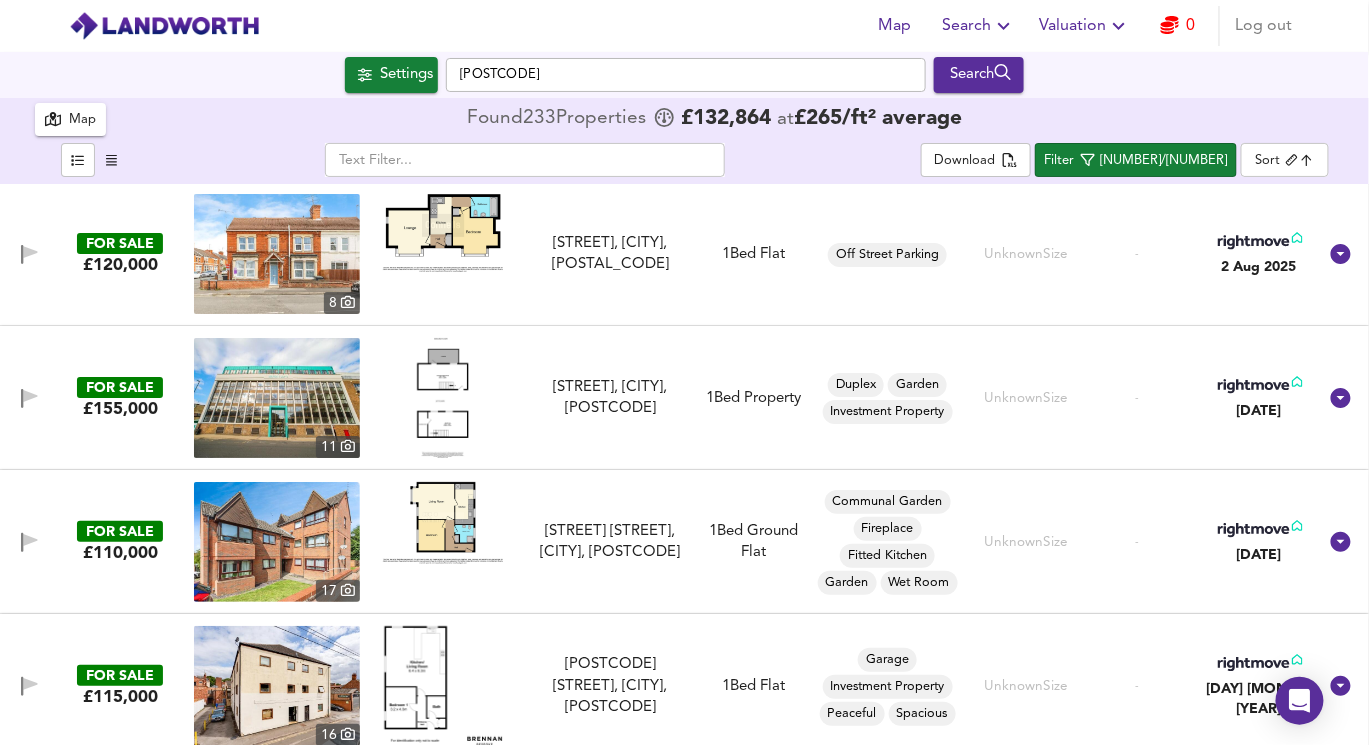 click at bounding box center (443, 523) 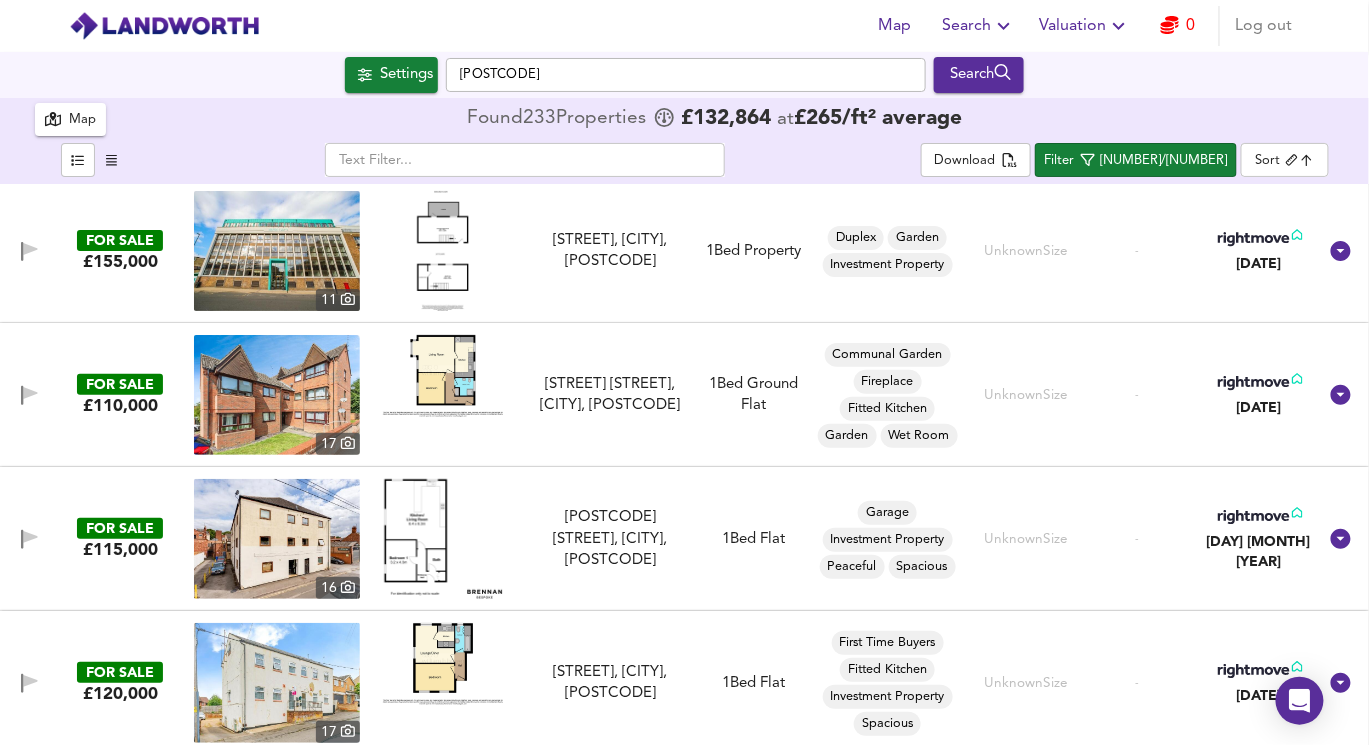 scroll, scrollTop: 11537, scrollLeft: 0, axis: vertical 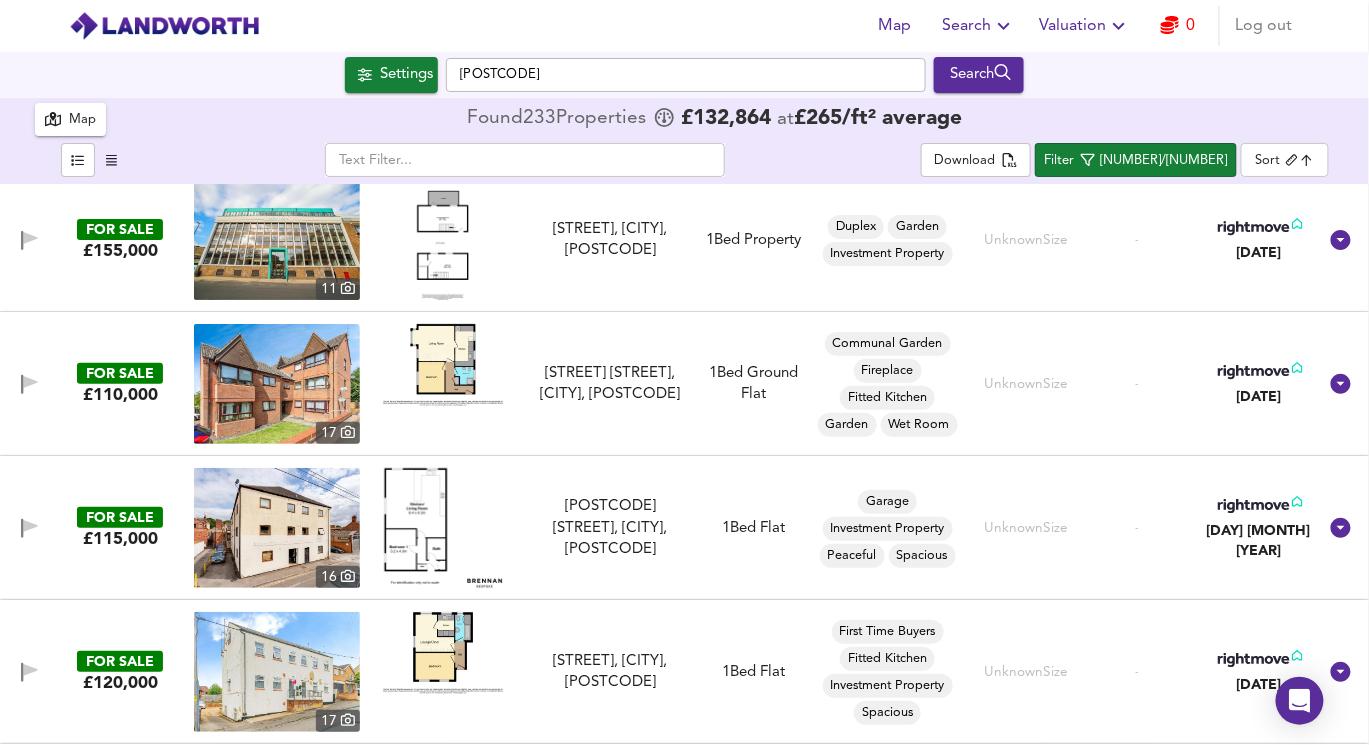 click at bounding box center (443, 528) 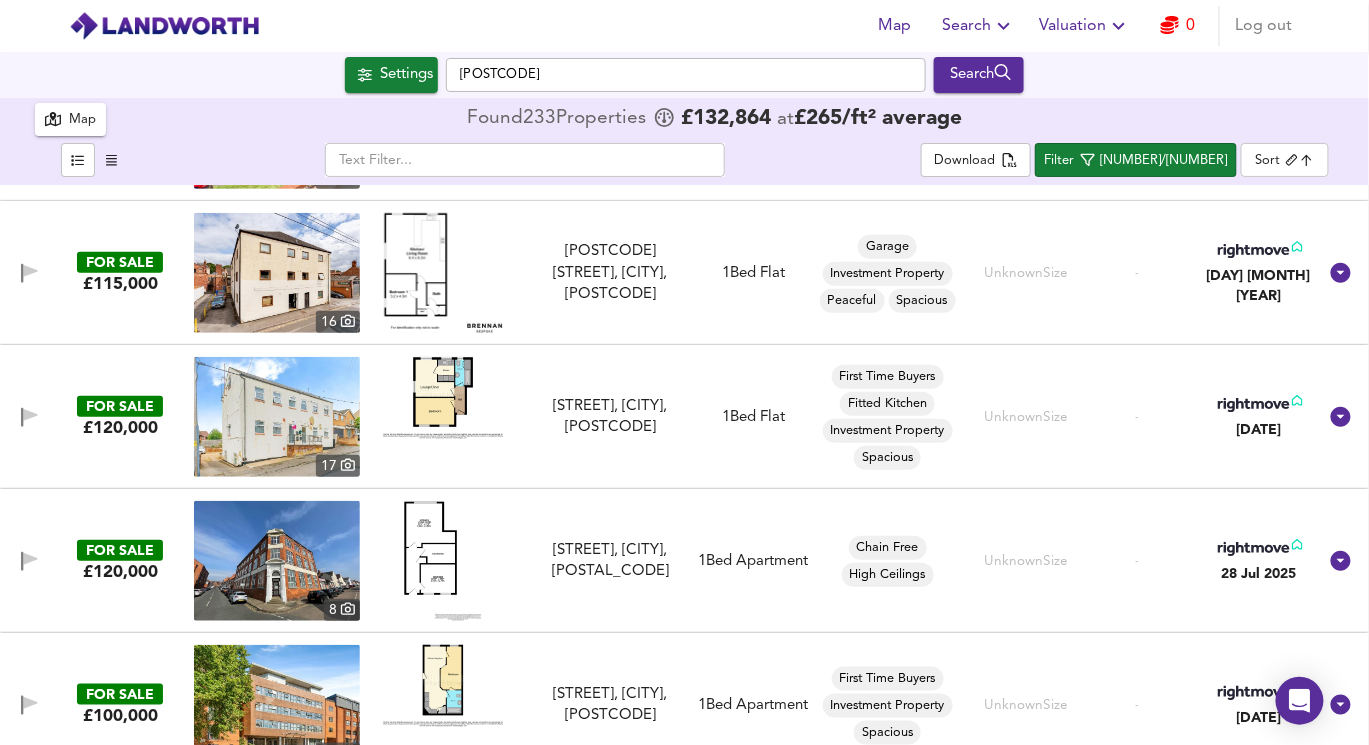 scroll, scrollTop: 11800, scrollLeft: 0, axis: vertical 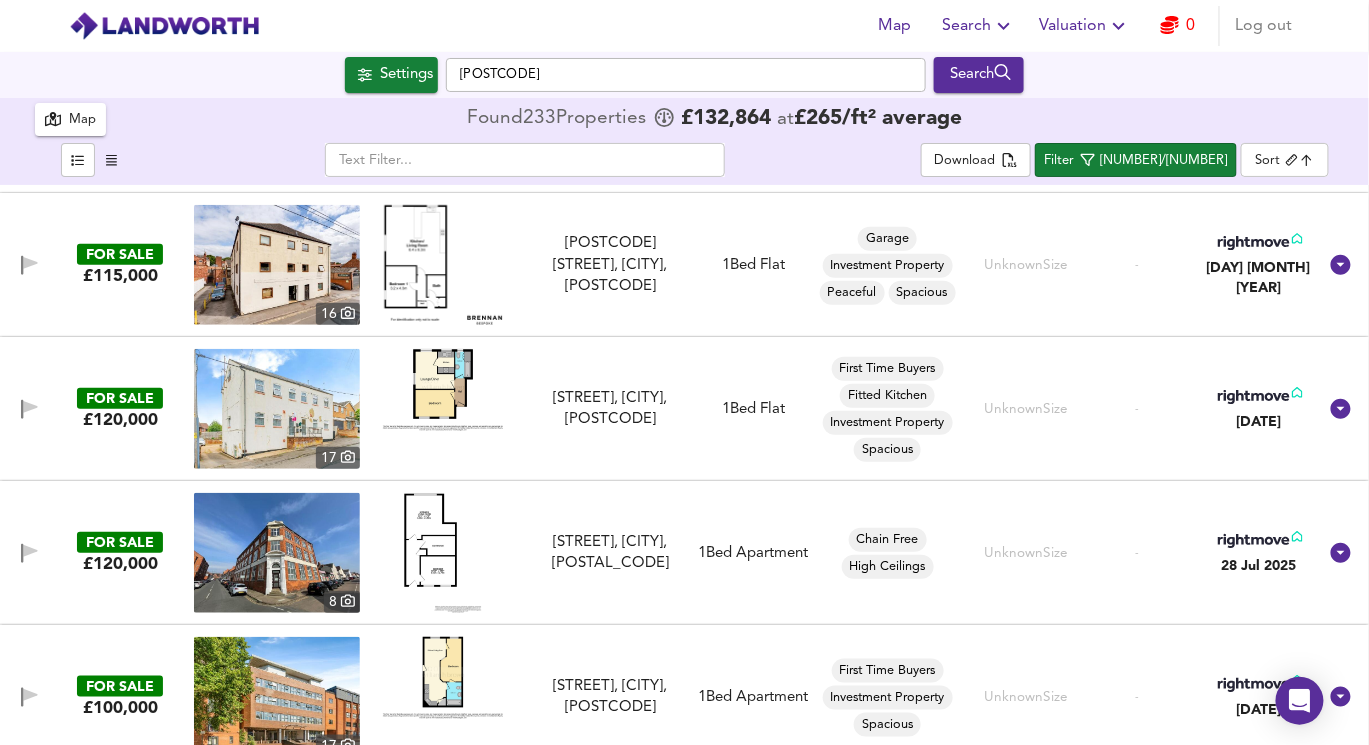 click at bounding box center (443, 390) 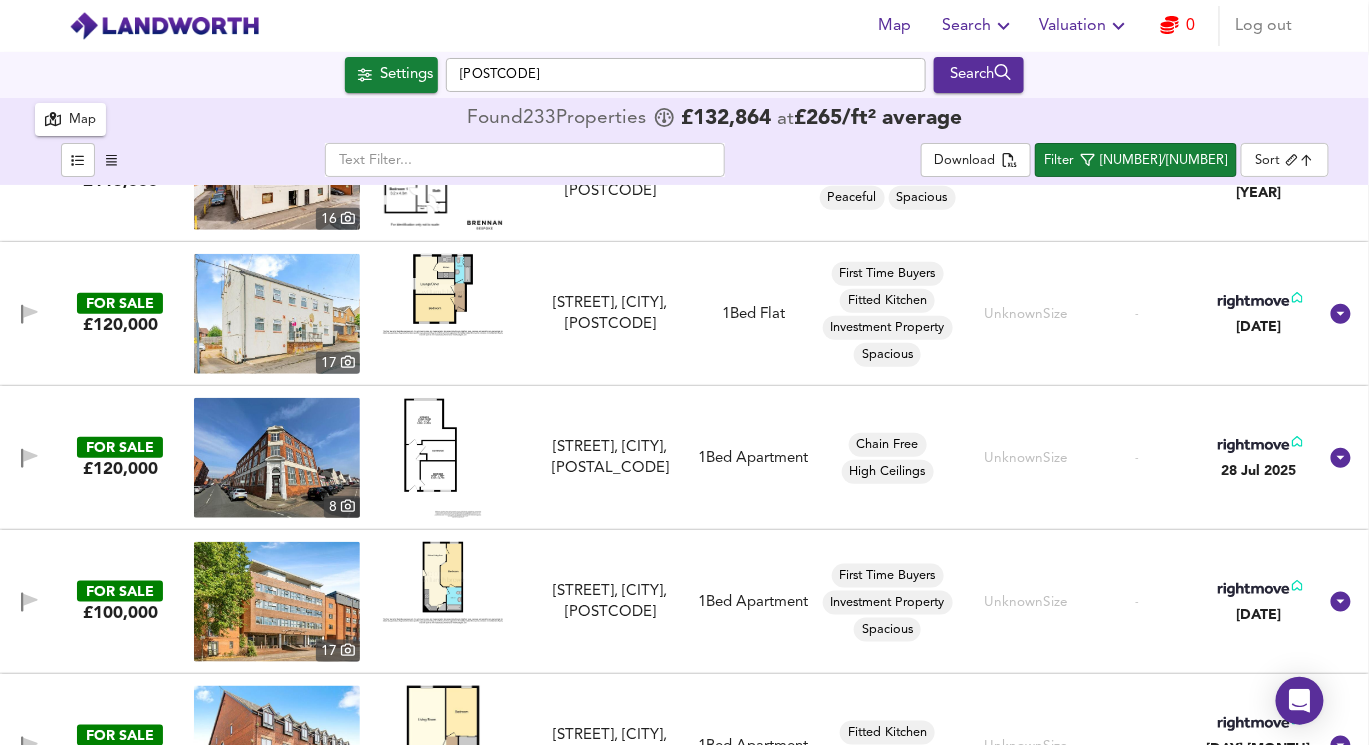scroll, scrollTop: 11899, scrollLeft: 0, axis: vertical 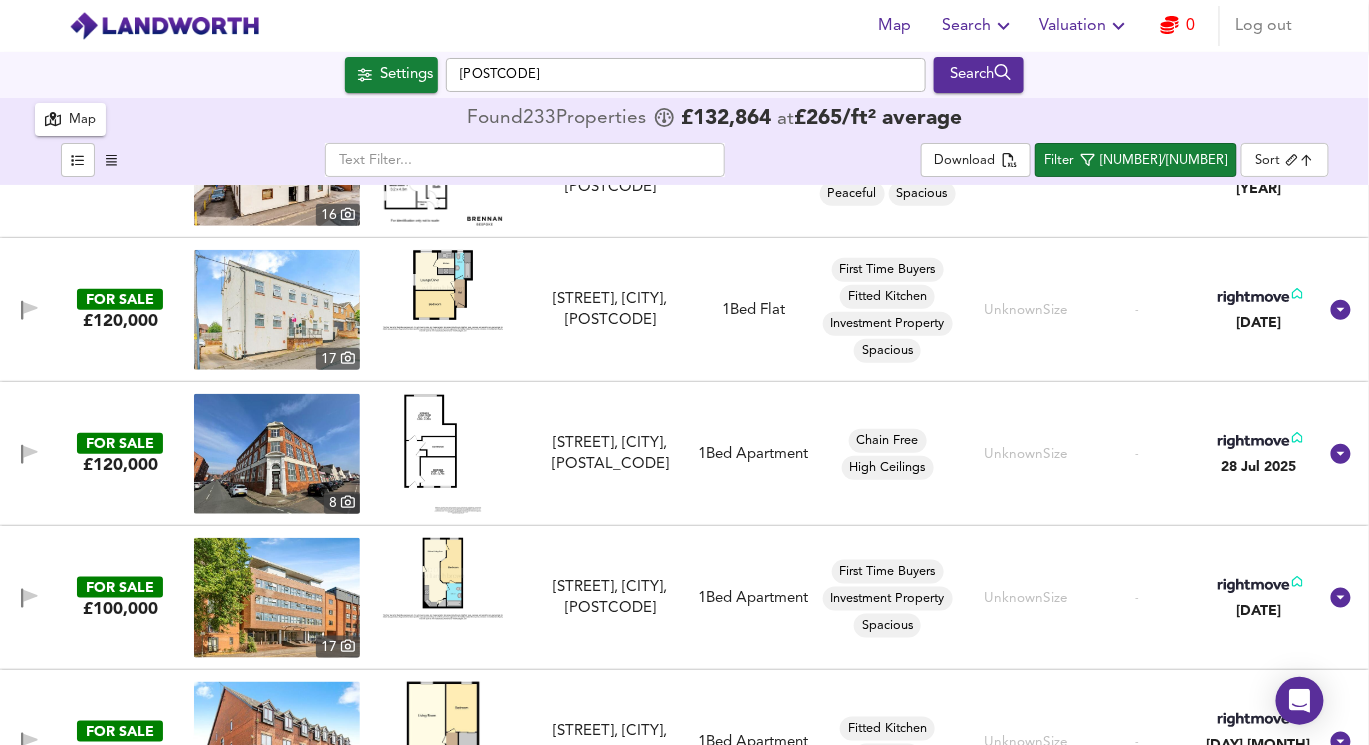 click at bounding box center (277, 310) 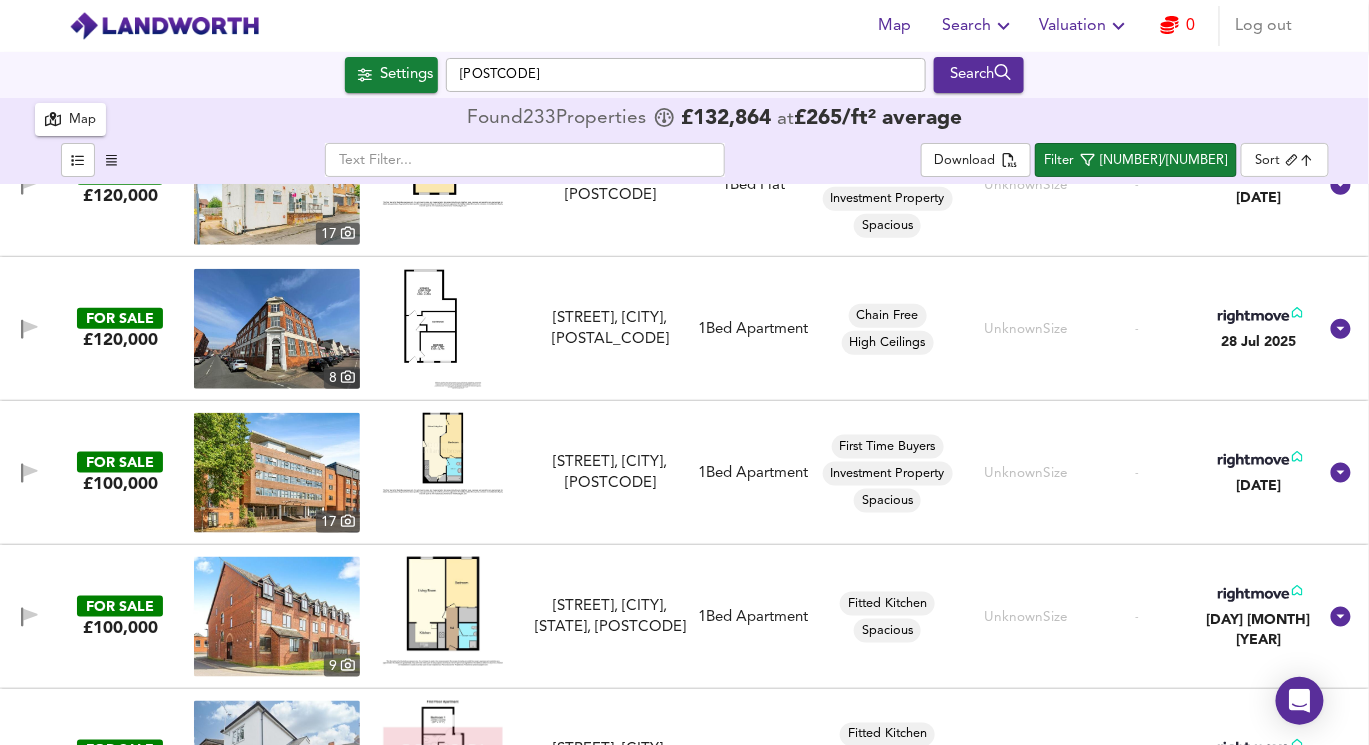 scroll, scrollTop: 12028, scrollLeft: 0, axis: vertical 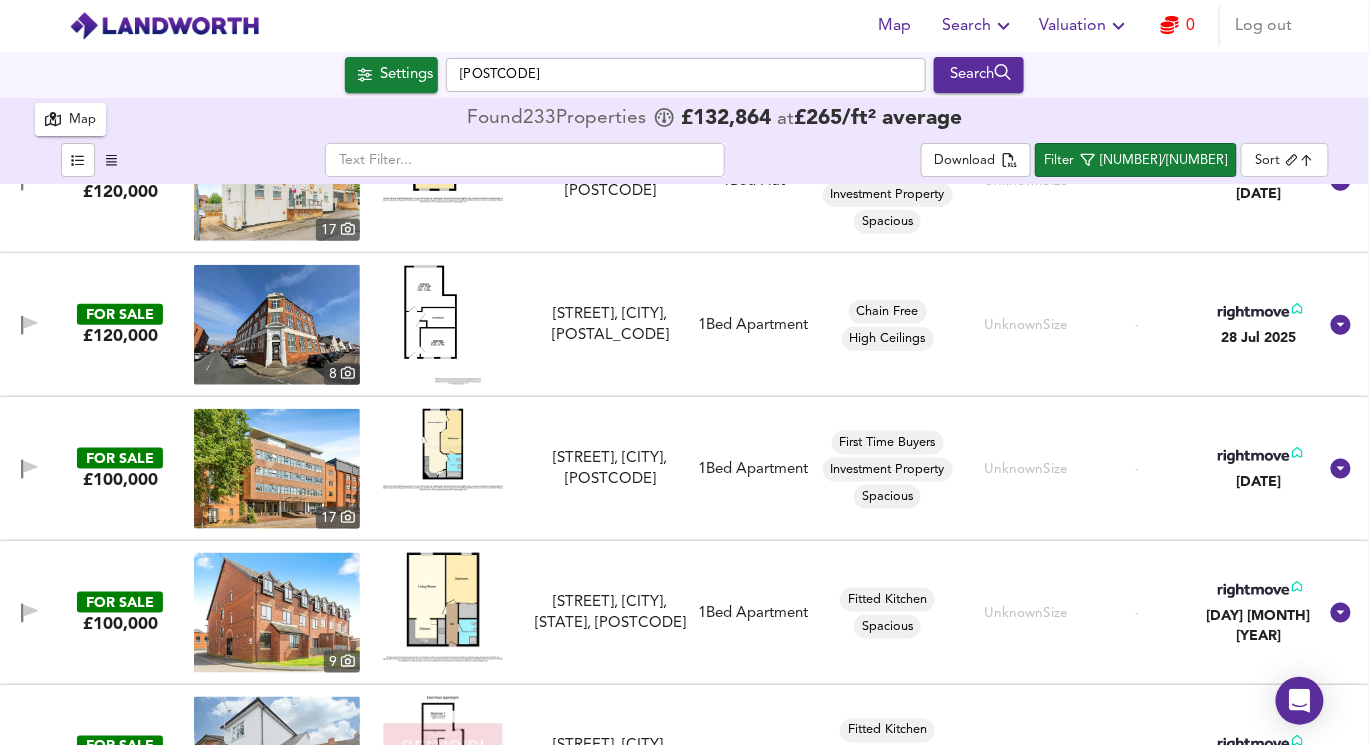 click at bounding box center (443, 325) 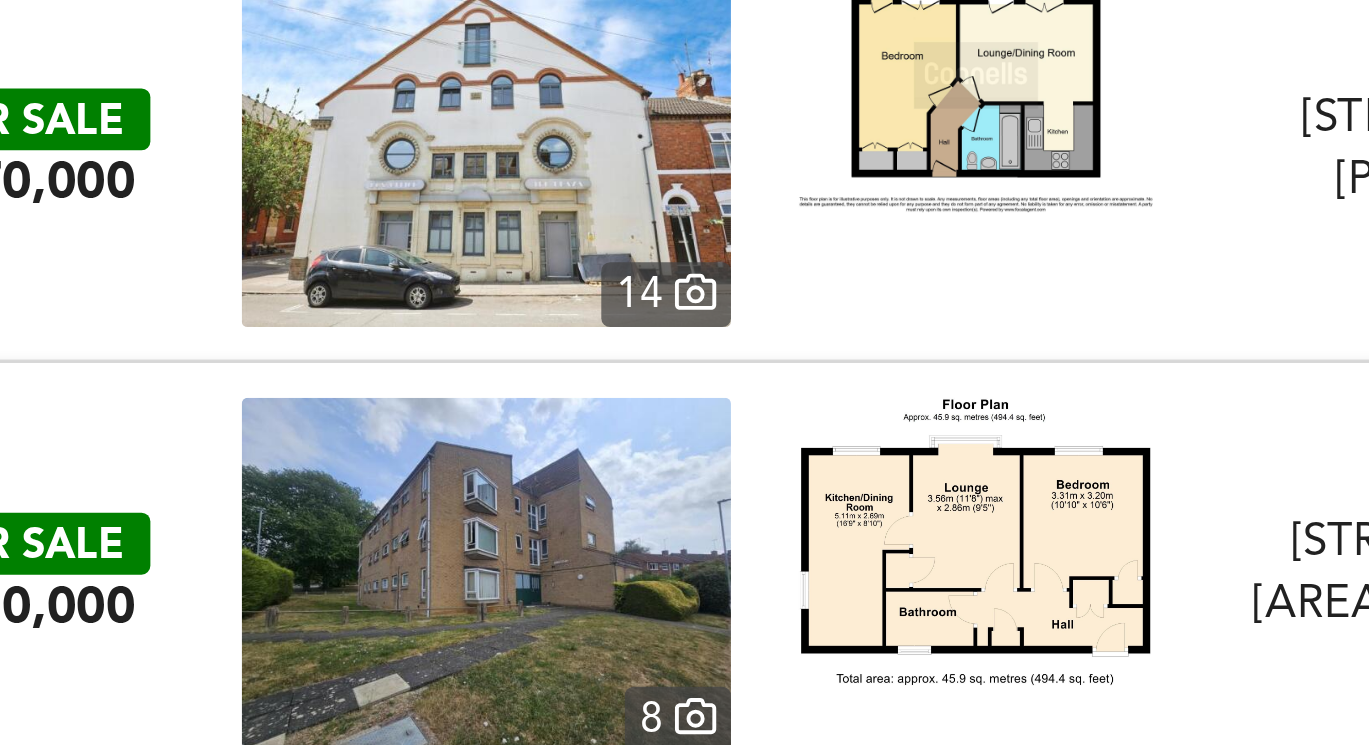 scroll, scrollTop: 13121, scrollLeft: 0, axis: vertical 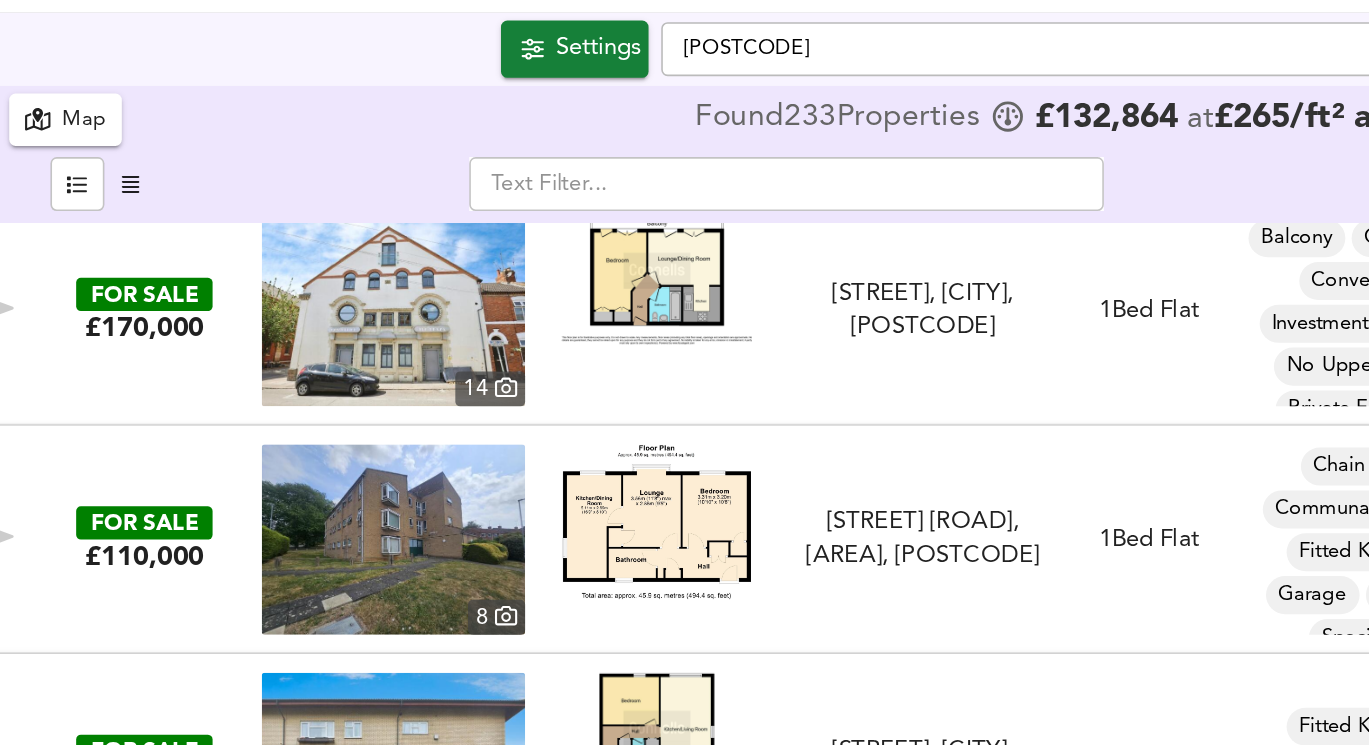 click at bounding box center [277, 384] 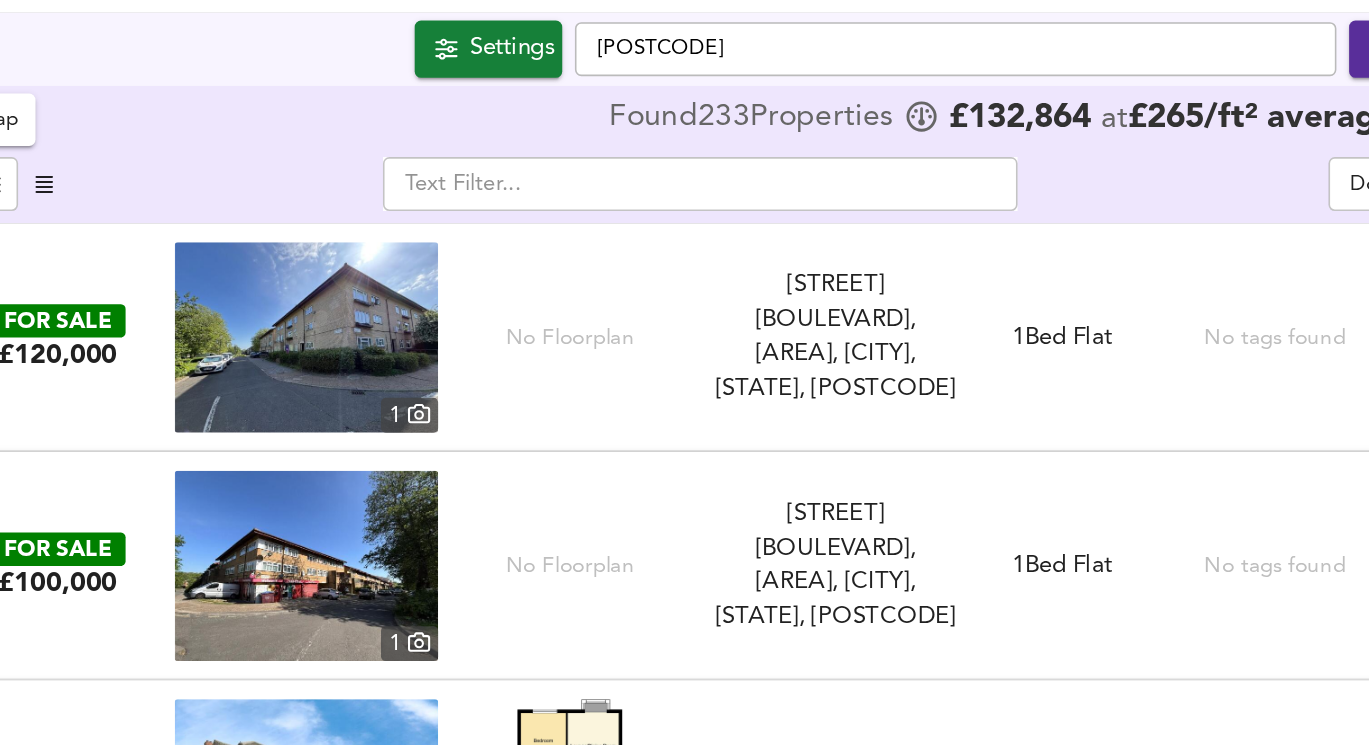 scroll, scrollTop: 13537, scrollLeft: 0, axis: vertical 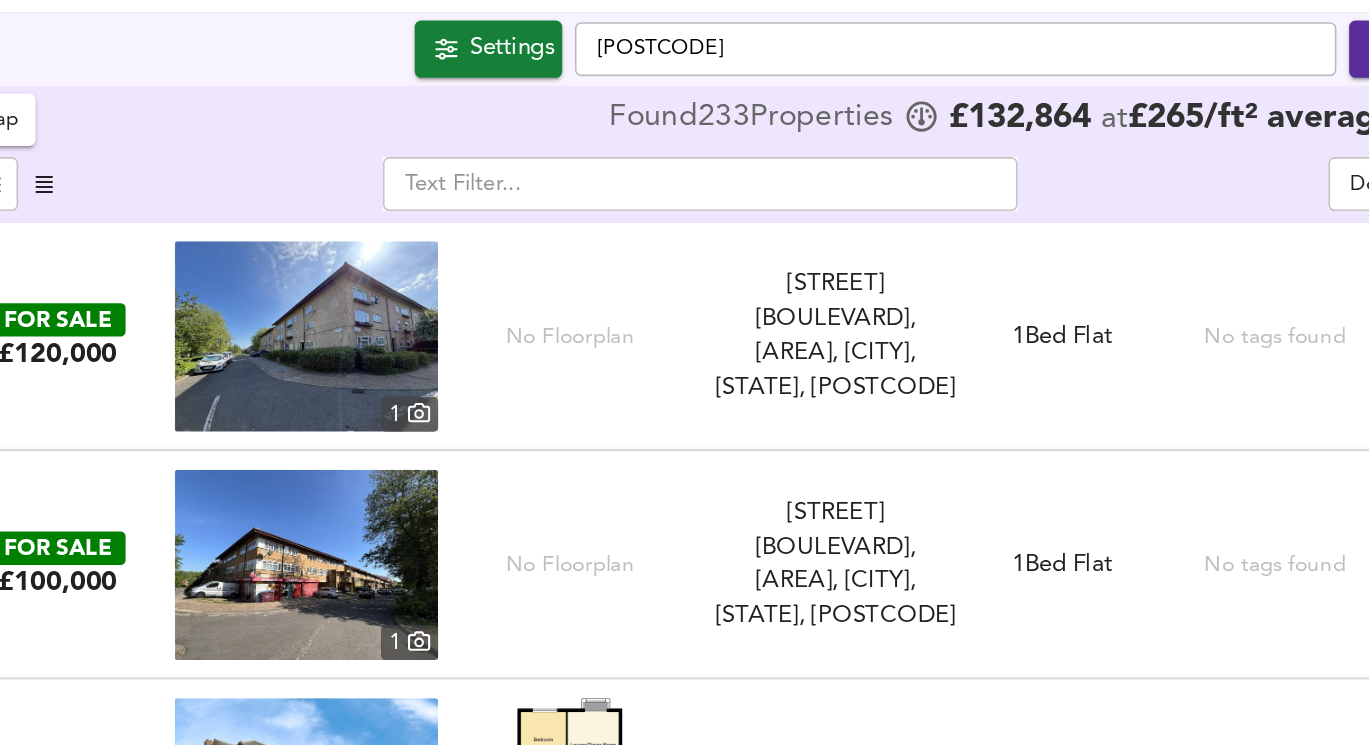 click at bounding box center [277, 256] 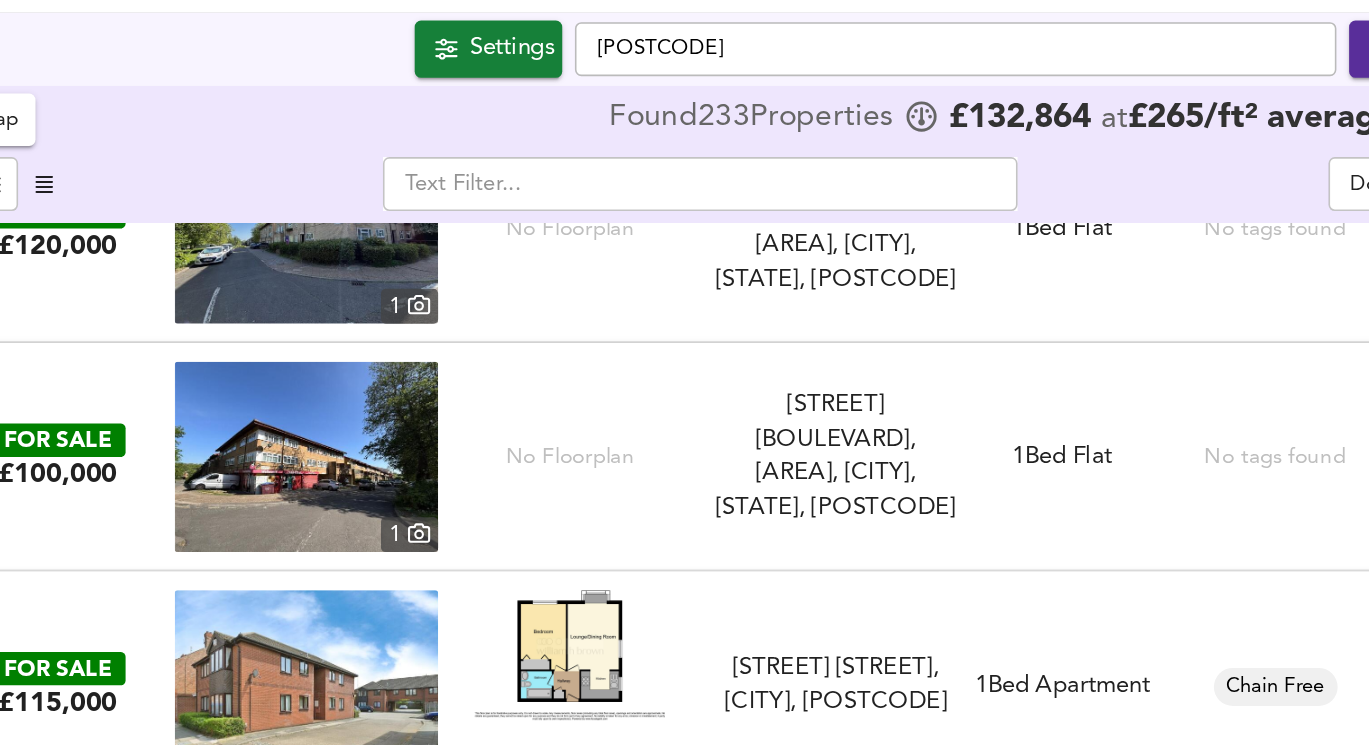 scroll, scrollTop: 13616, scrollLeft: 0, axis: vertical 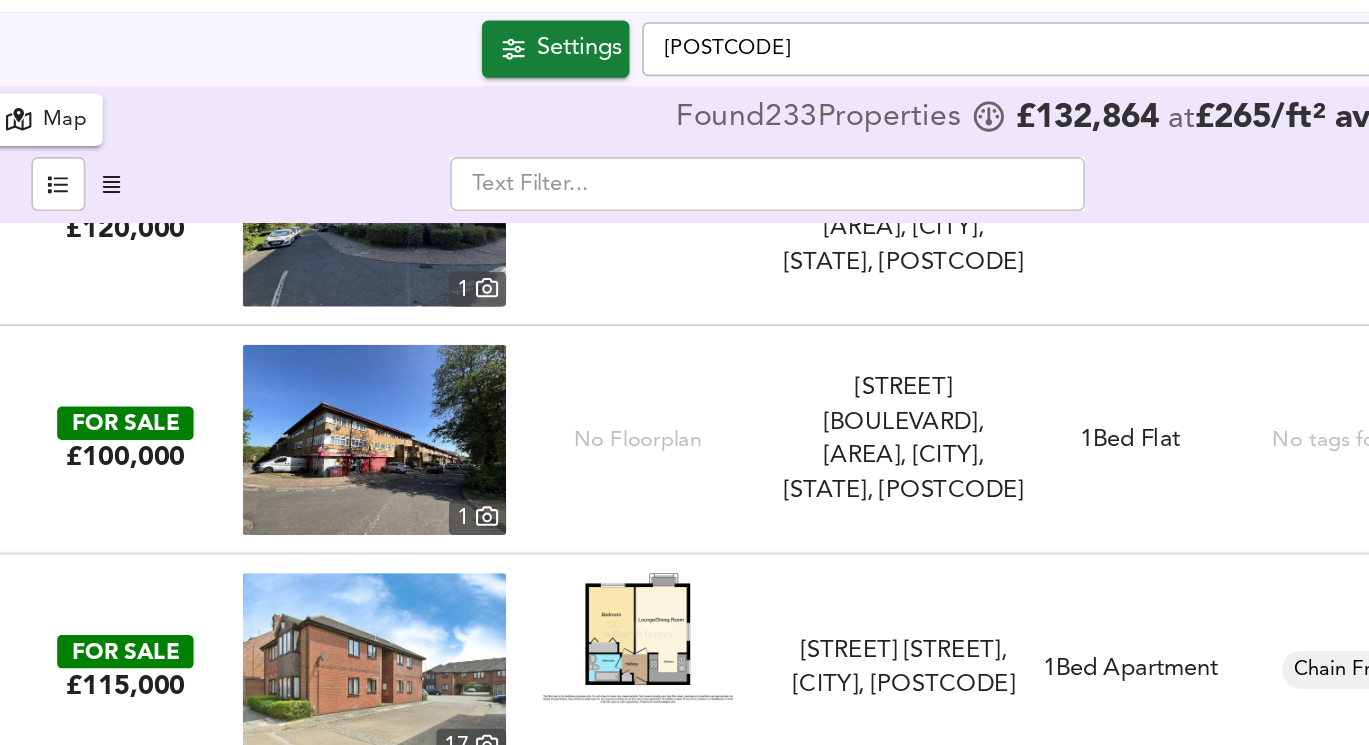 click at bounding box center (277, 321) 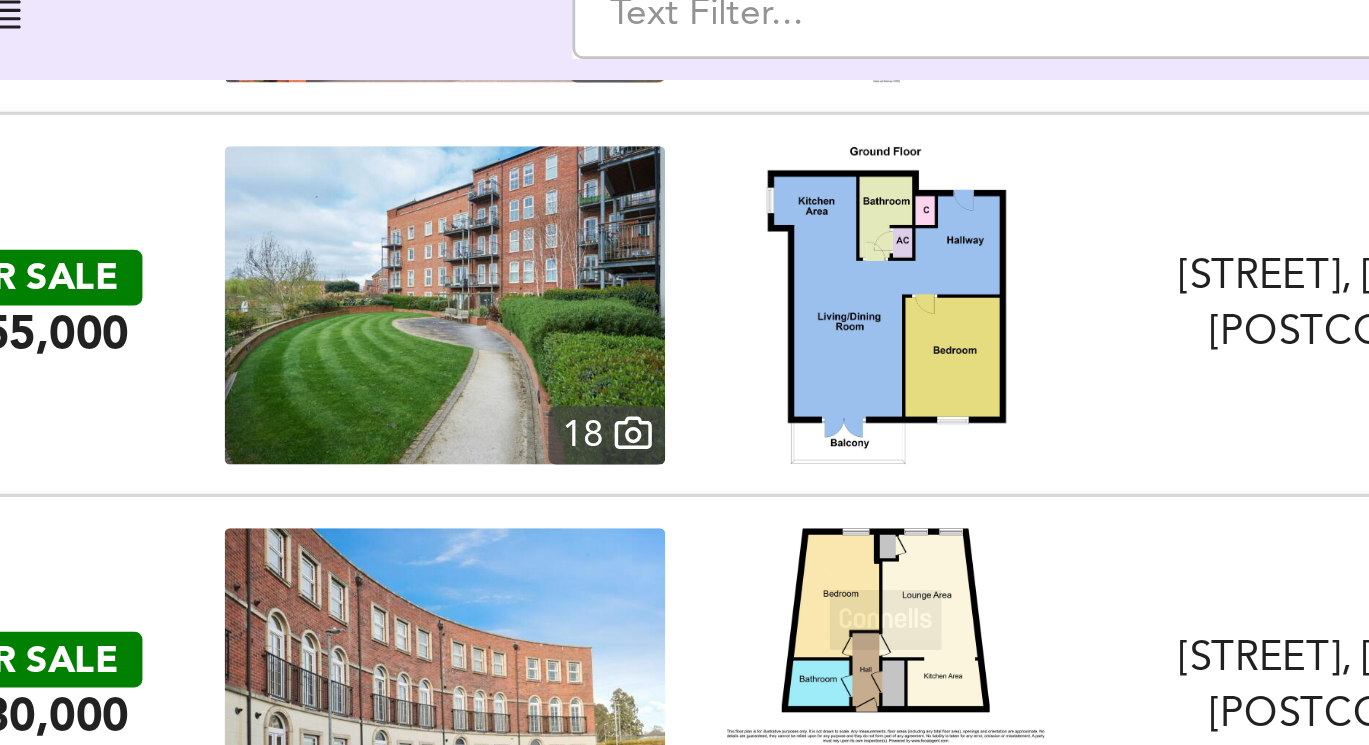 scroll, scrollTop: 14238, scrollLeft: 0, axis: vertical 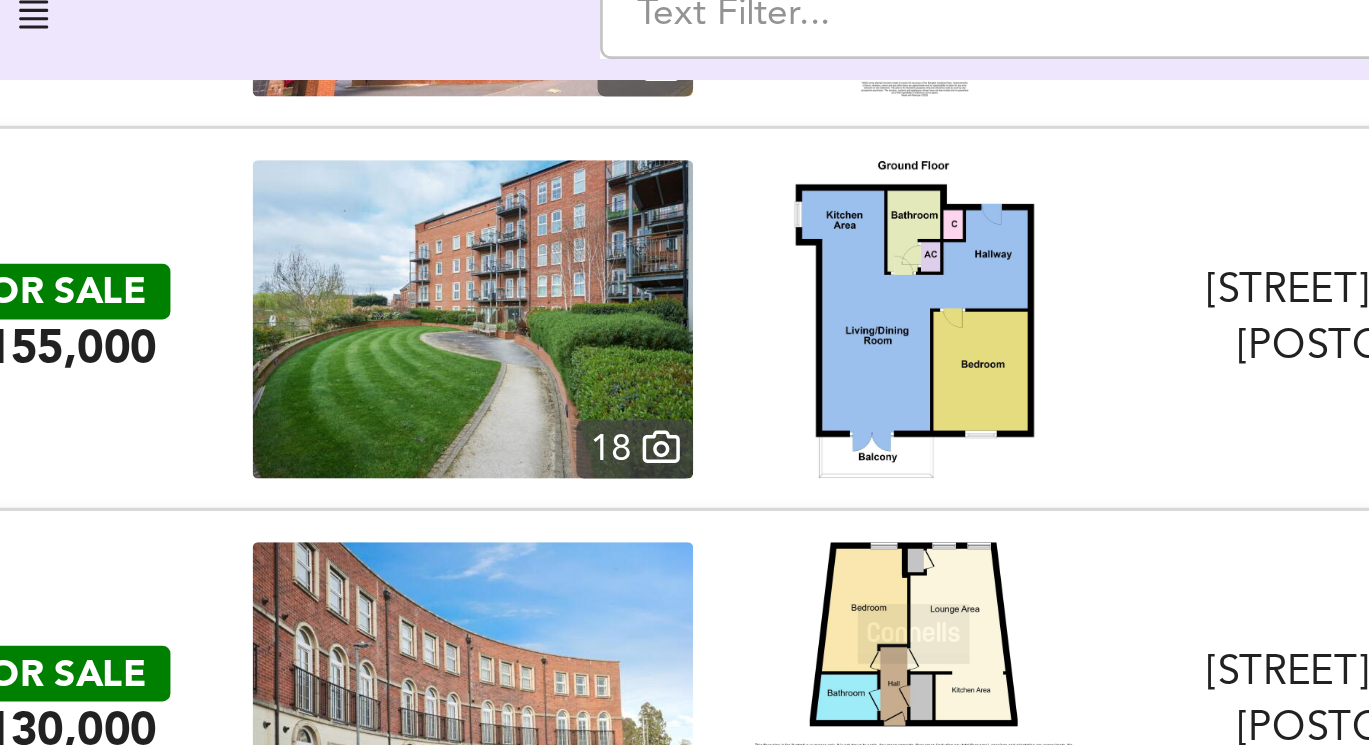 click at bounding box center [277, 275] 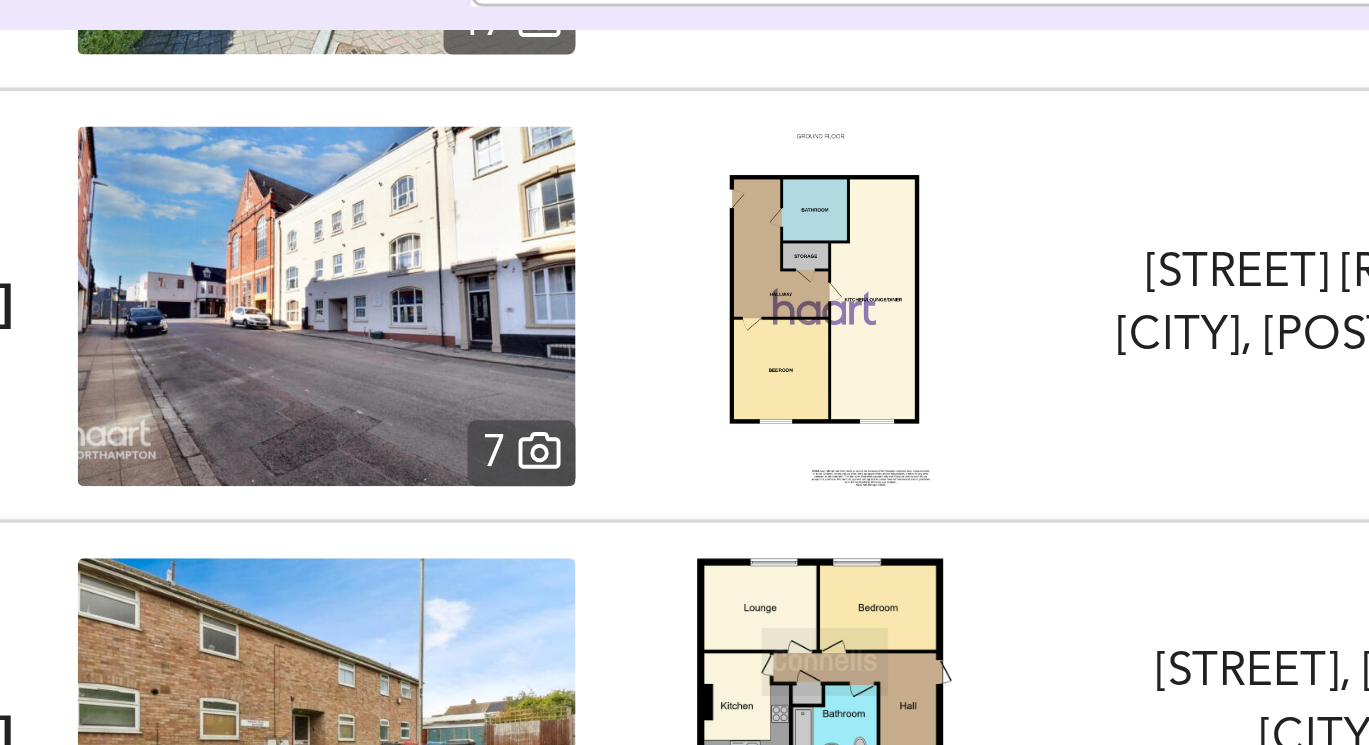 scroll, scrollTop: 14830, scrollLeft: 0, axis: vertical 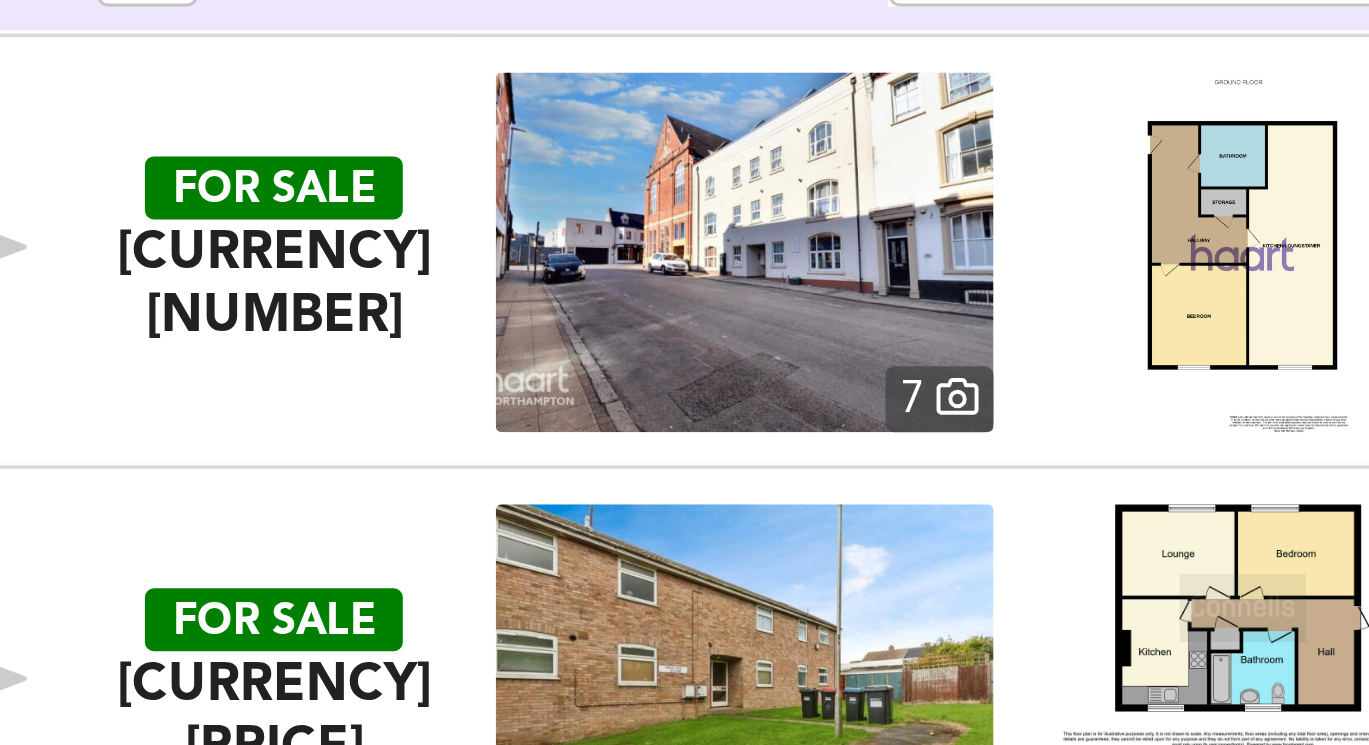 click at bounding box center [277, 259] 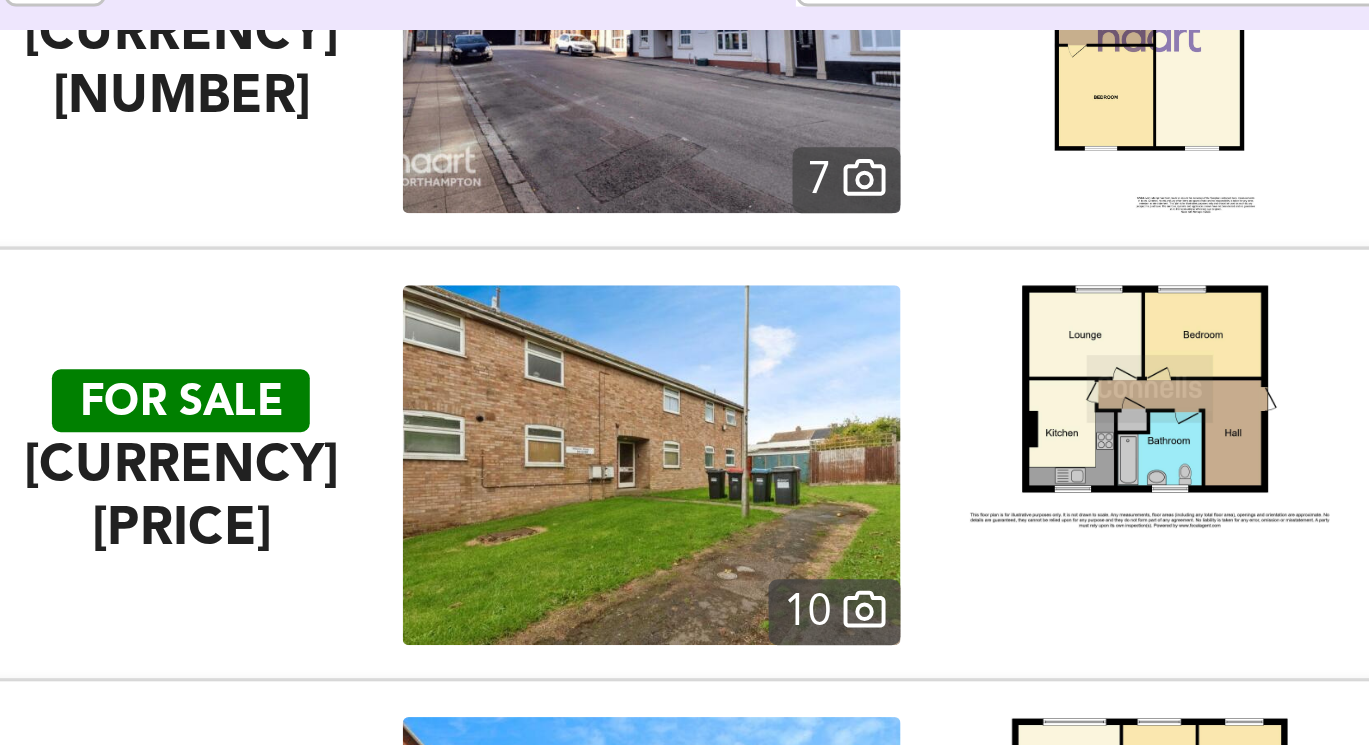 scroll, scrollTop: 14903, scrollLeft: 0, axis: vertical 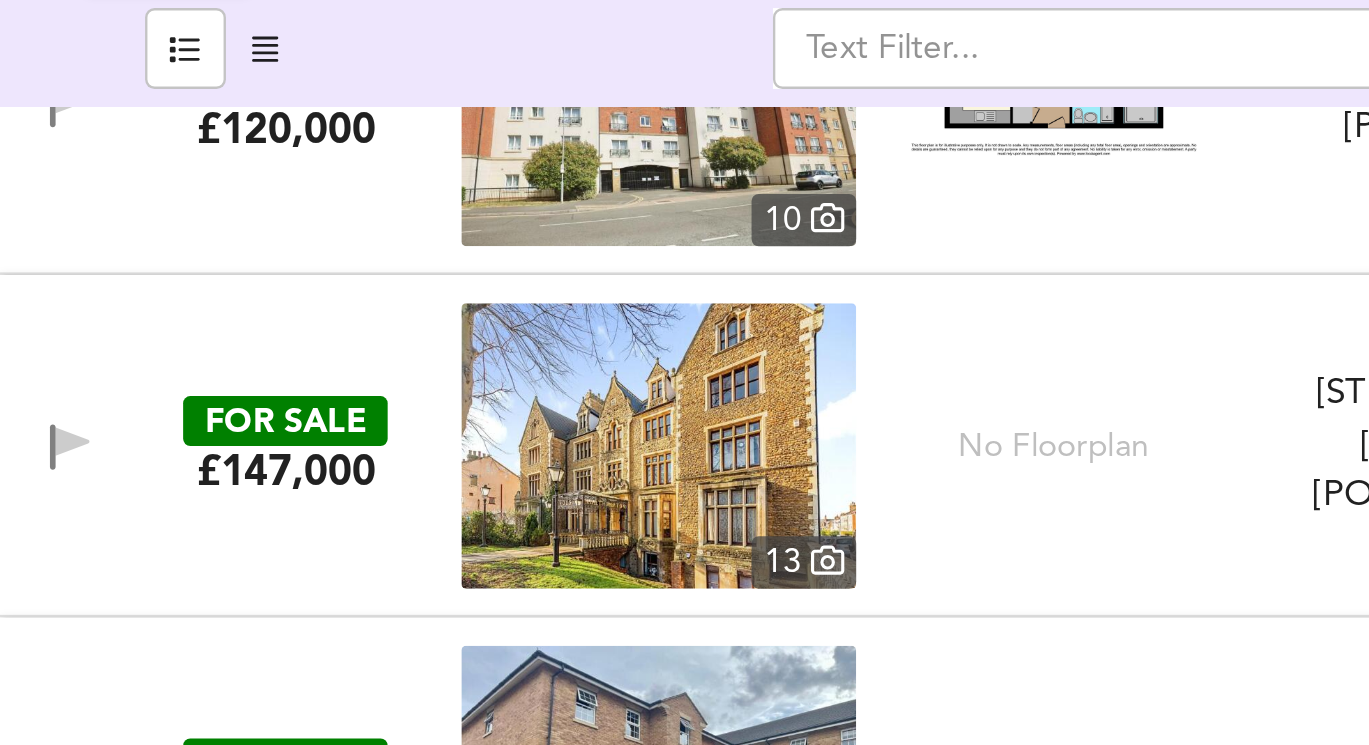 click at bounding box center [277, 327] 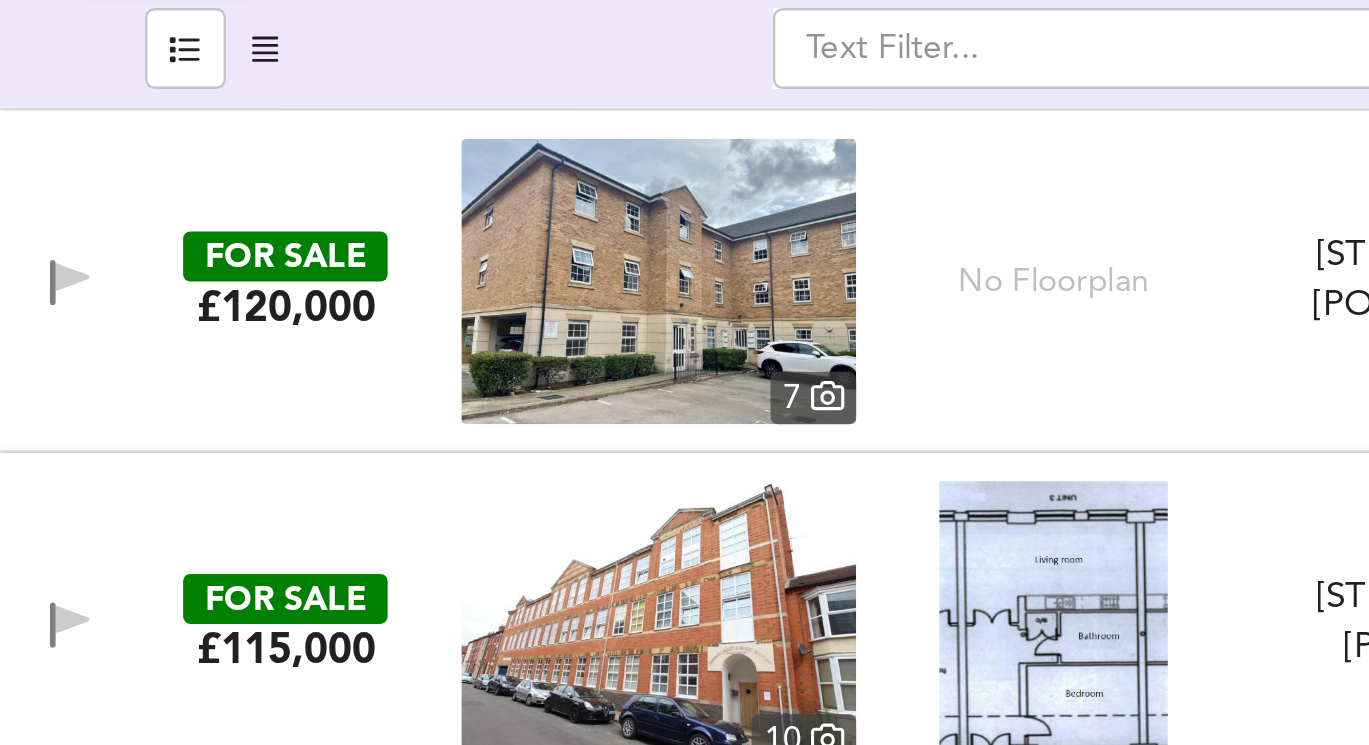 scroll, scrollTop: 15412, scrollLeft: 0, axis: vertical 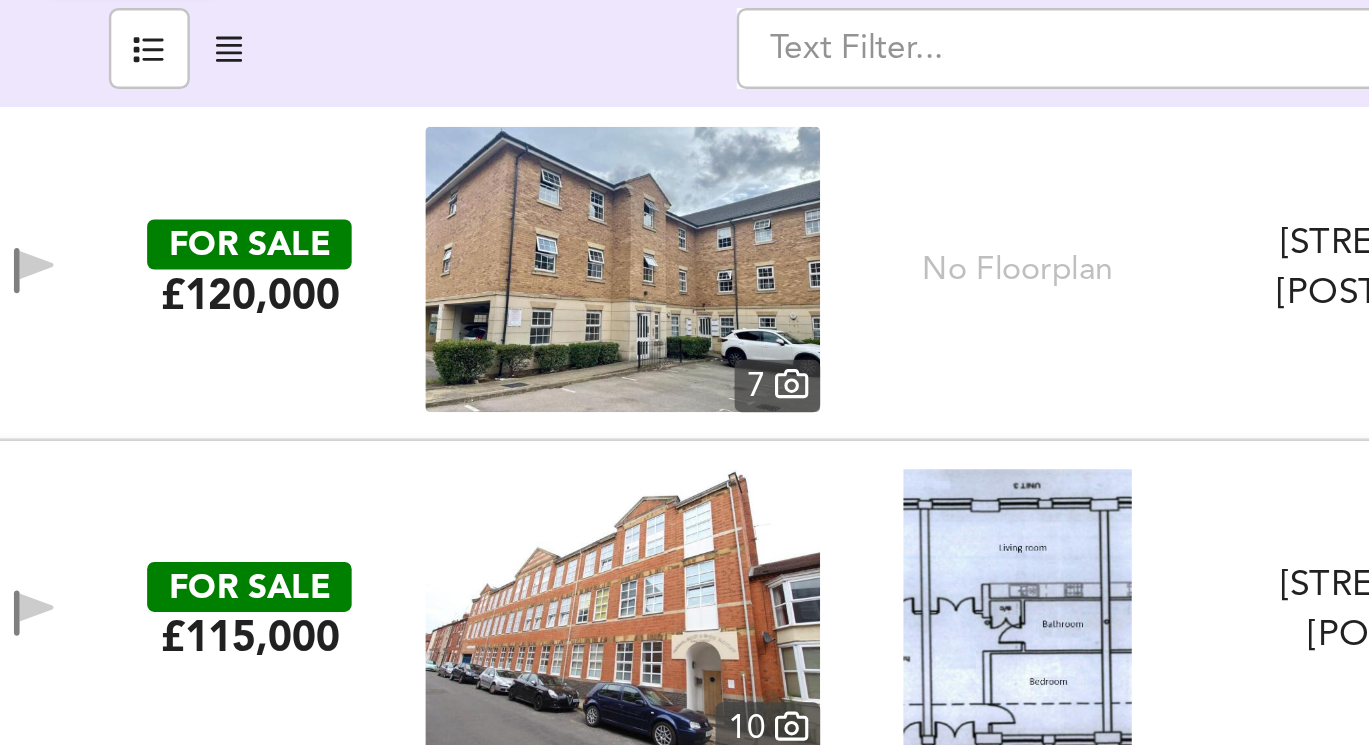 click at bounding box center [277, 253] 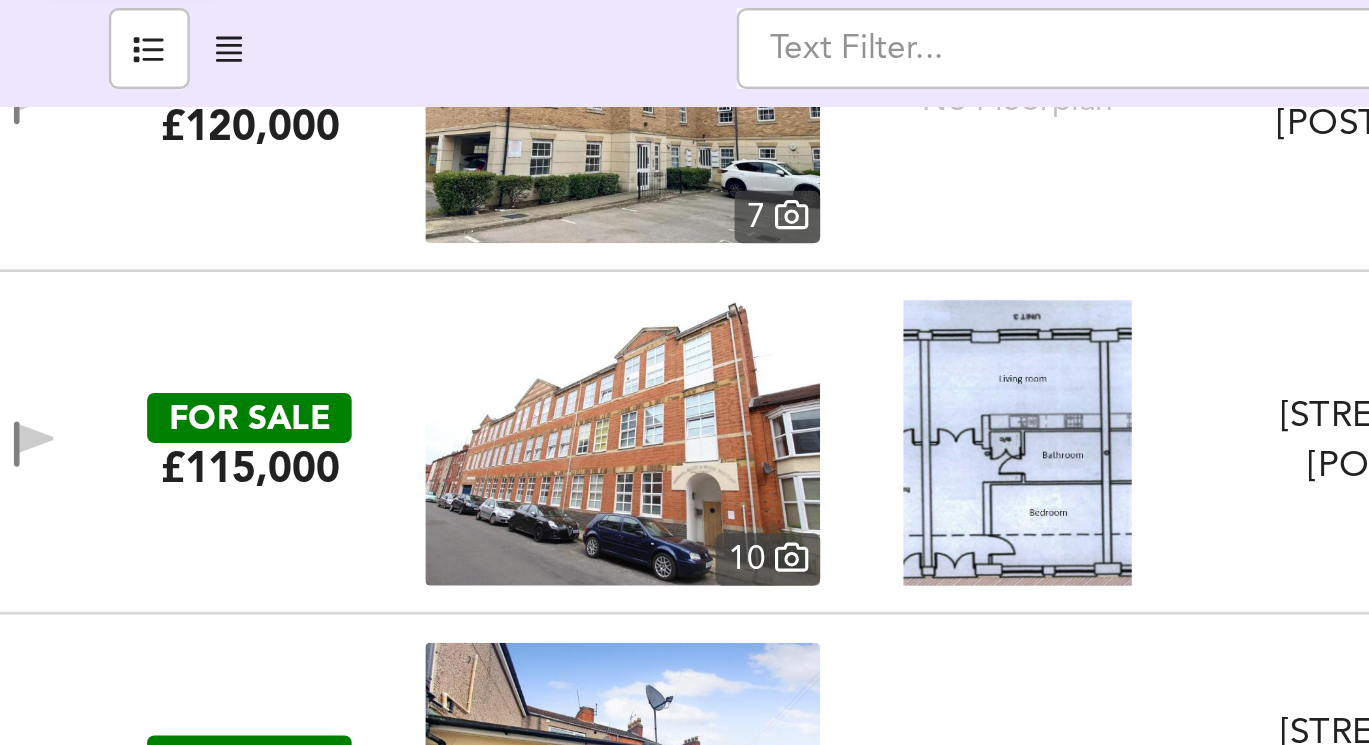 scroll, scrollTop: 15483, scrollLeft: 0, axis: vertical 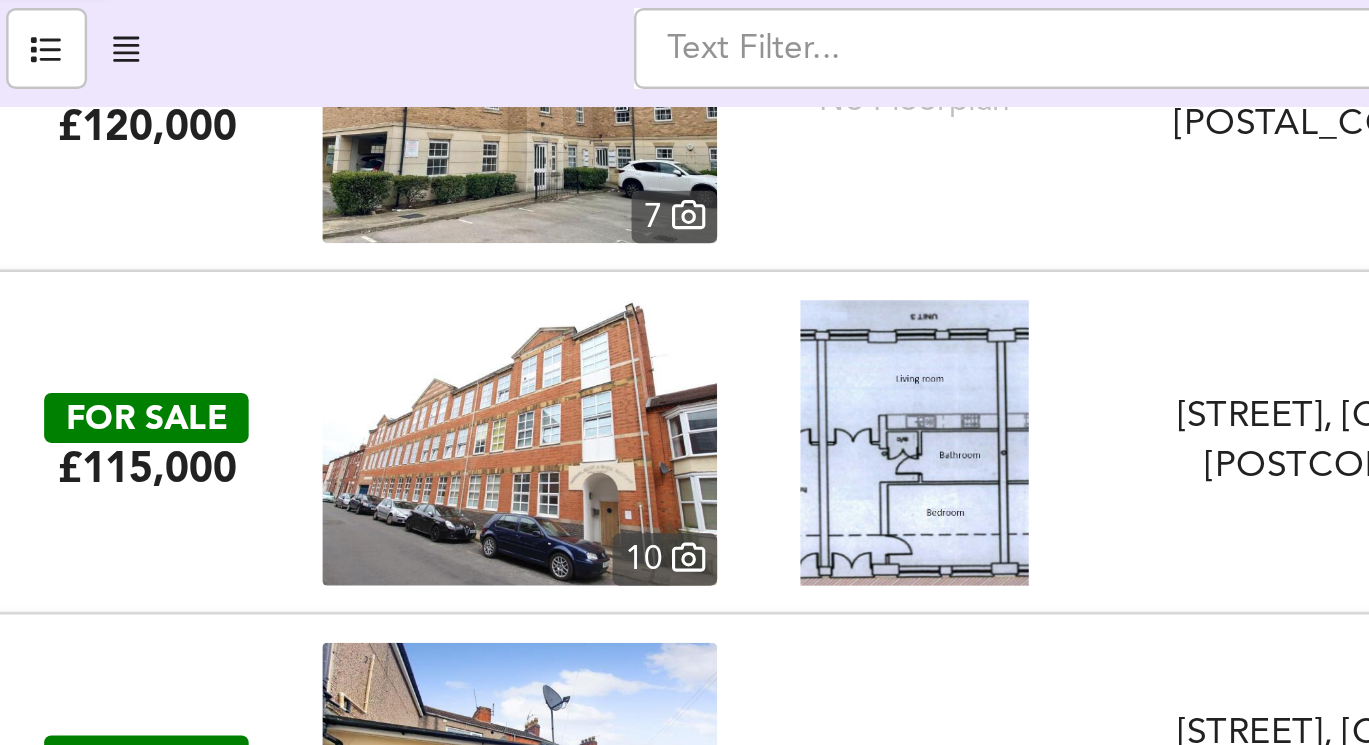 click at bounding box center (277, 326) 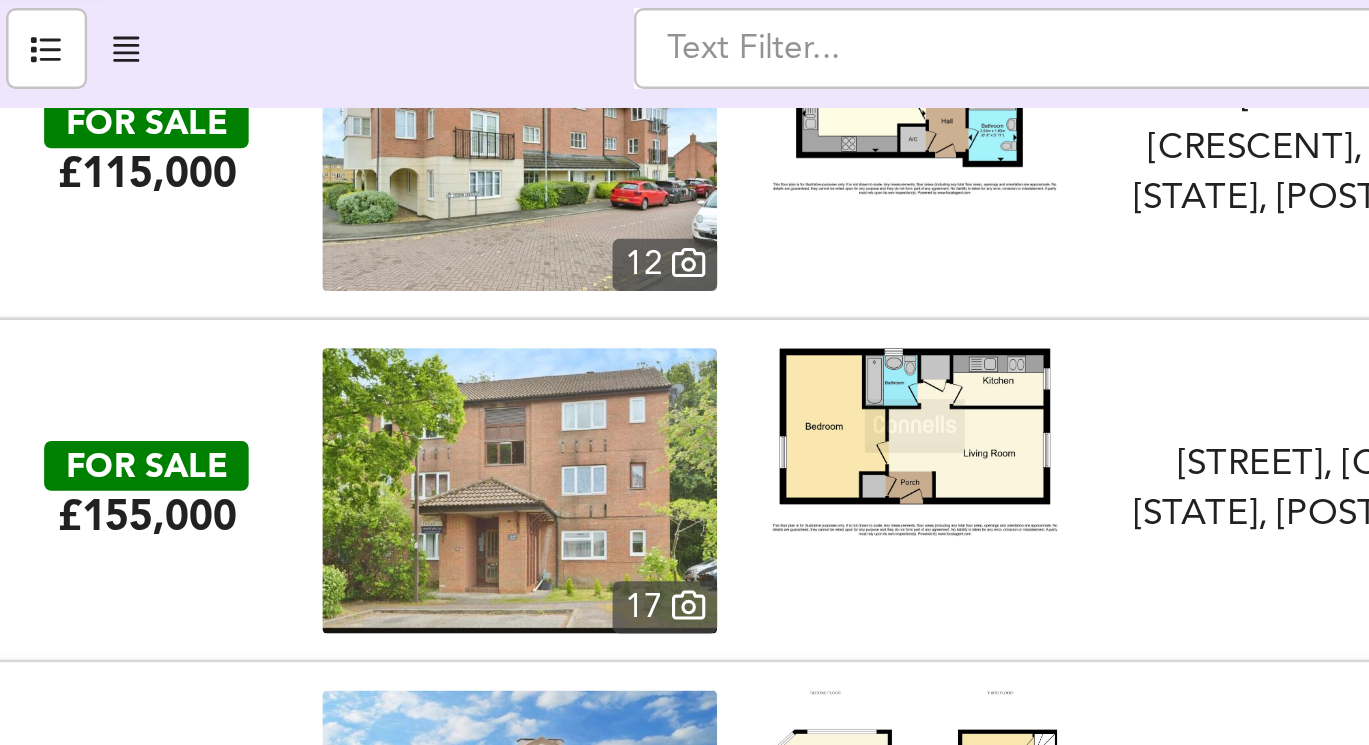 scroll, scrollTop: 16328, scrollLeft: 0, axis: vertical 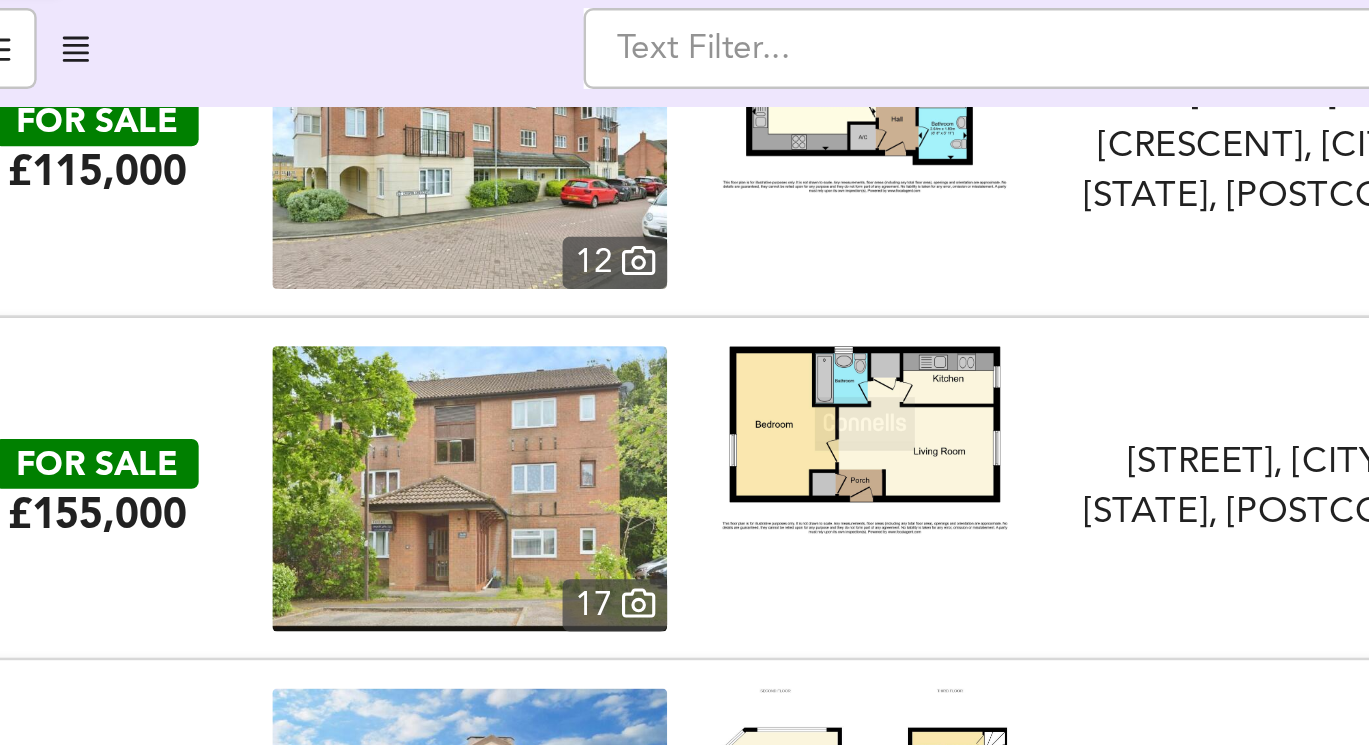 click at bounding box center [277, 345] 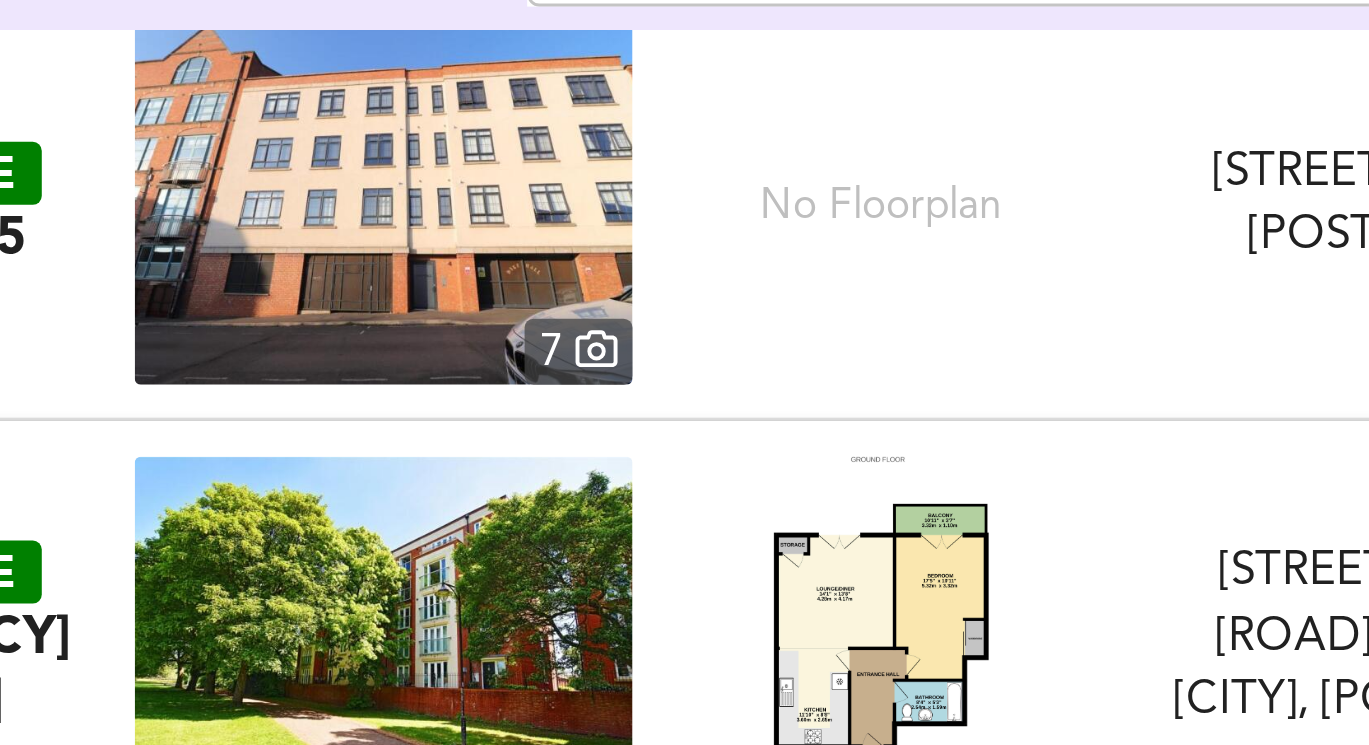 scroll, scrollTop: 16862, scrollLeft: 0, axis: vertical 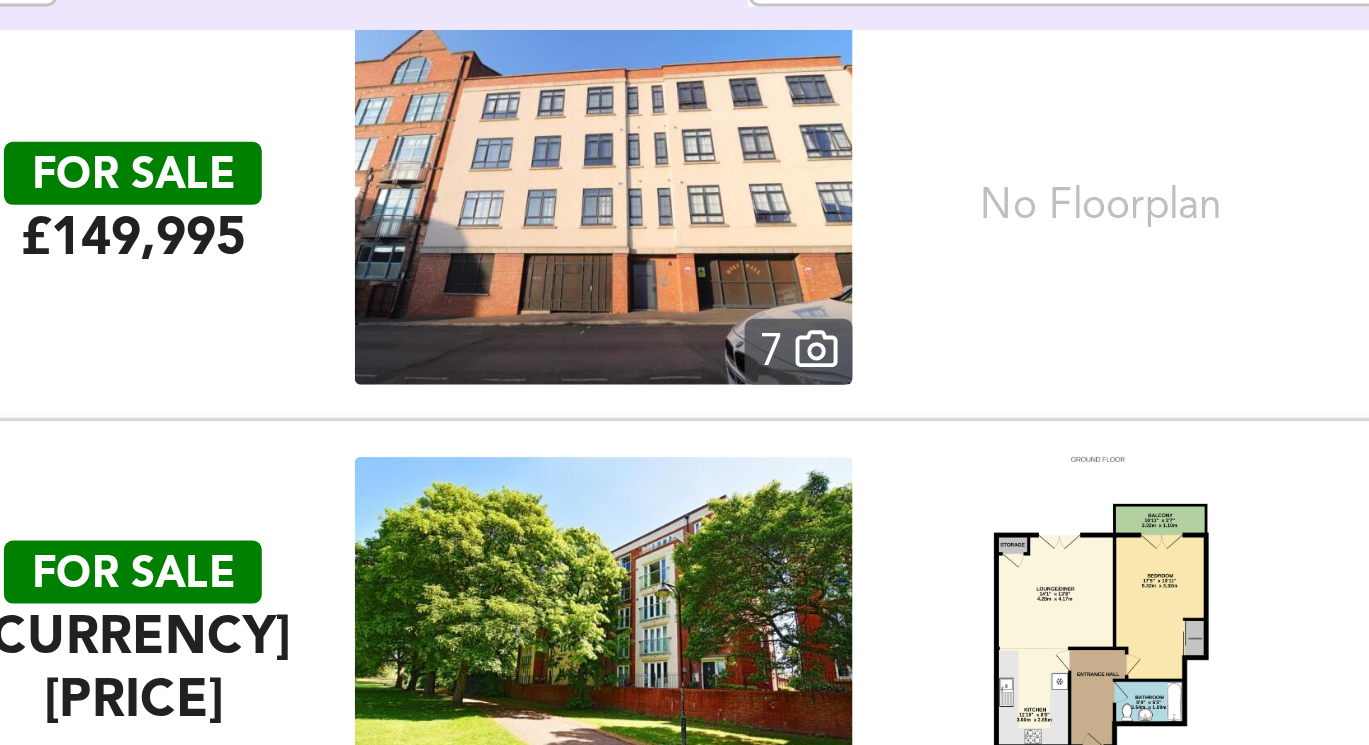 click at bounding box center [277, 243] 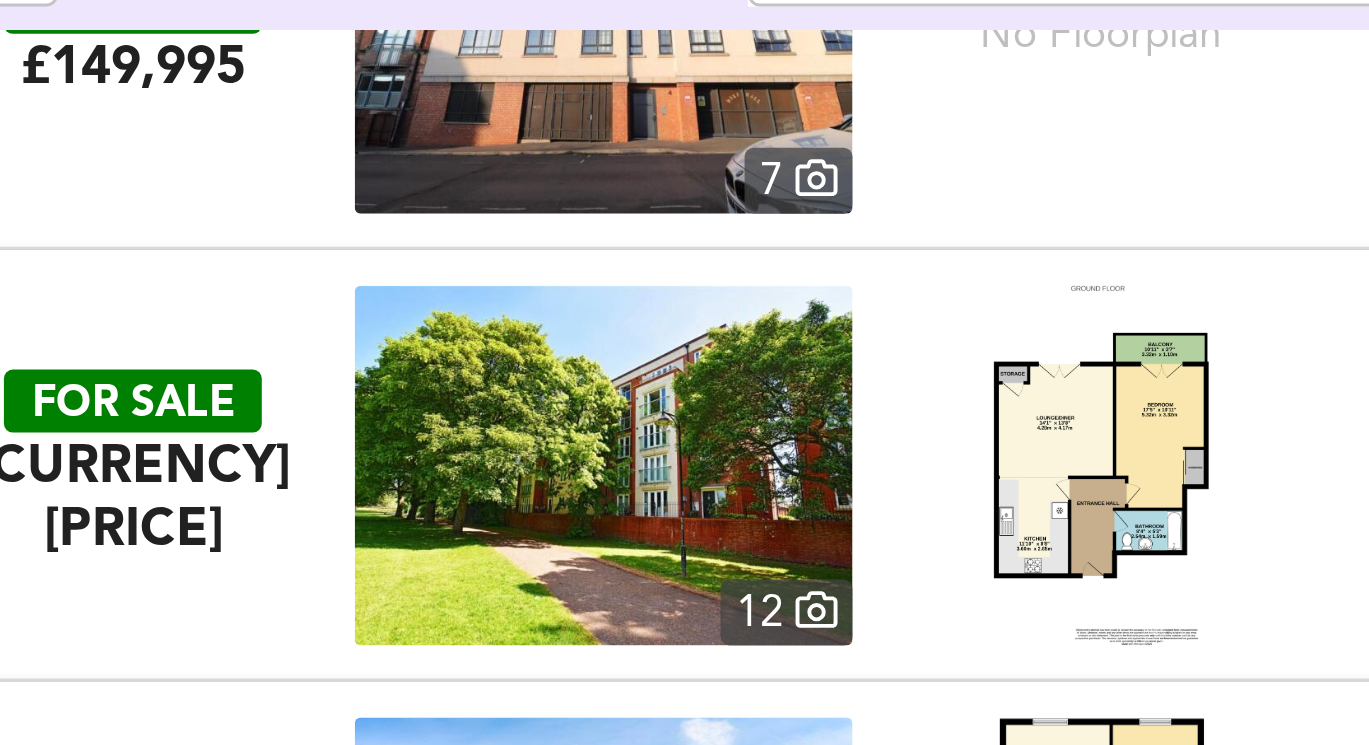 scroll, scrollTop: 16926, scrollLeft: 0, axis: vertical 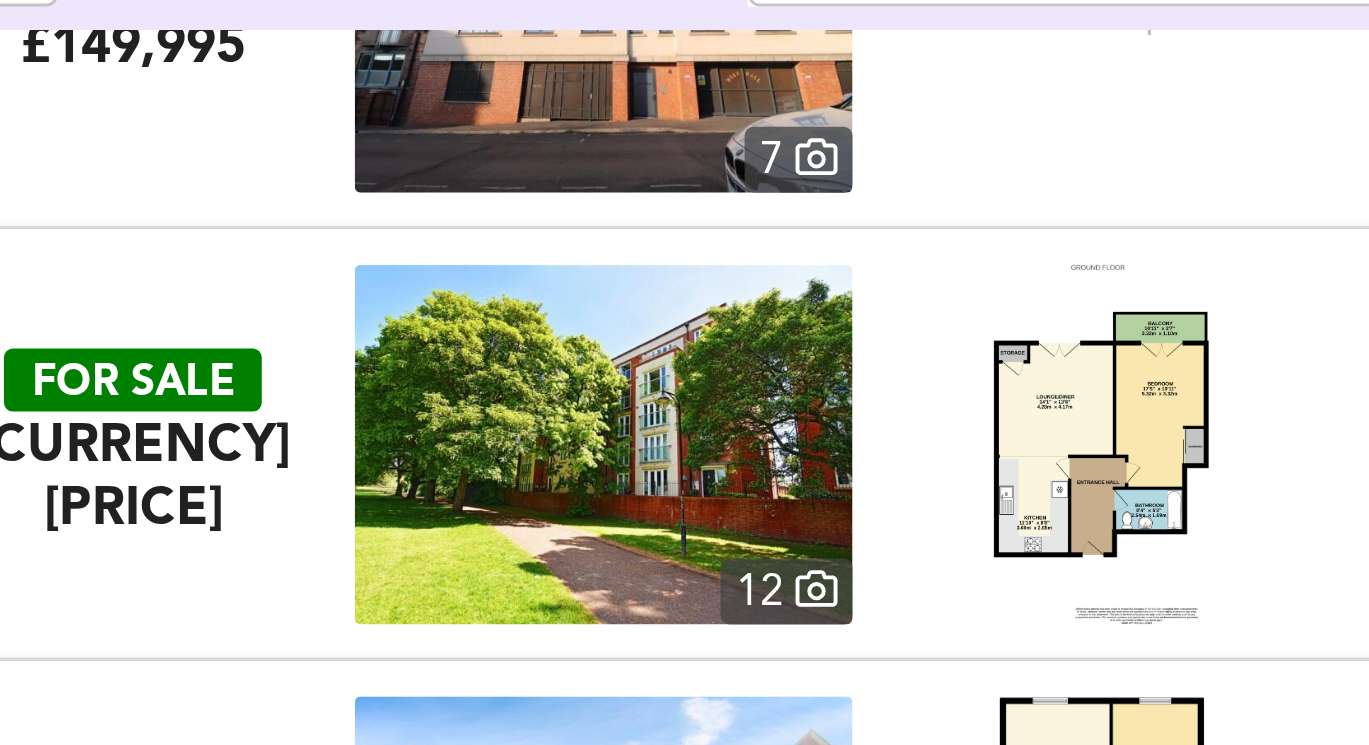 click at bounding box center (442, 323) 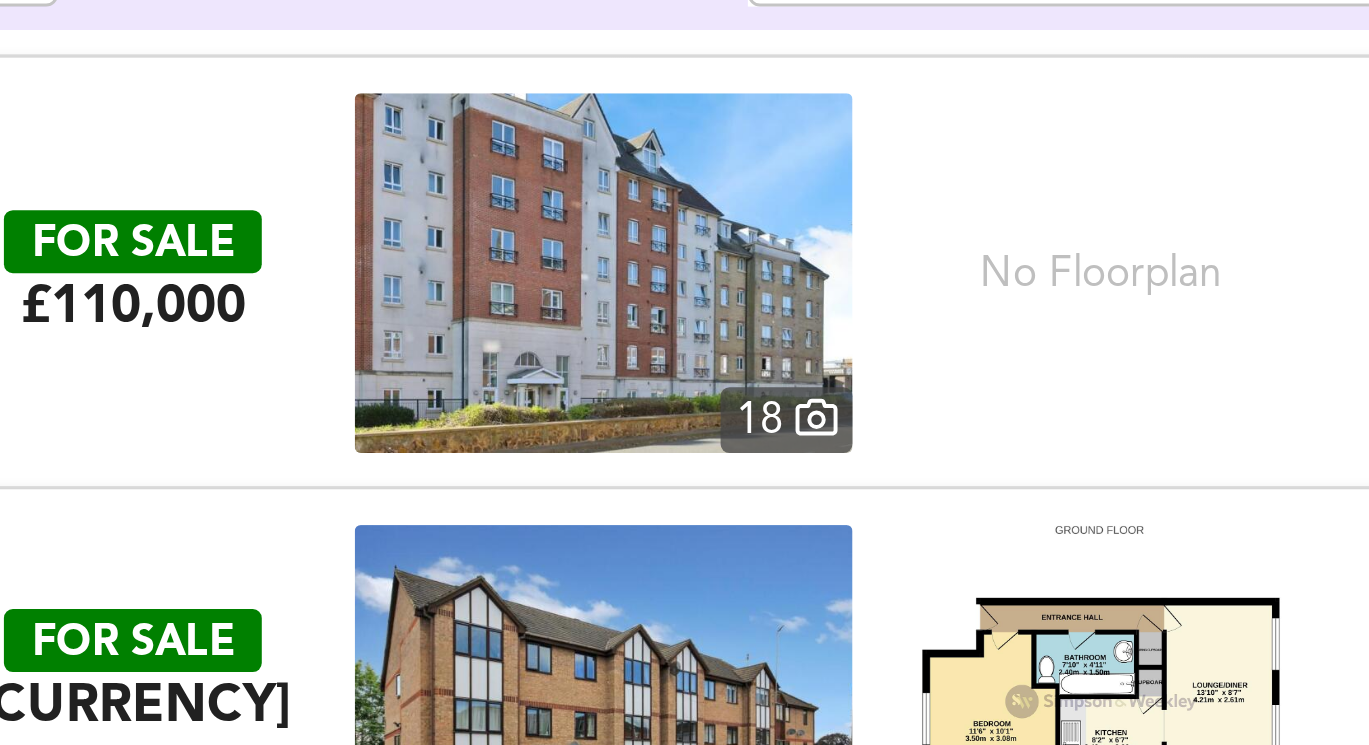 scroll, scrollTop: 17272, scrollLeft: 0, axis: vertical 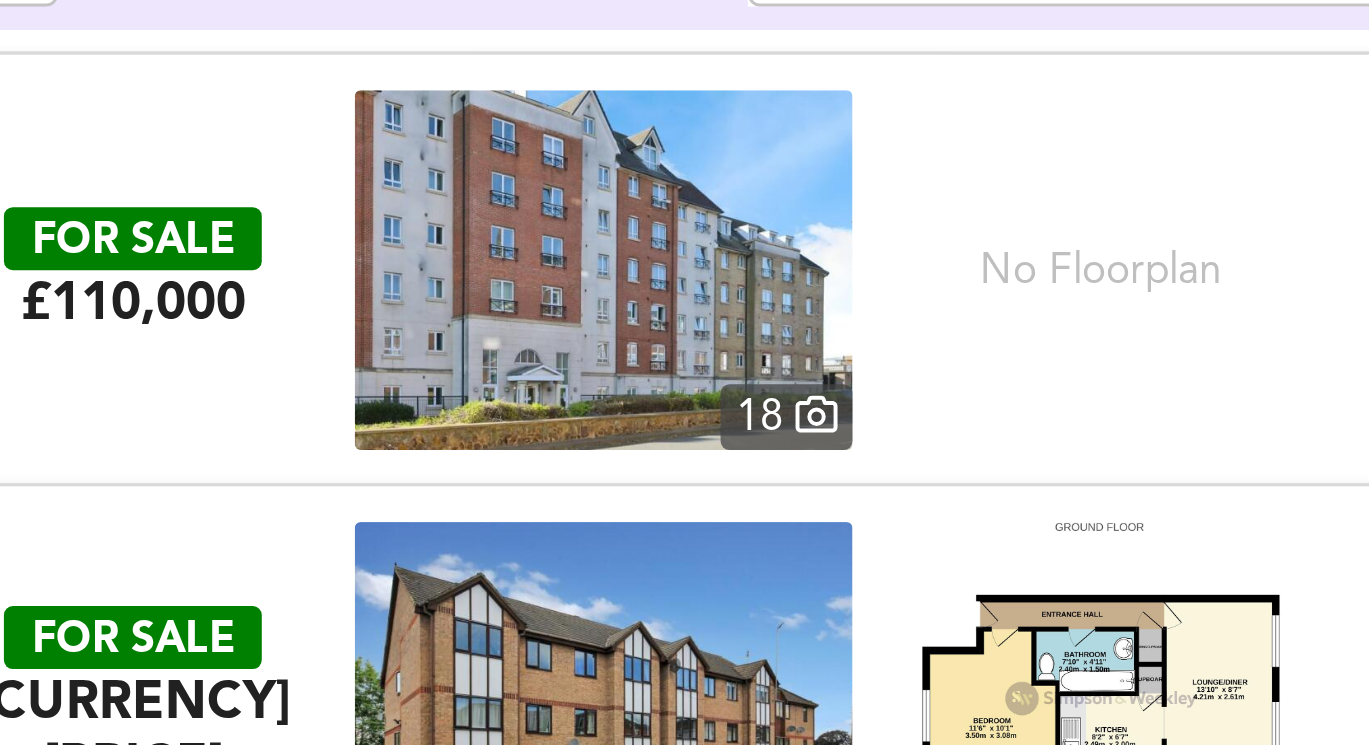 click at bounding box center [277, 265] 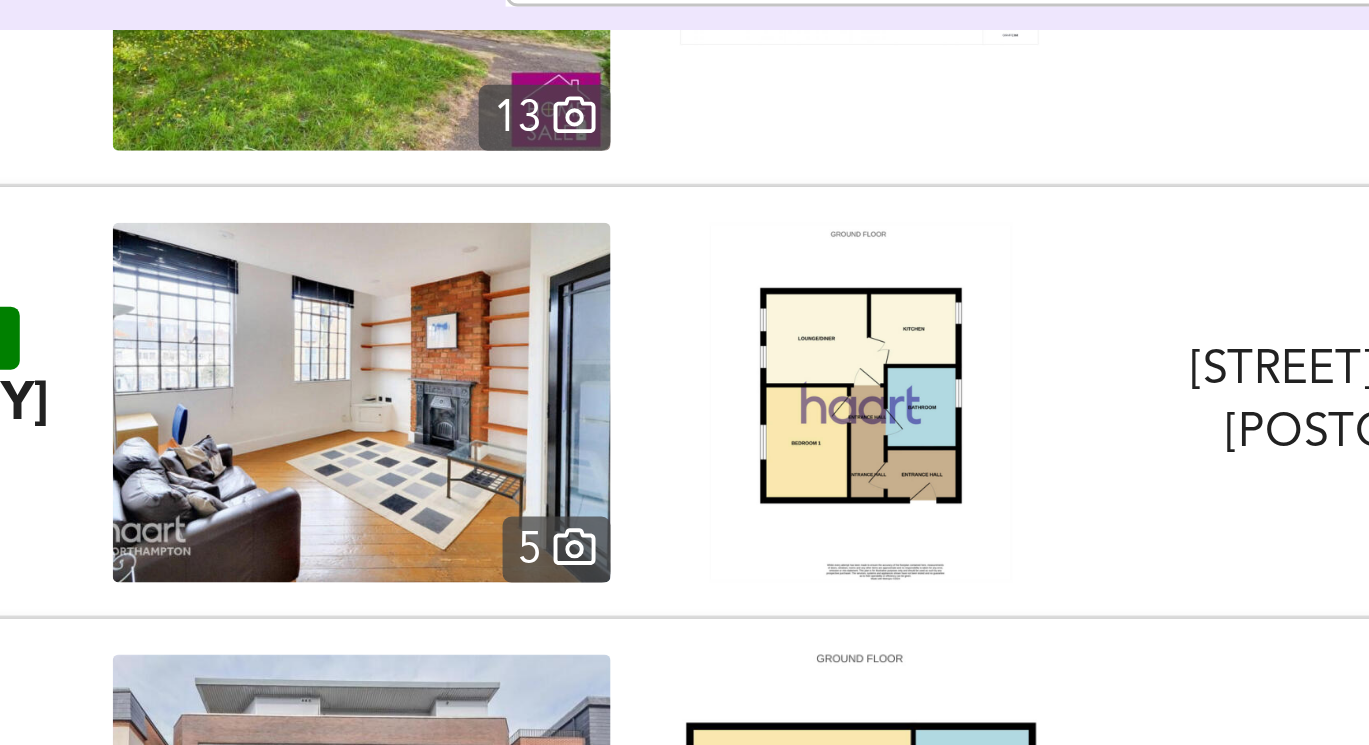 scroll, scrollTop: 17670, scrollLeft: 0, axis: vertical 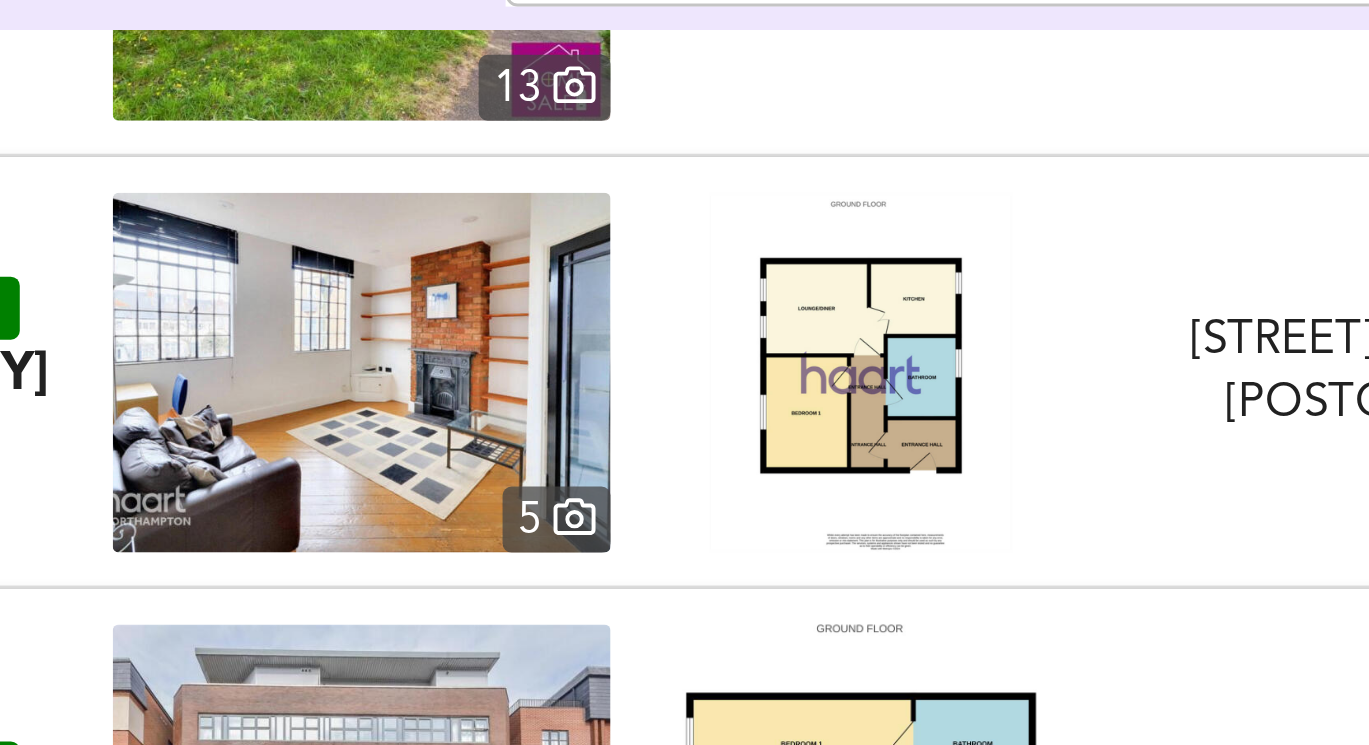 click at bounding box center [277, 299] 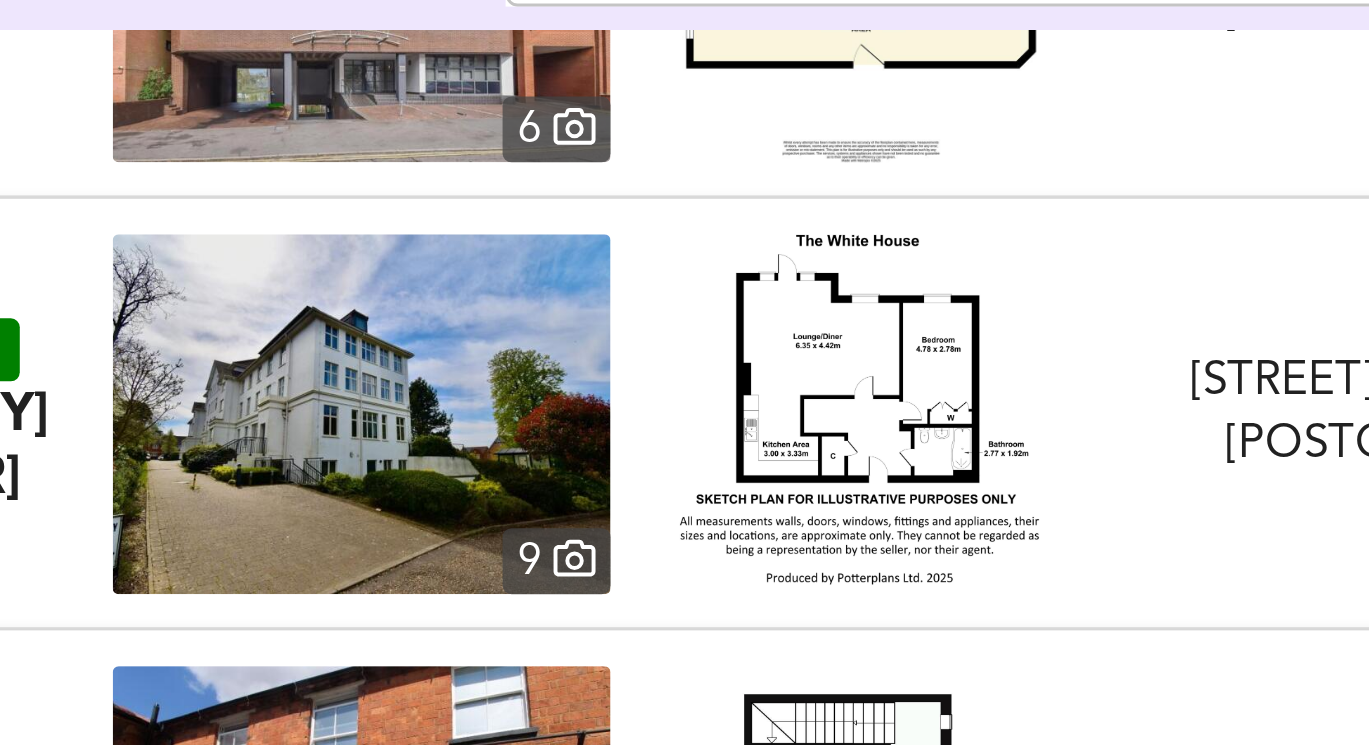 scroll, scrollTop: 17944, scrollLeft: 0, axis: vertical 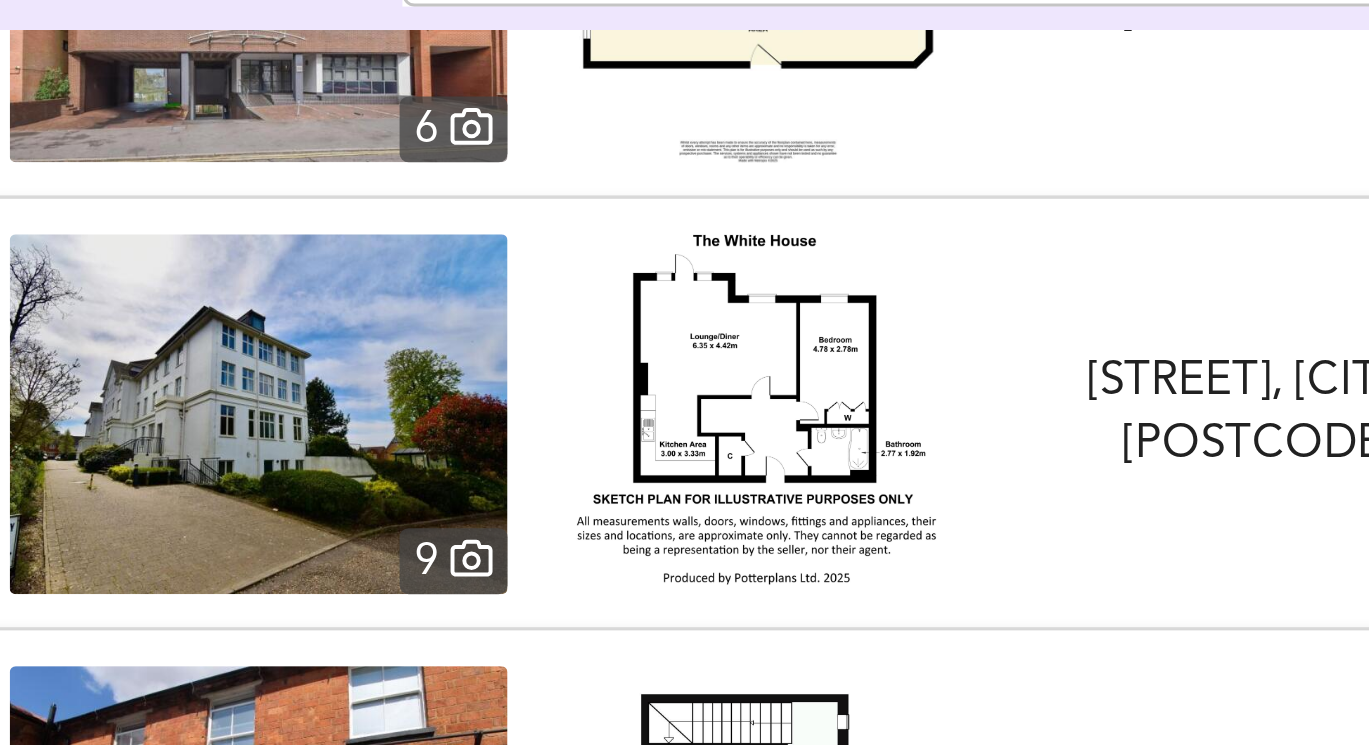 click at bounding box center (277, 313) 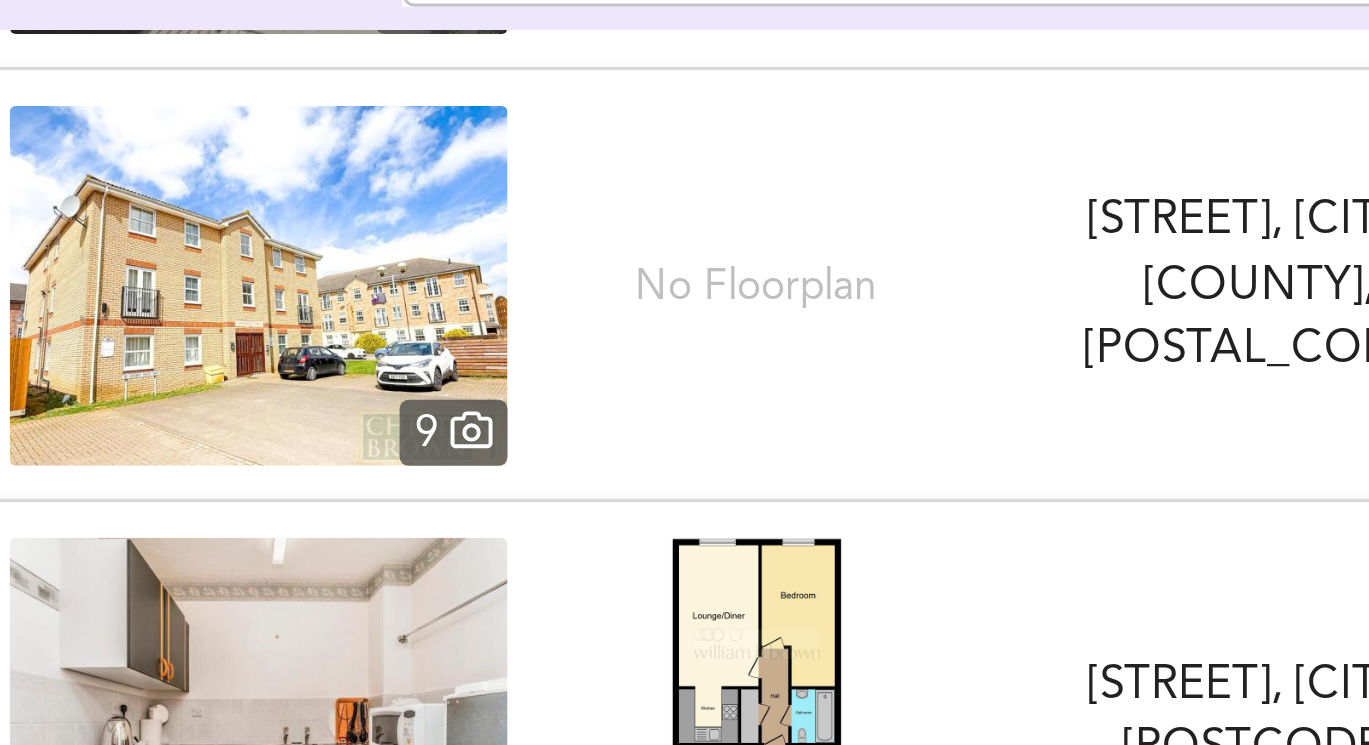 scroll, scrollTop: 18275, scrollLeft: 0, axis: vertical 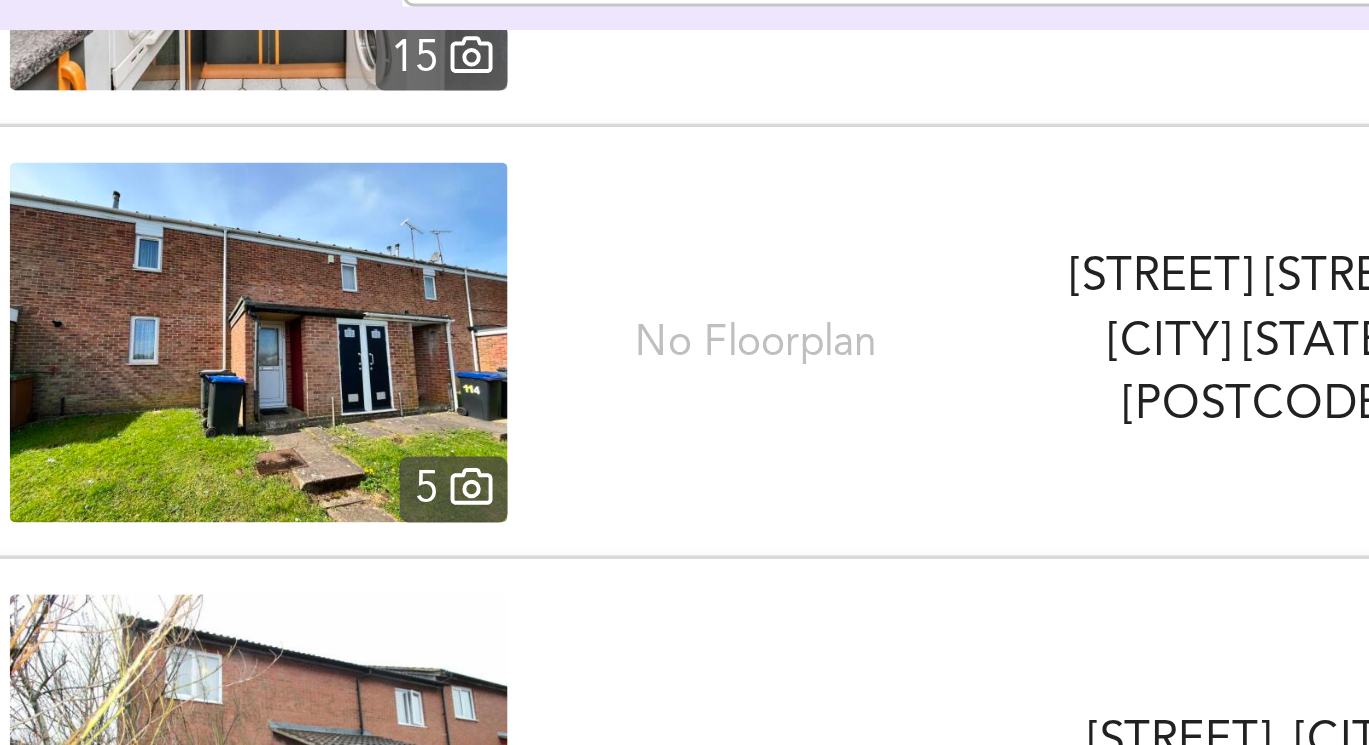 click at bounding box center [277, 289] 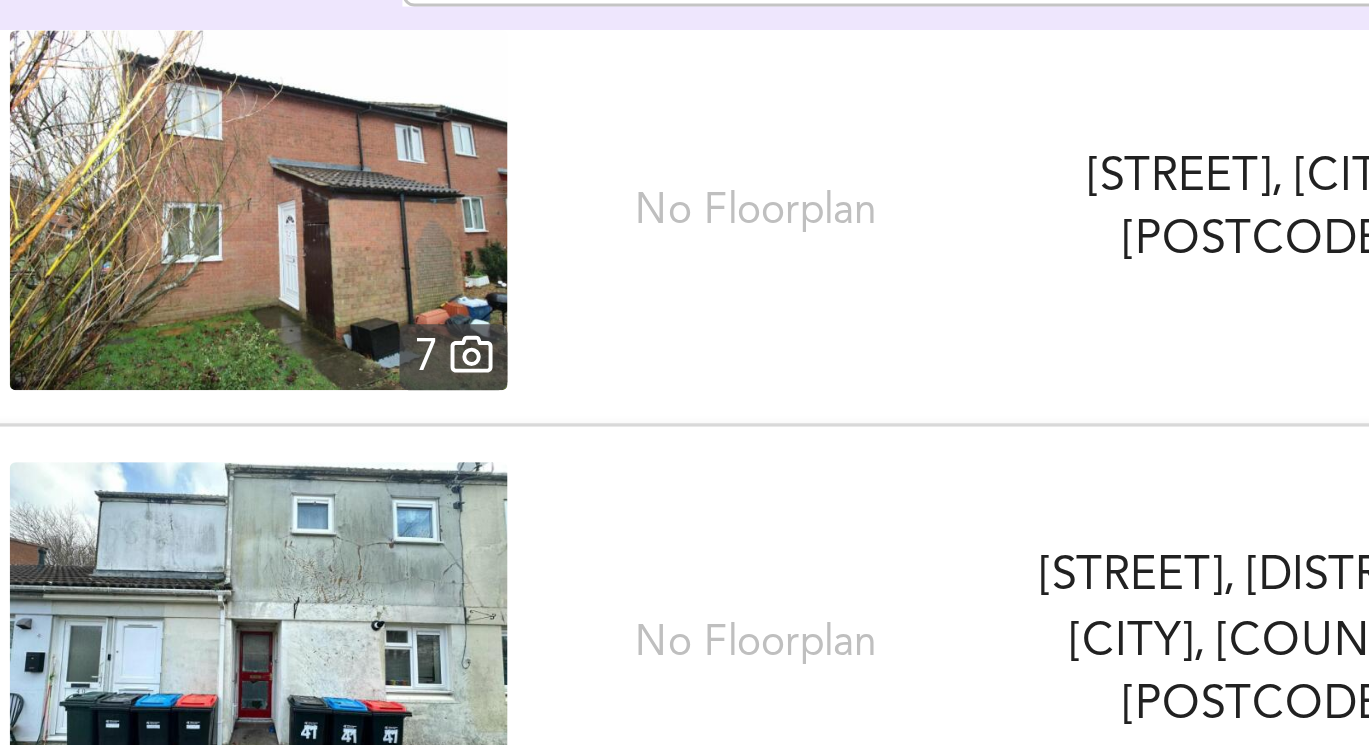 scroll, scrollTop: 18733, scrollLeft: 0, axis: vertical 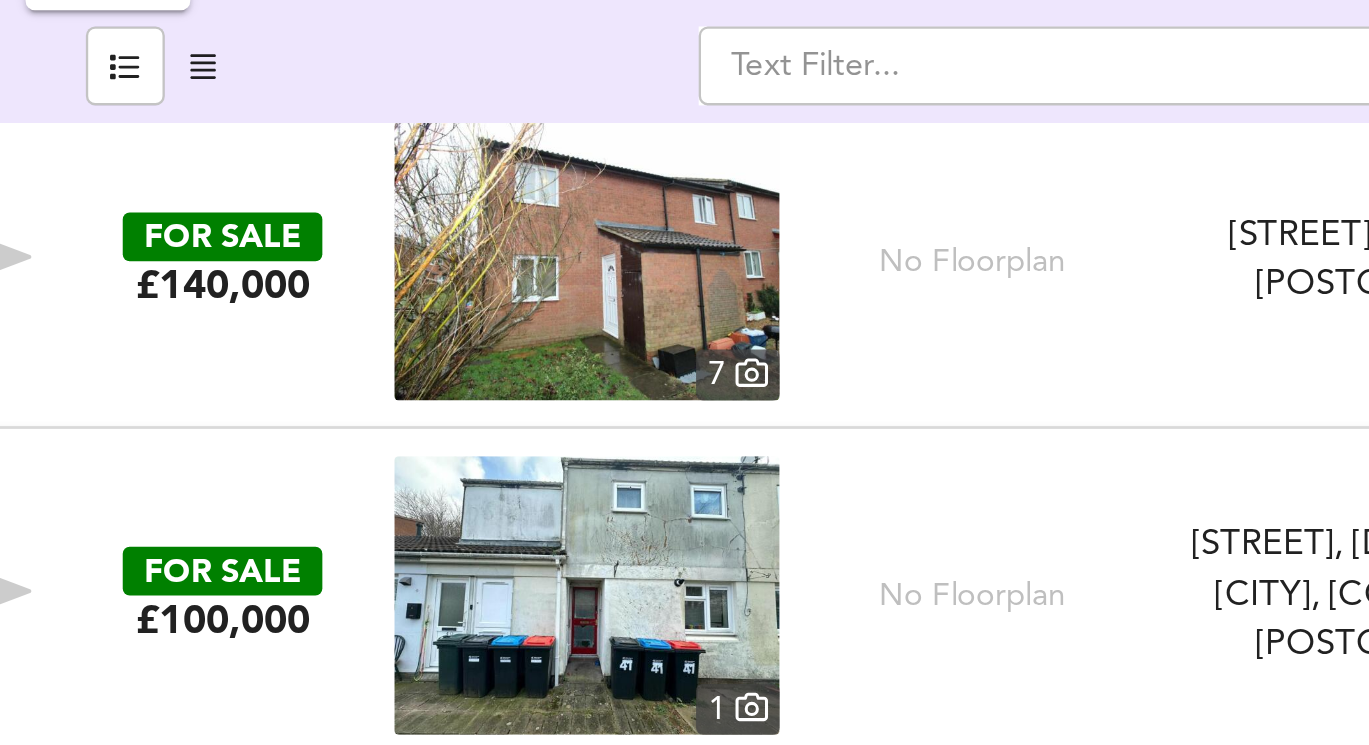 click at bounding box center (277, 244) 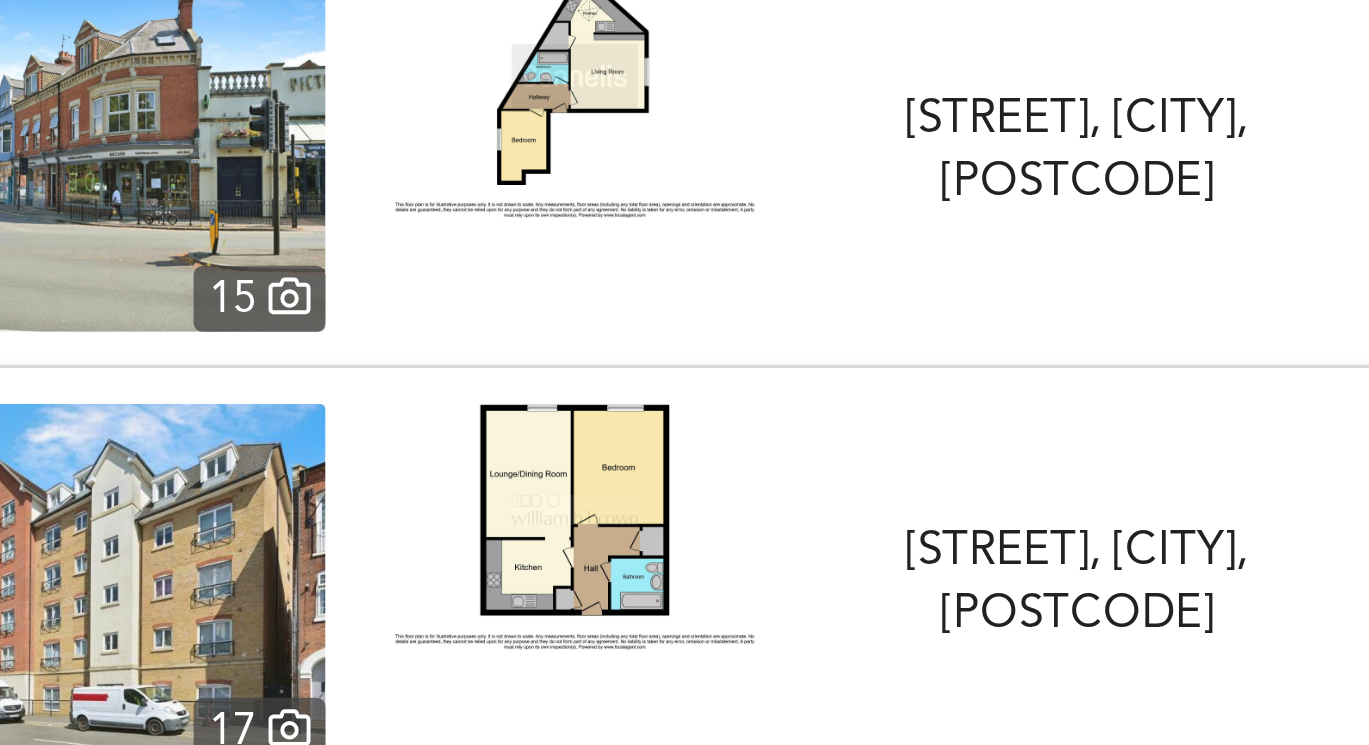 scroll, scrollTop: 18999, scrollLeft: 0, axis: vertical 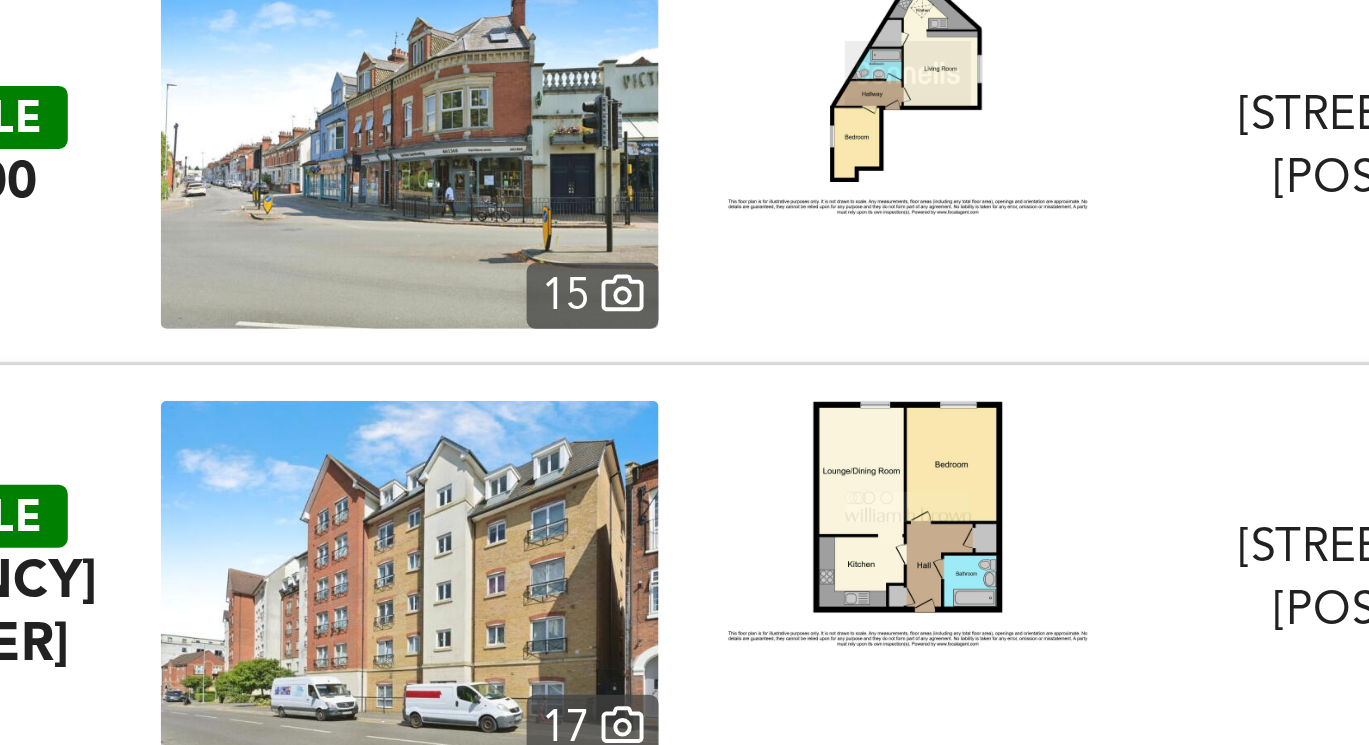 click at bounding box center (277, 410) 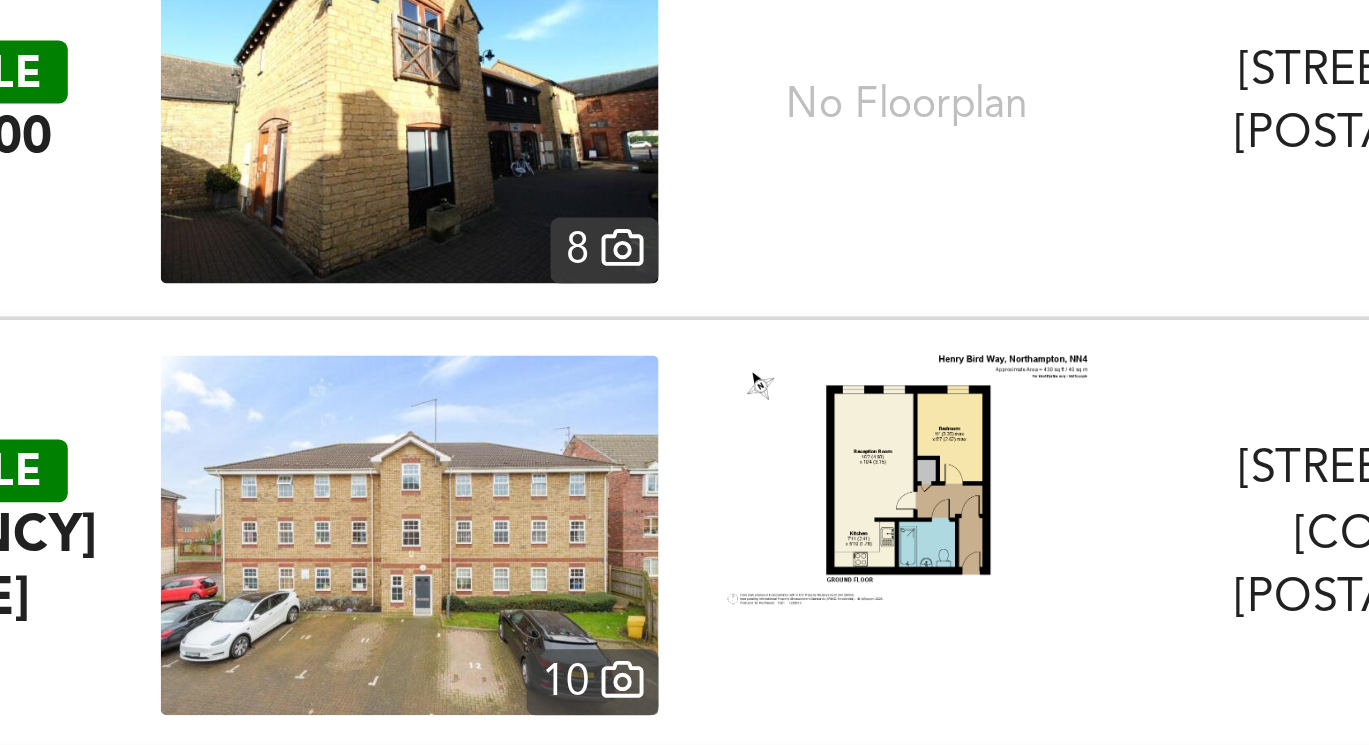 scroll, scrollTop: 19309, scrollLeft: 0, axis: vertical 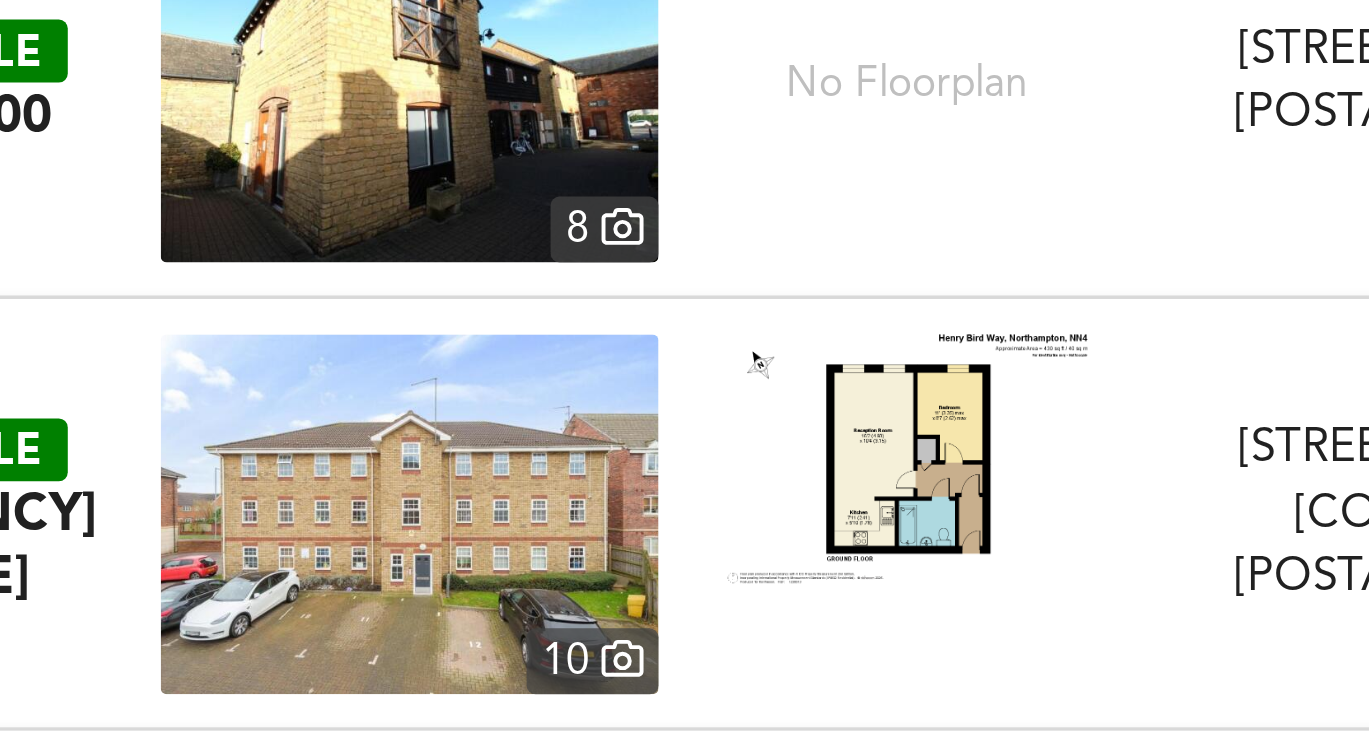 click at bounding box center (443, 369) 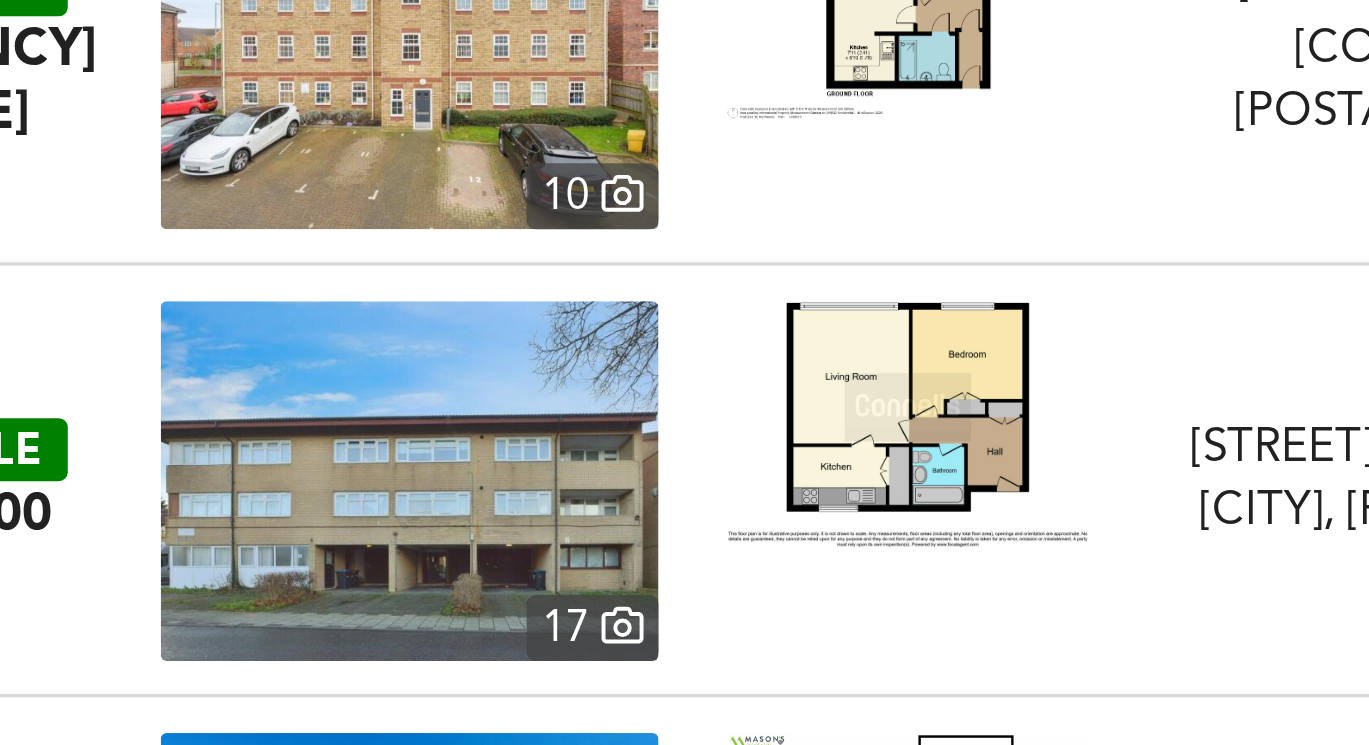 scroll, scrollTop: 19516, scrollLeft: 0, axis: vertical 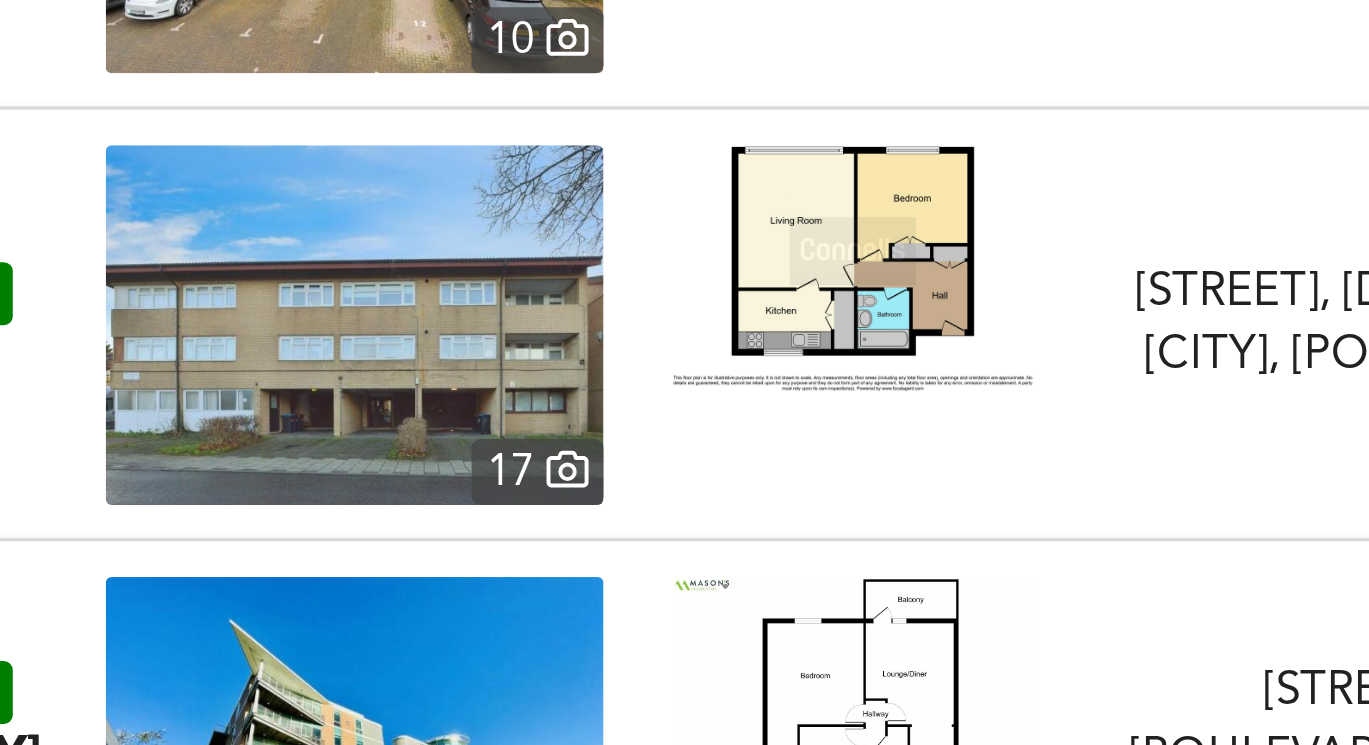 click at bounding box center (277, 325) 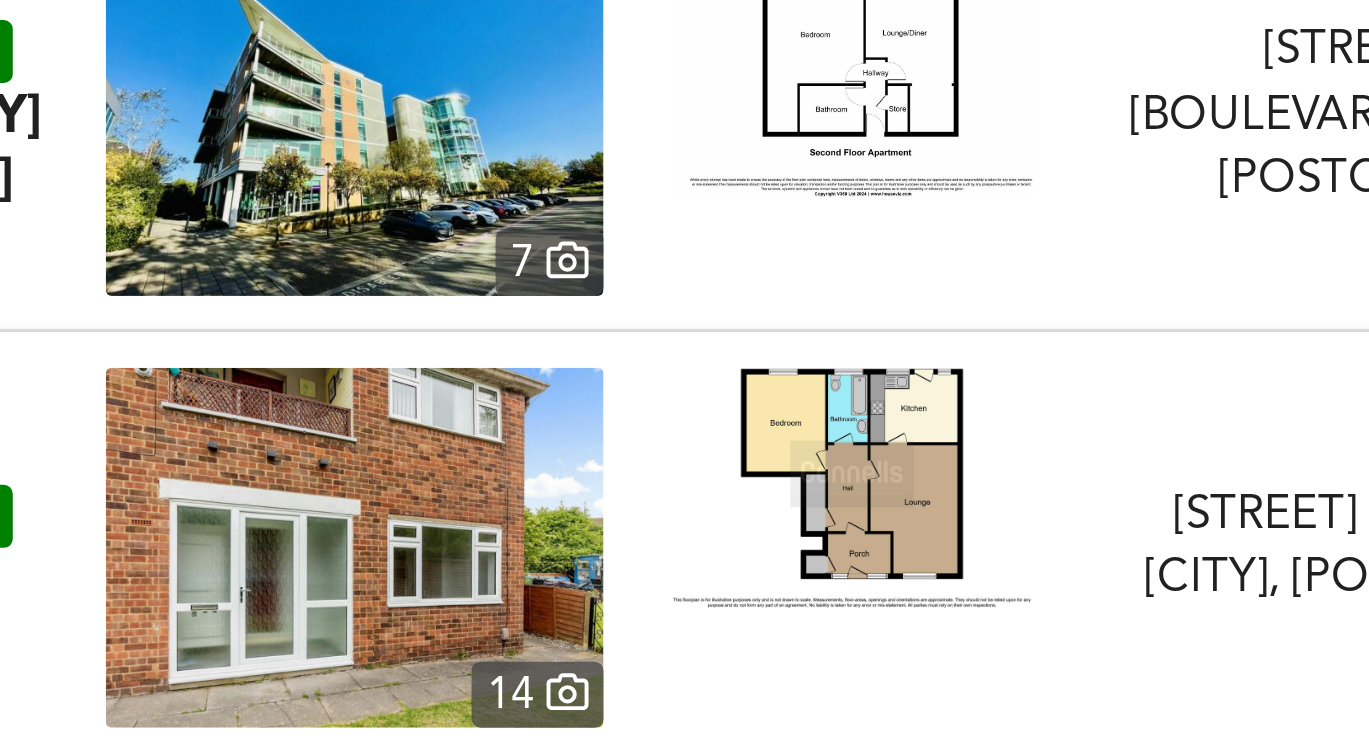 scroll, scrollTop: 19731, scrollLeft: 0, axis: vertical 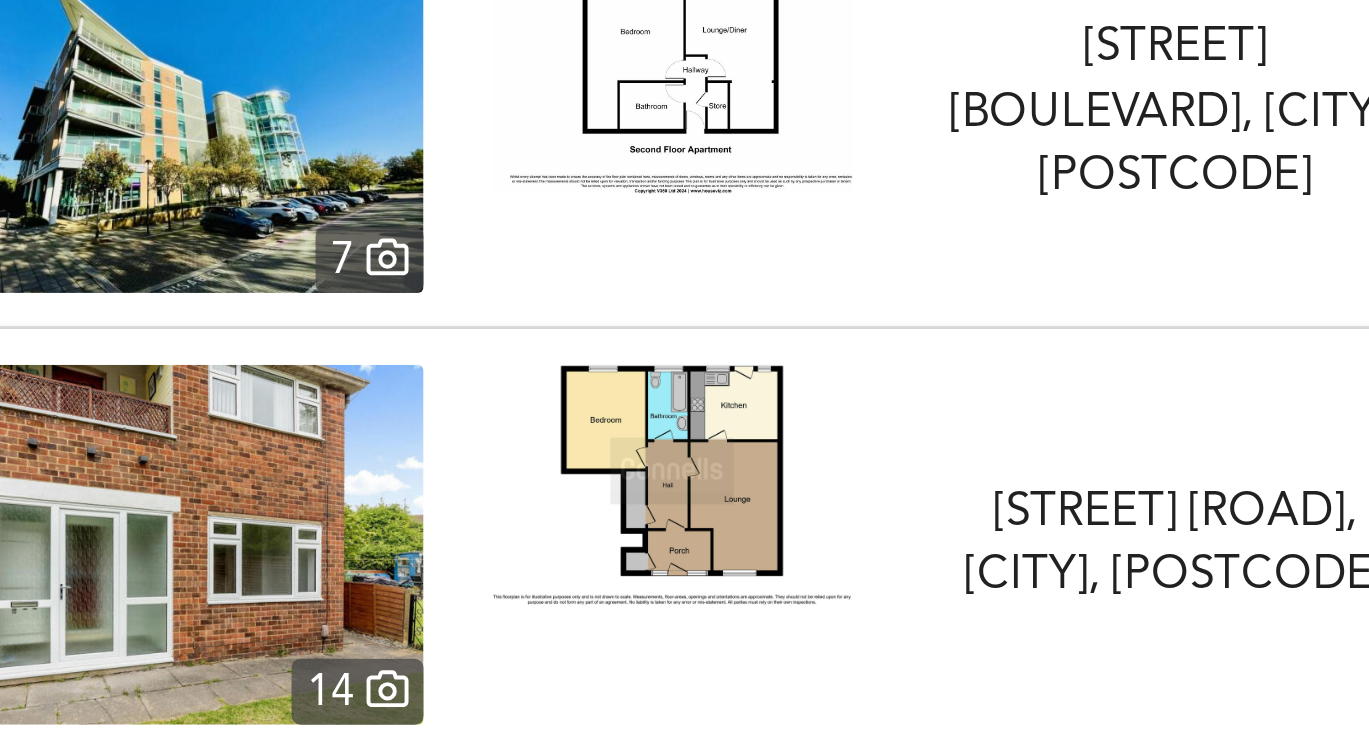 click at bounding box center (277, 398) 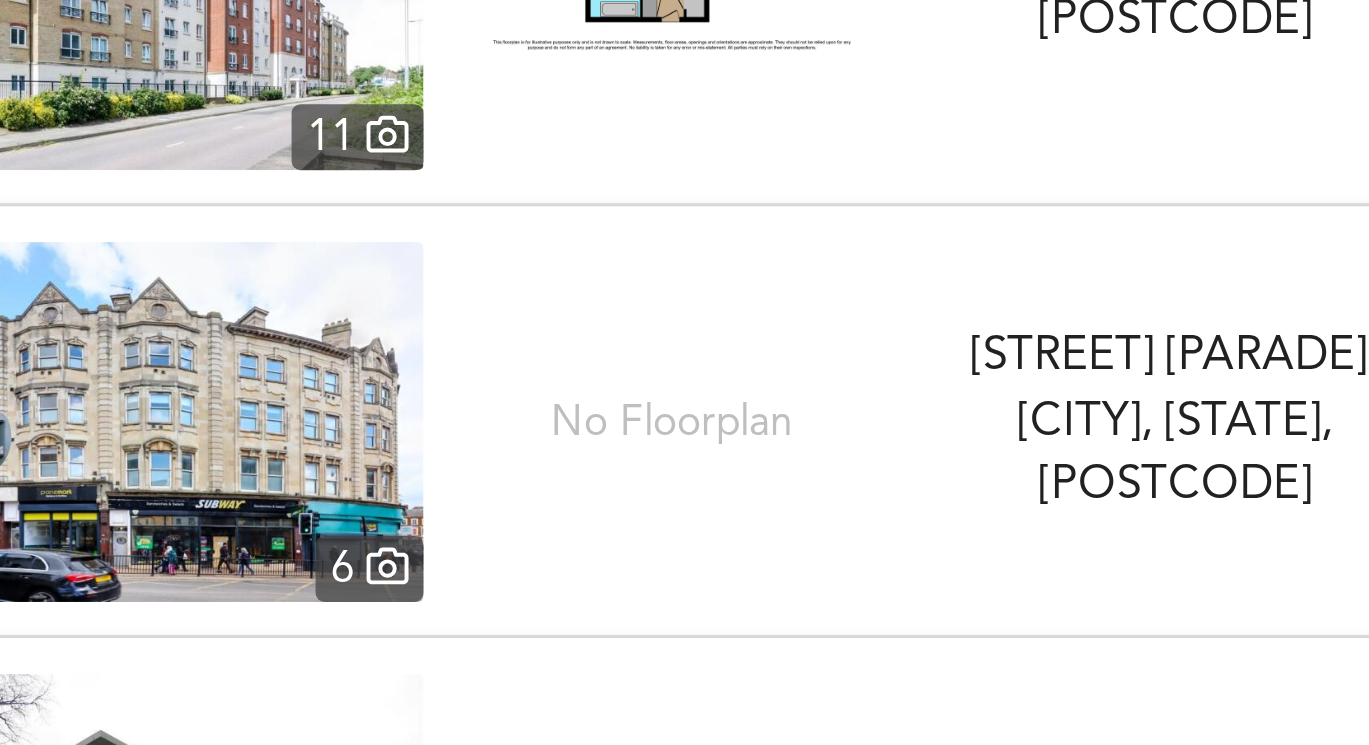 scroll, scrollTop: 20350, scrollLeft: 0, axis: vertical 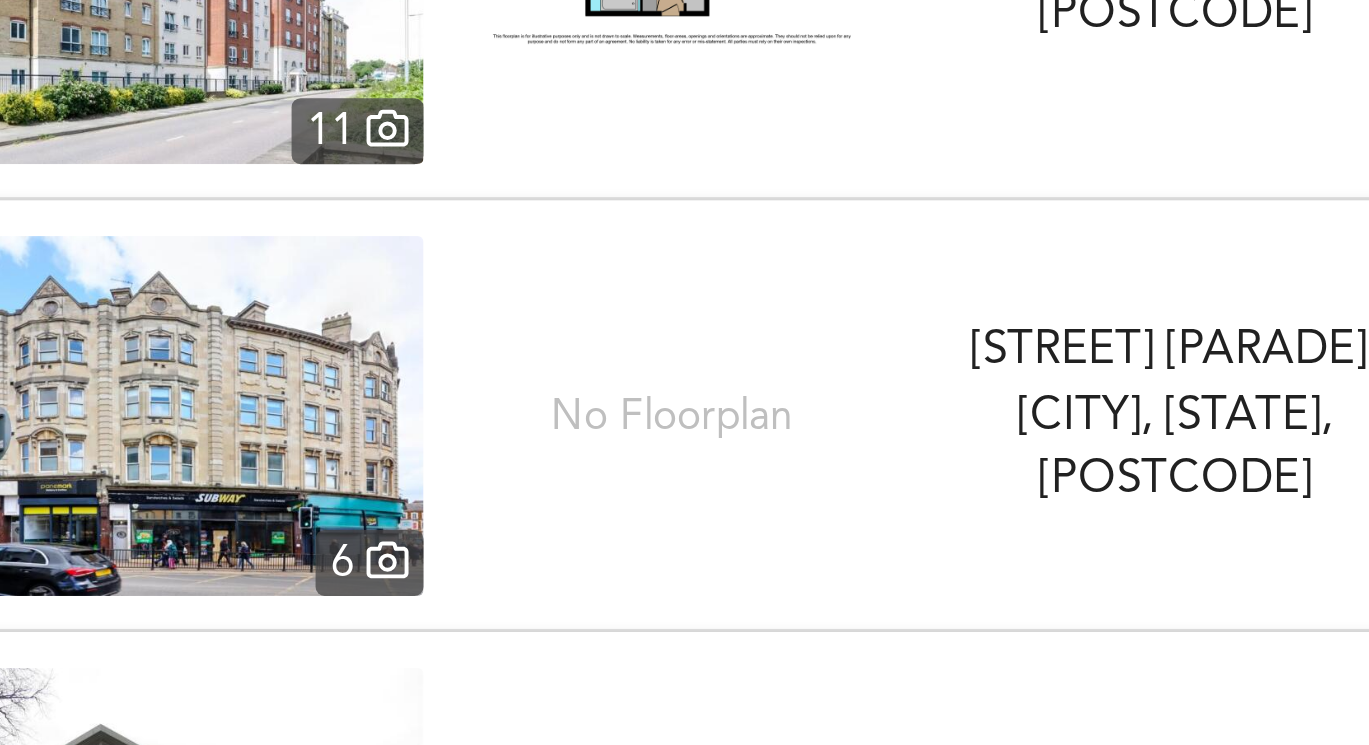 click at bounding box center [277, 355] 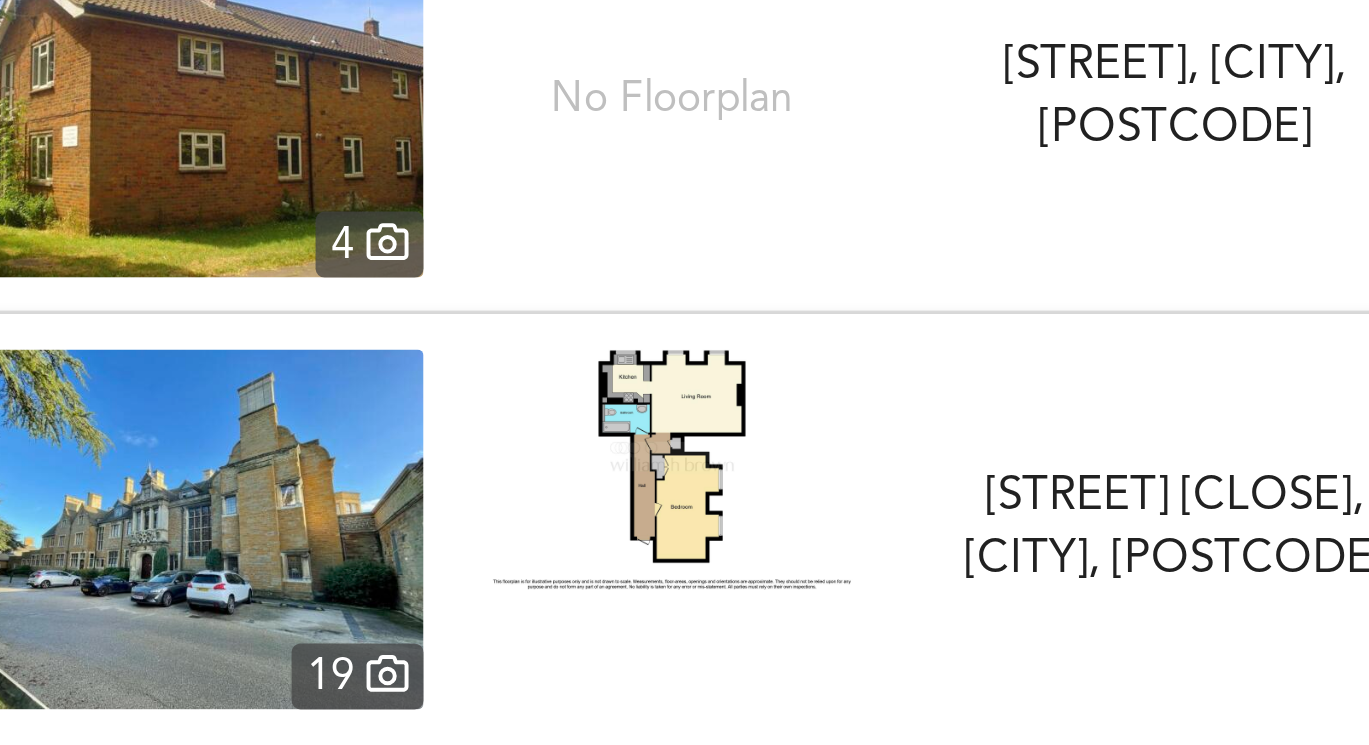 scroll, scrollTop: 20464, scrollLeft: 0, axis: vertical 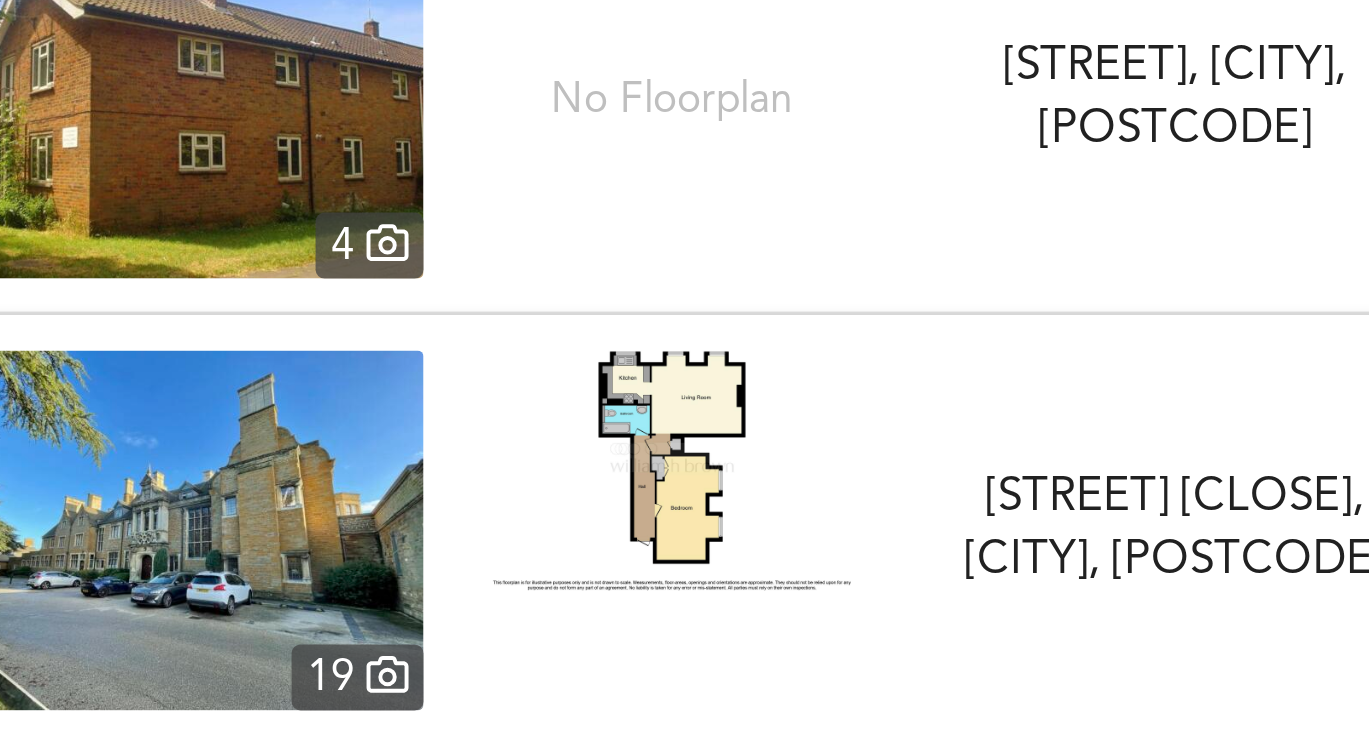 click at bounding box center (443, 653) 